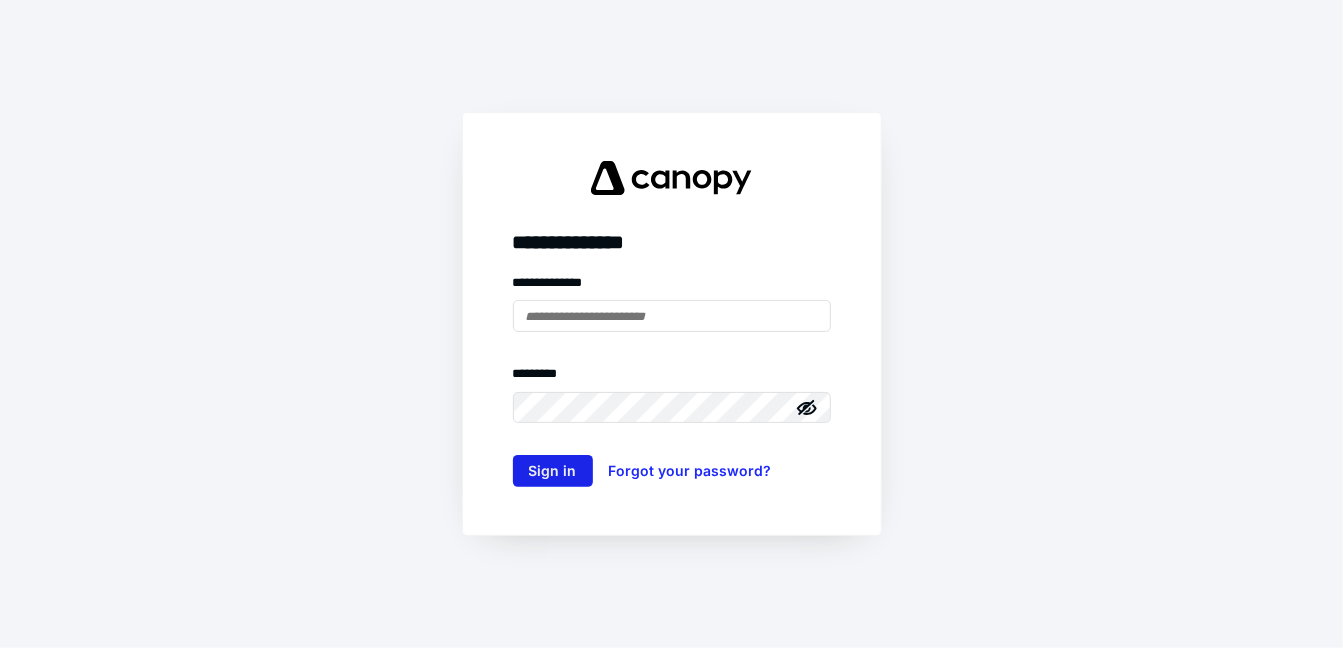 scroll, scrollTop: 0, scrollLeft: 0, axis: both 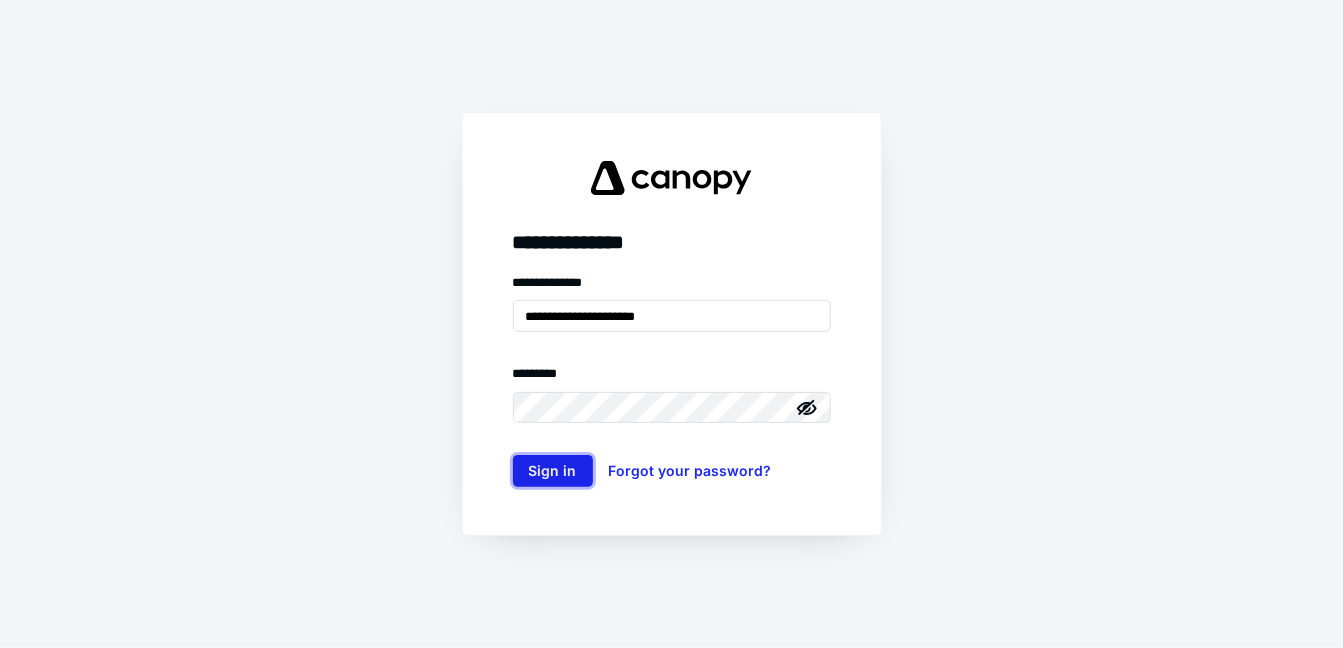 click on "Sign in" at bounding box center (553, 471) 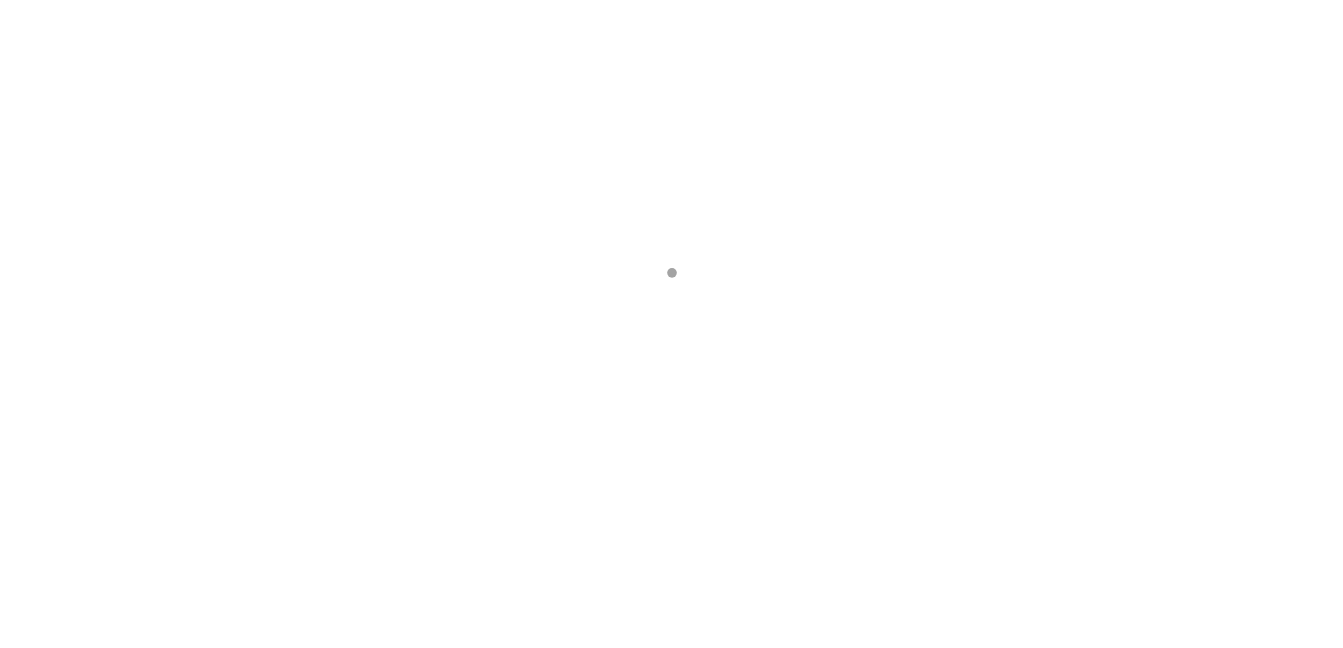 scroll, scrollTop: 0, scrollLeft: 0, axis: both 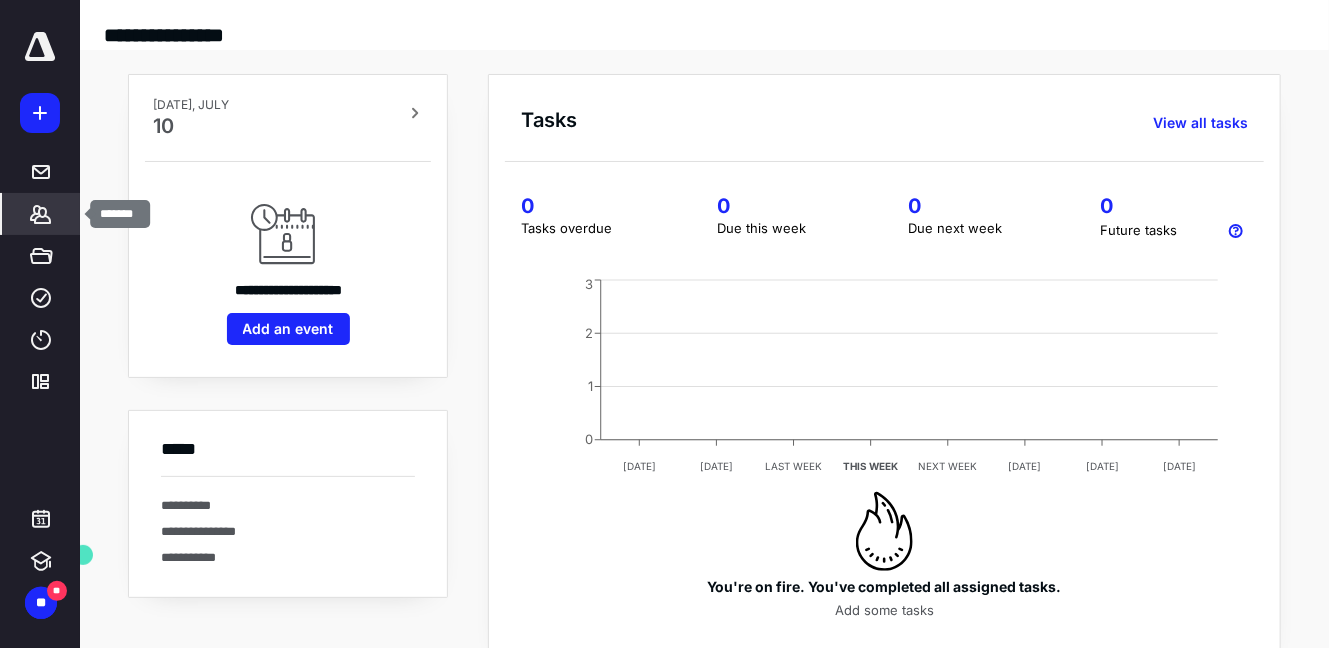 click 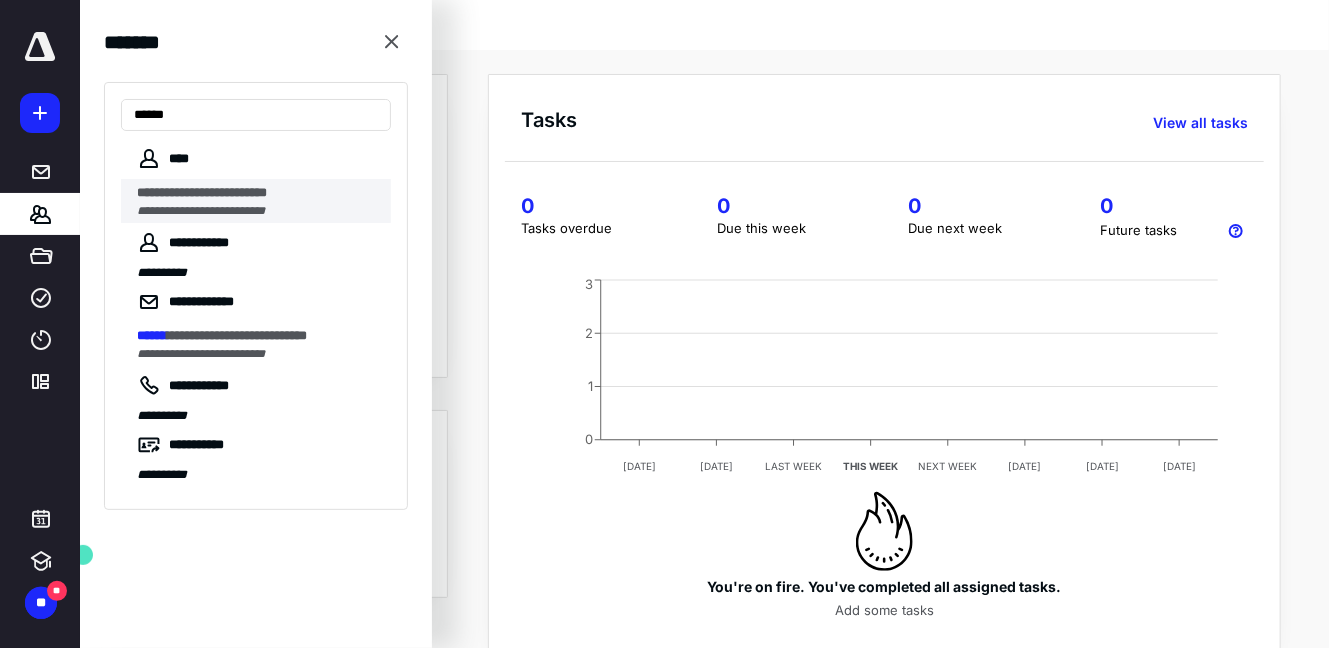 type on "******" 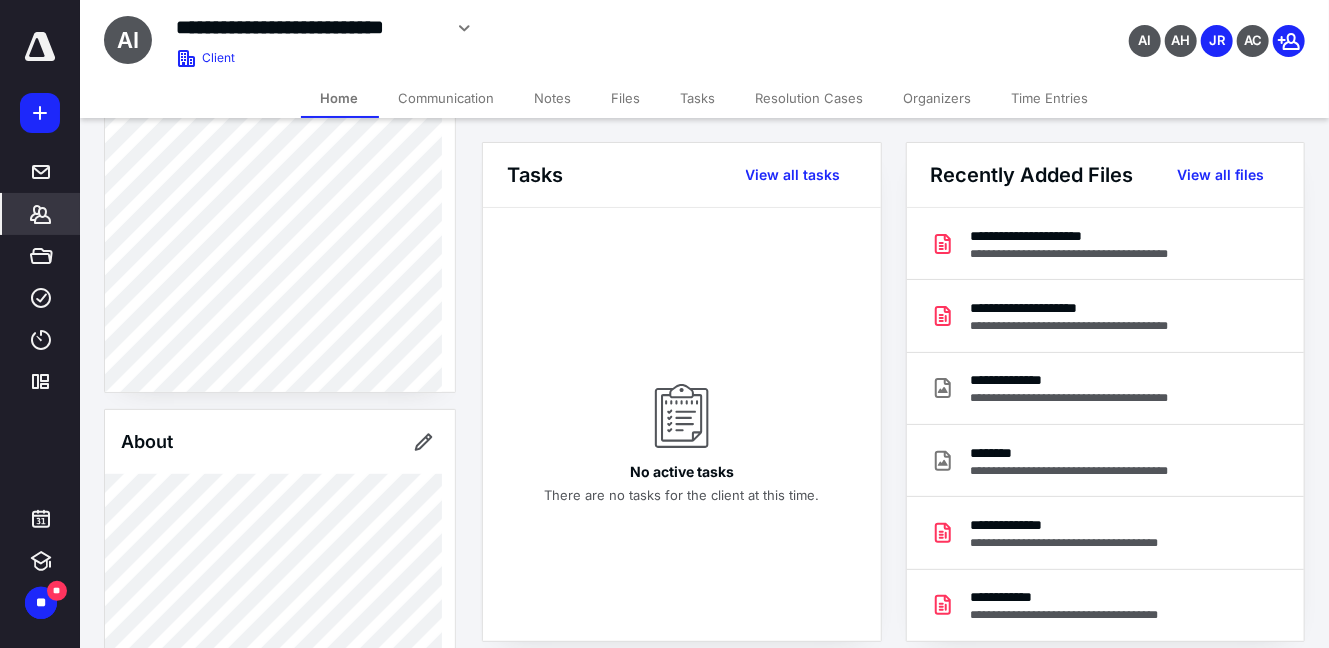scroll, scrollTop: 363, scrollLeft: 0, axis: vertical 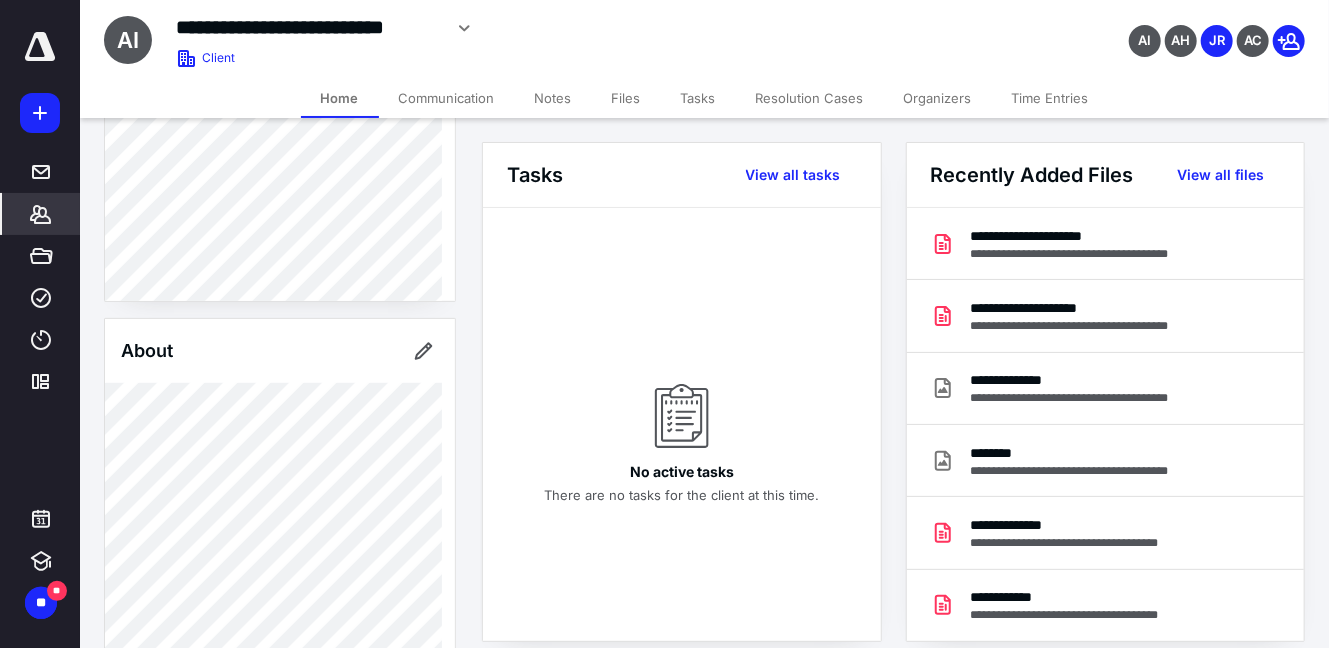 click at bounding box center [108, 362] 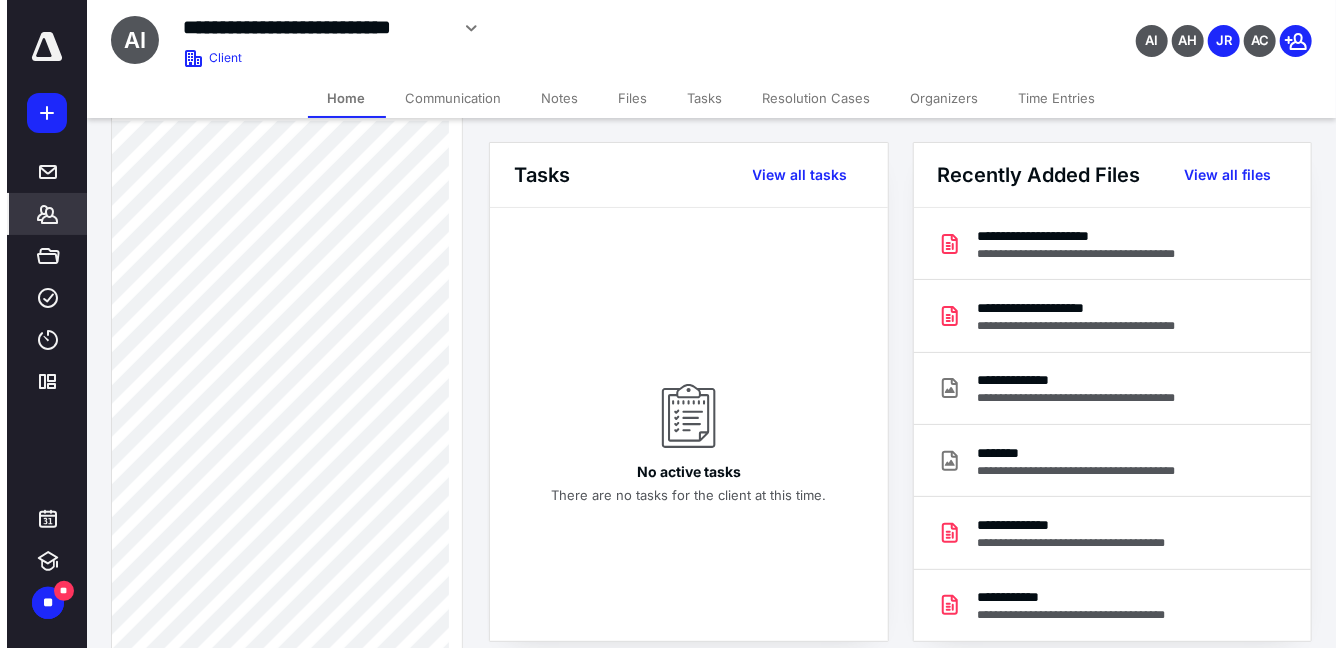 scroll, scrollTop: 571, scrollLeft: 0, axis: vertical 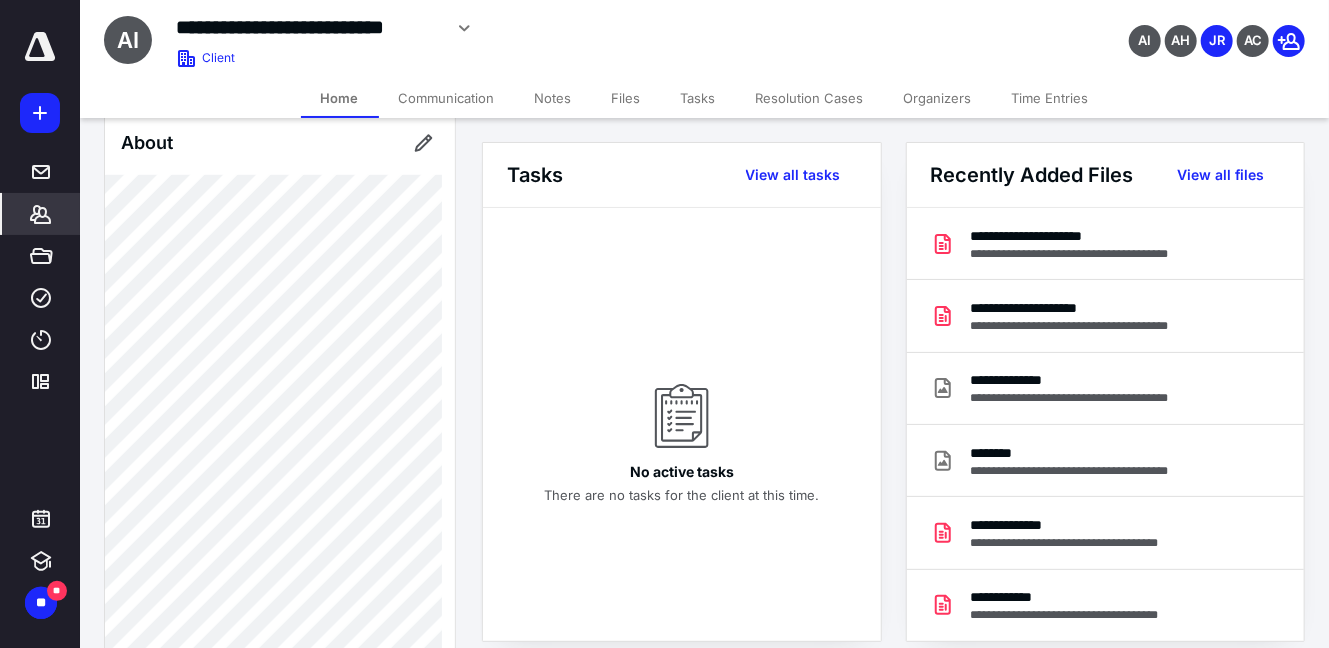 click on "Files" at bounding box center [626, 98] 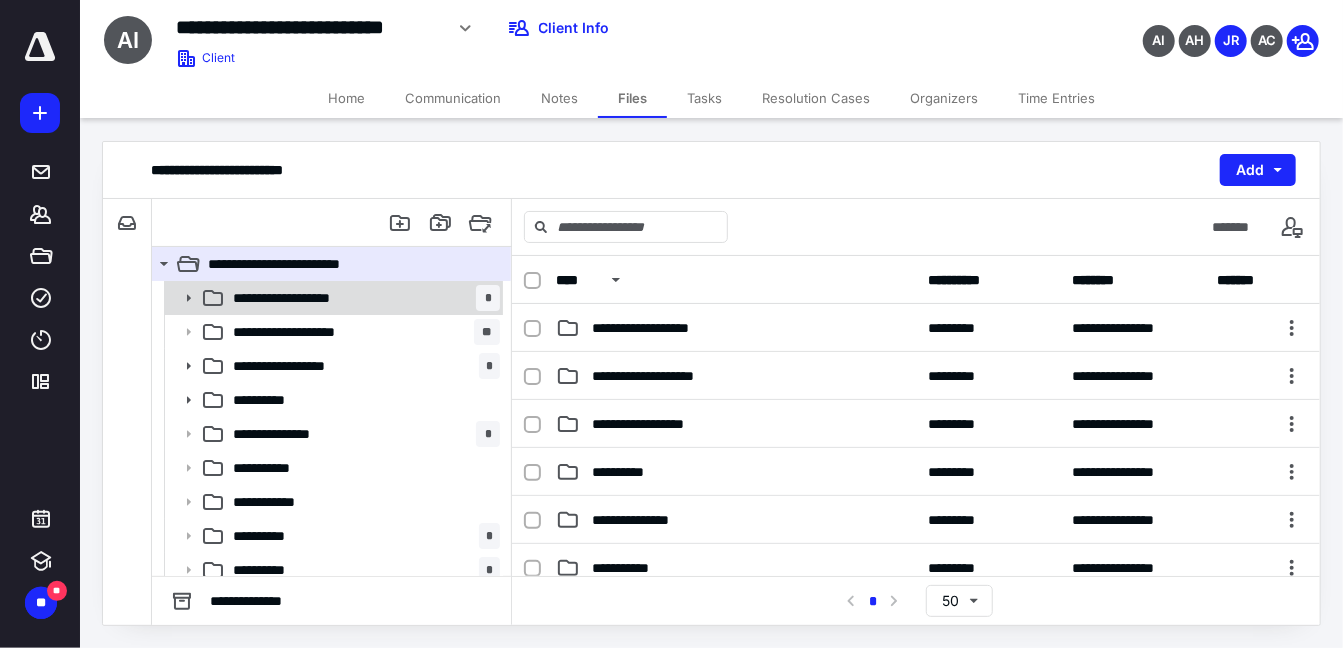 click 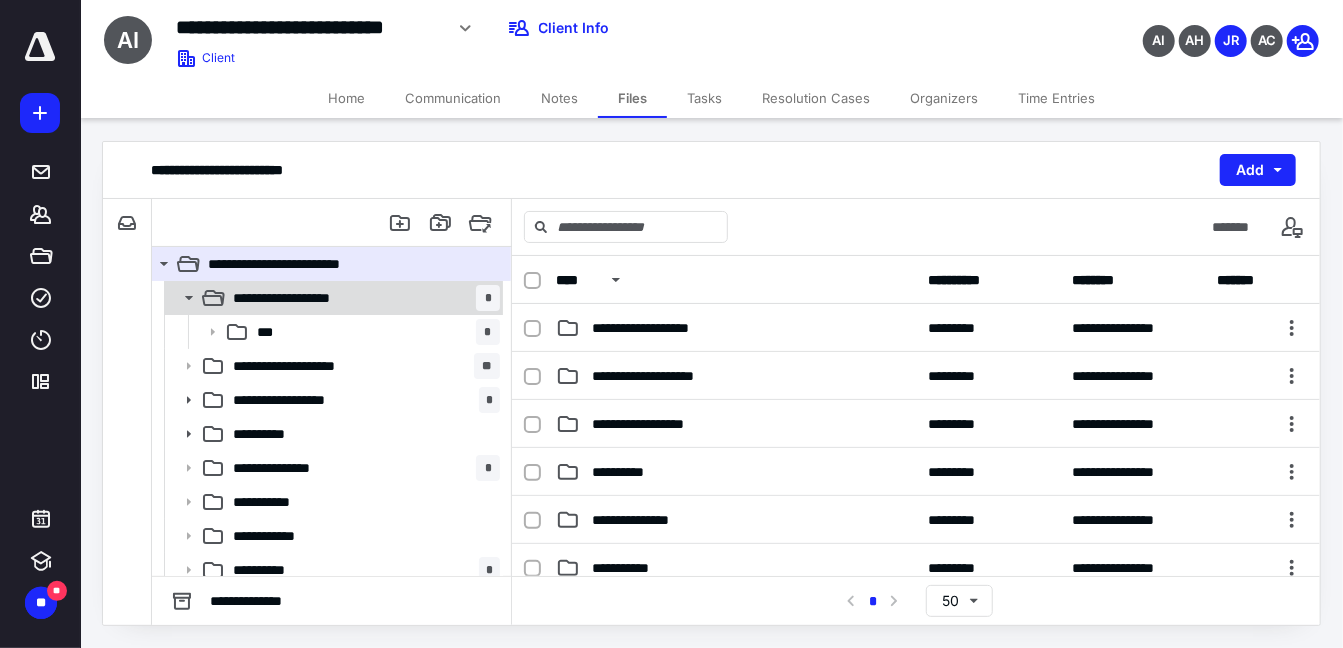 click 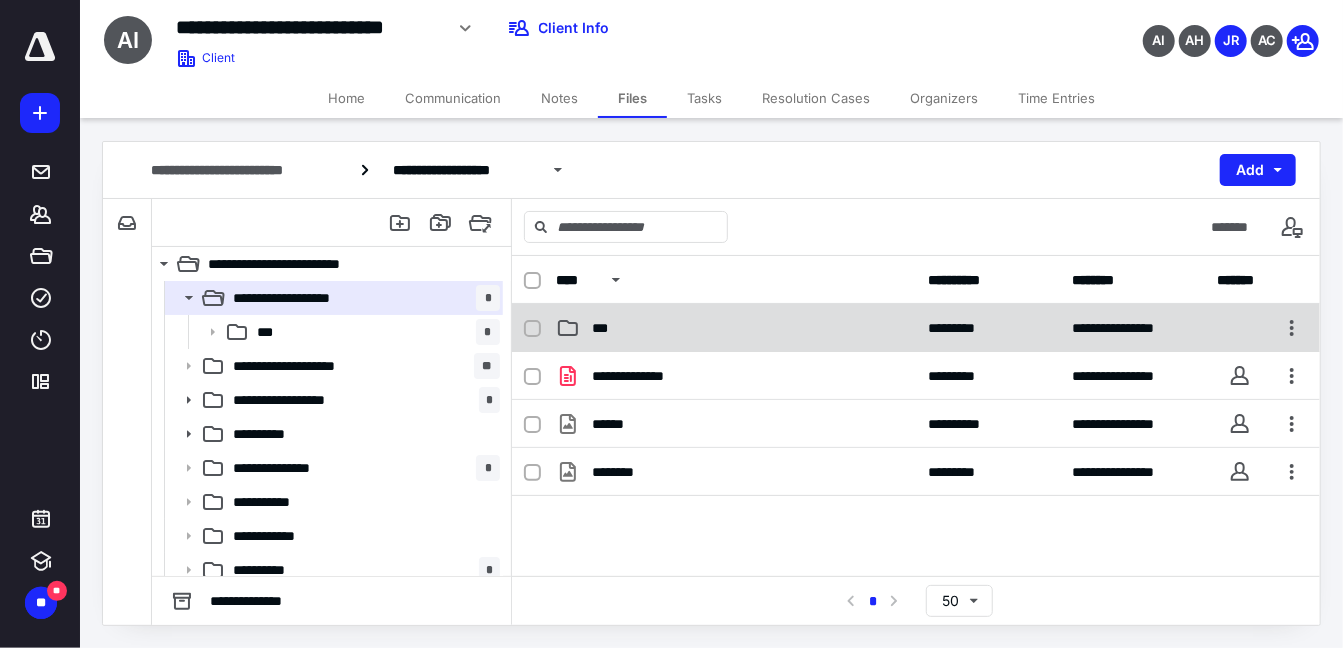 click on "***" at bounding box center [736, 328] 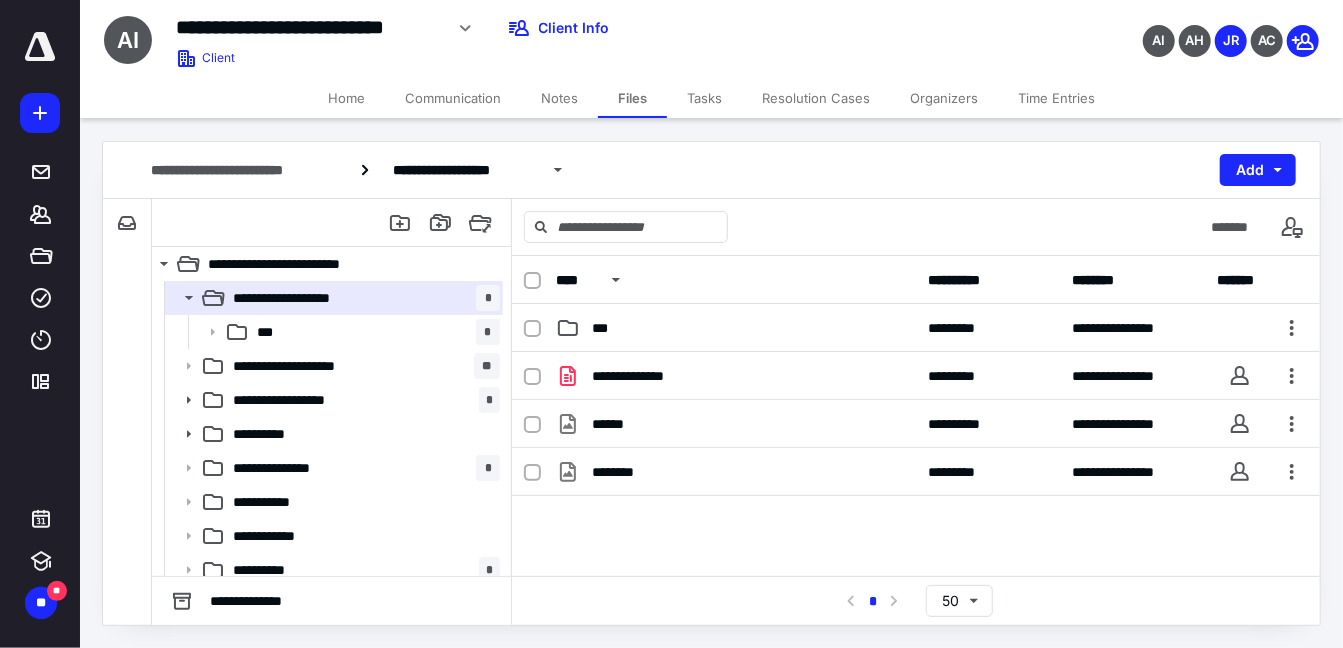 click on "***" at bounding box center (736, 328) 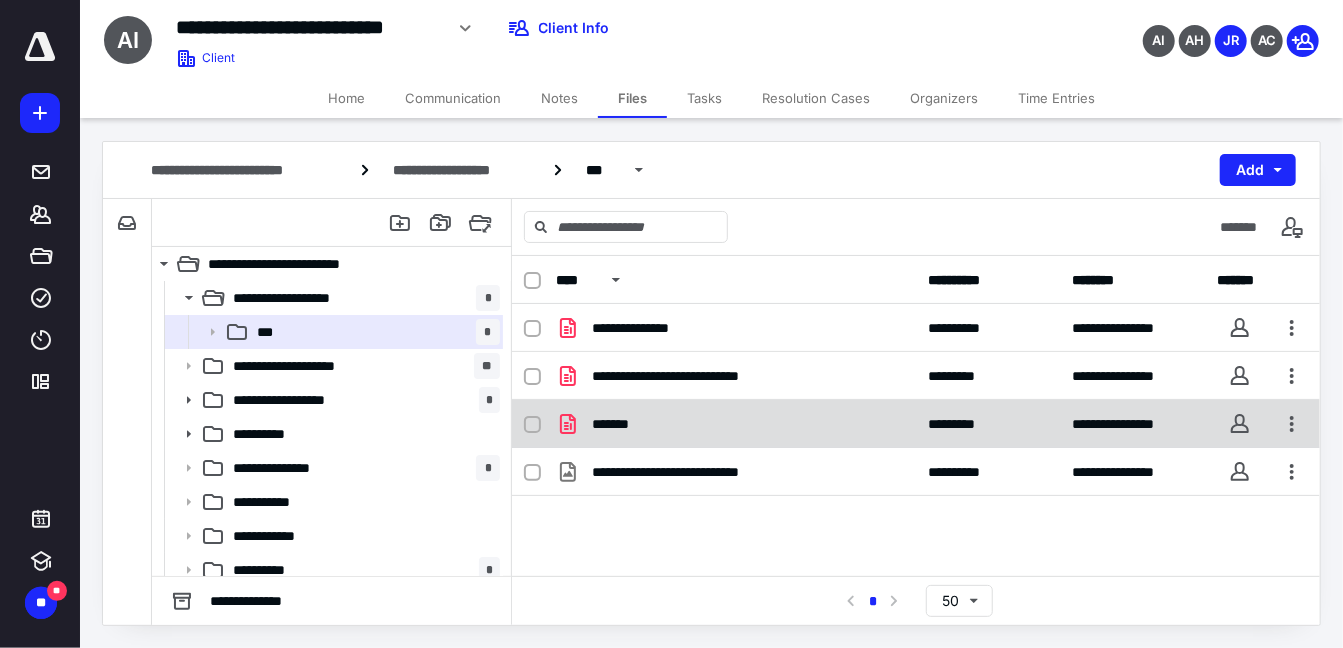 click on "*******" at bounding box center (736, 424) 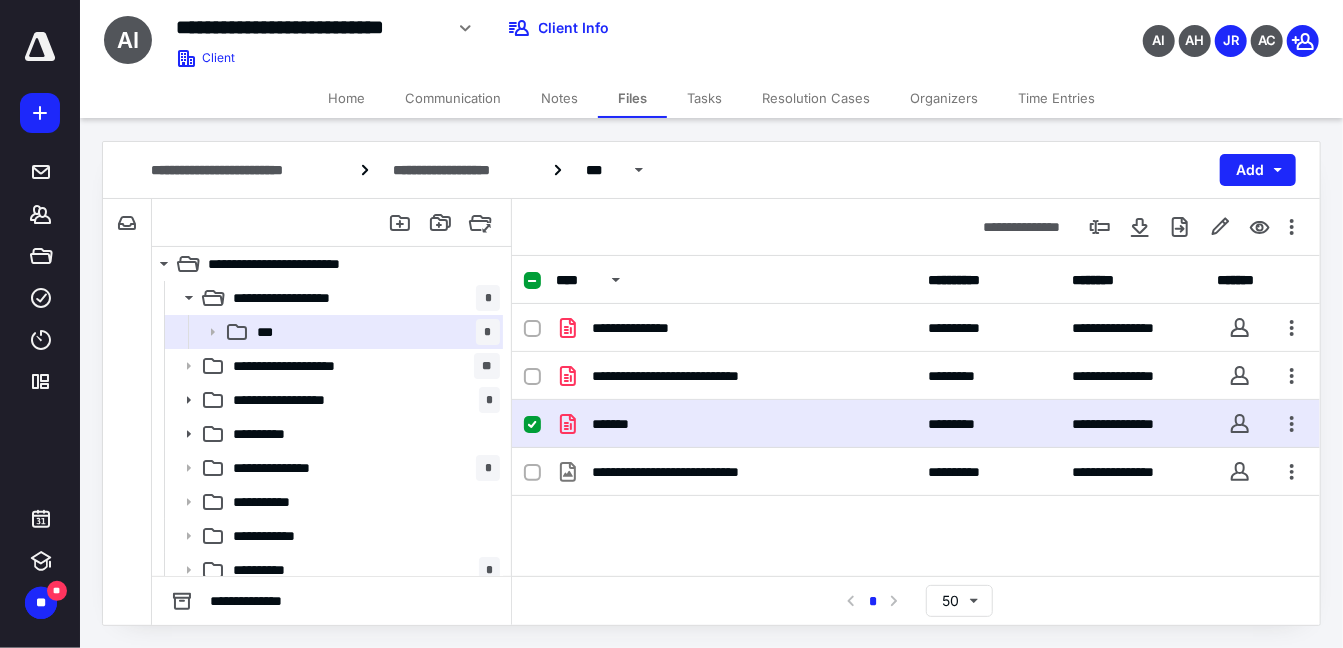 click on "*******" at bounding box center (736, 424) 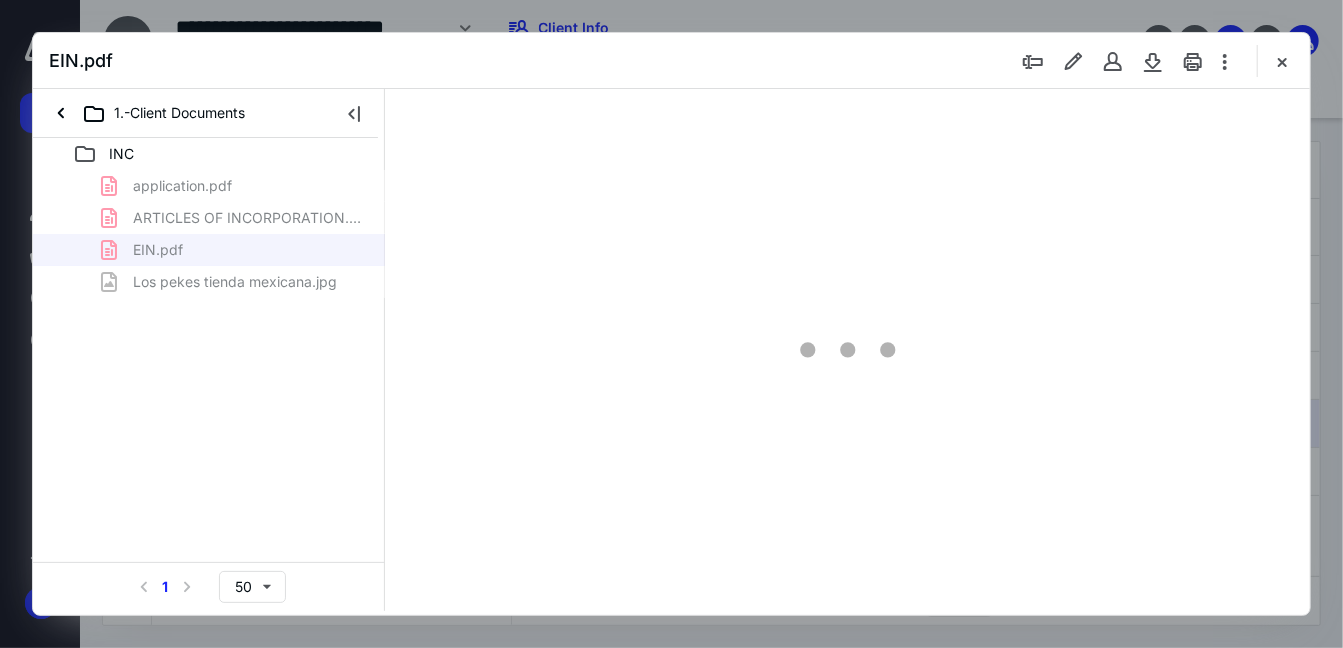 scroll, scrollTop: 0, scrollLeft: 0, axis: both 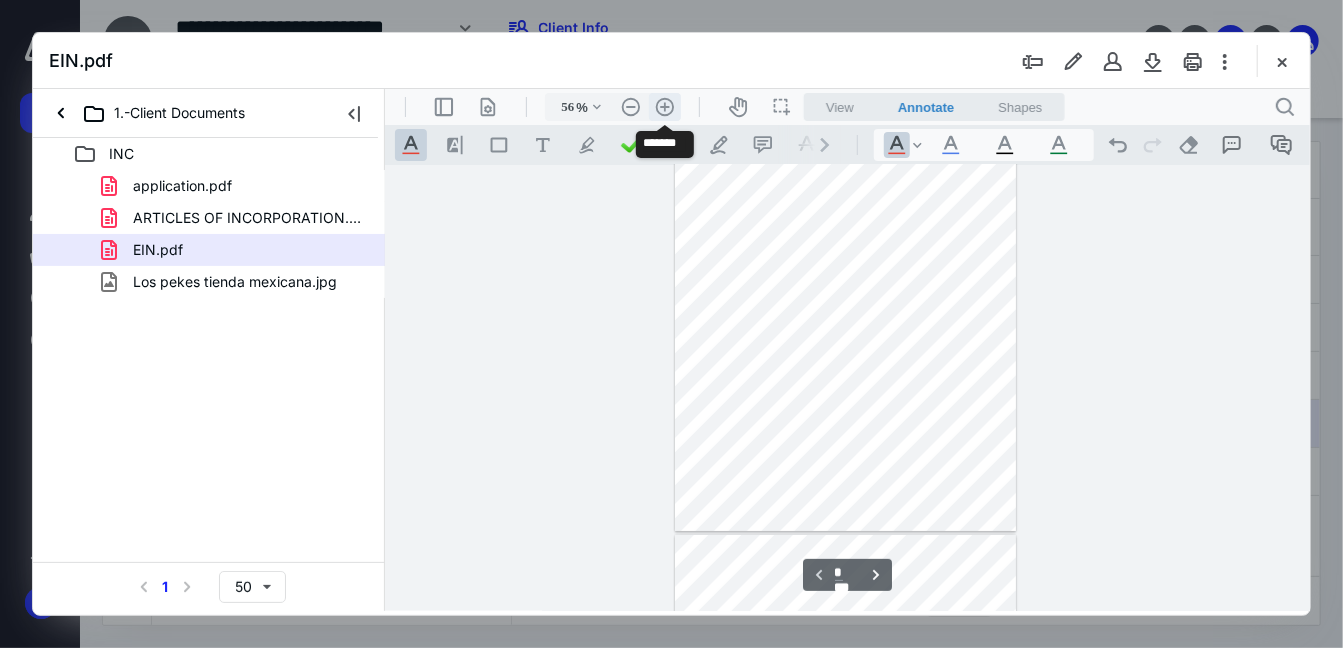 click on ".cls-1{fill:#abb0c4;} icon - header - zoom - in - line" at bounding box center (664, 106) 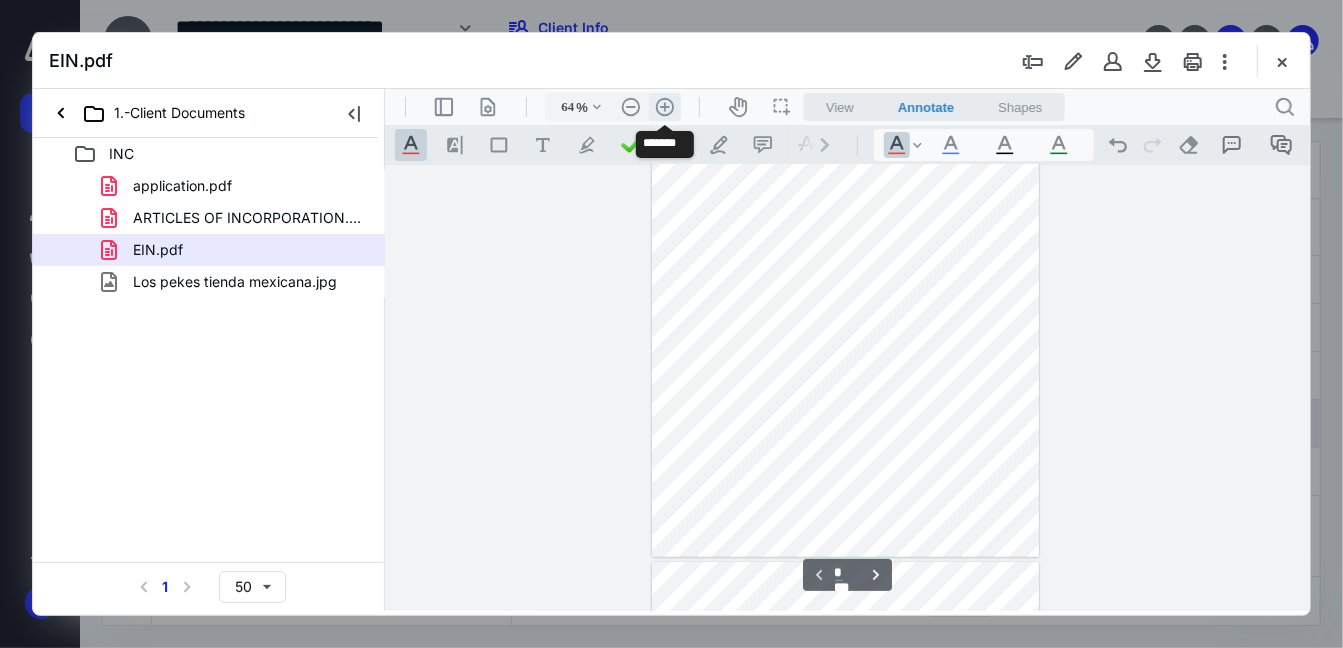 click on ".cls-1{fill:#abb0c4;} icon - header - zoom - in - line" at bounding box center [664, 106] 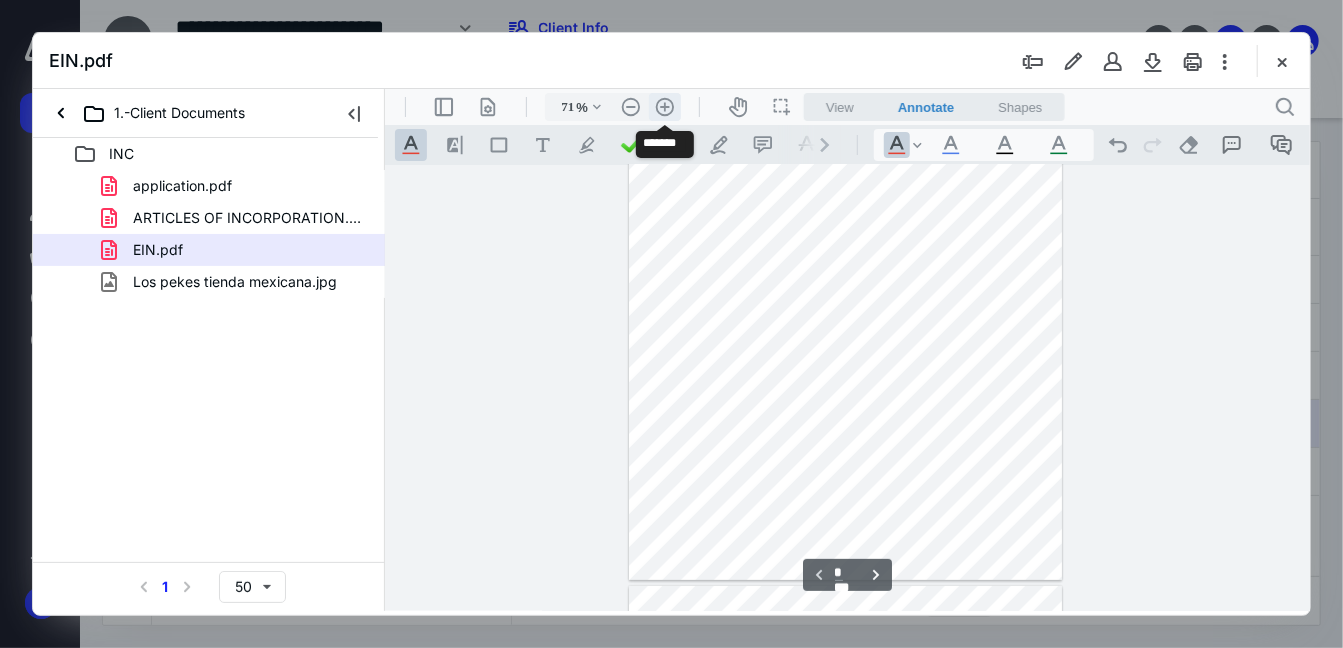 click on ".cls-1{fill:#abb0c4;} icon - header - zoom - in - line" at bounding box center (664, 106) 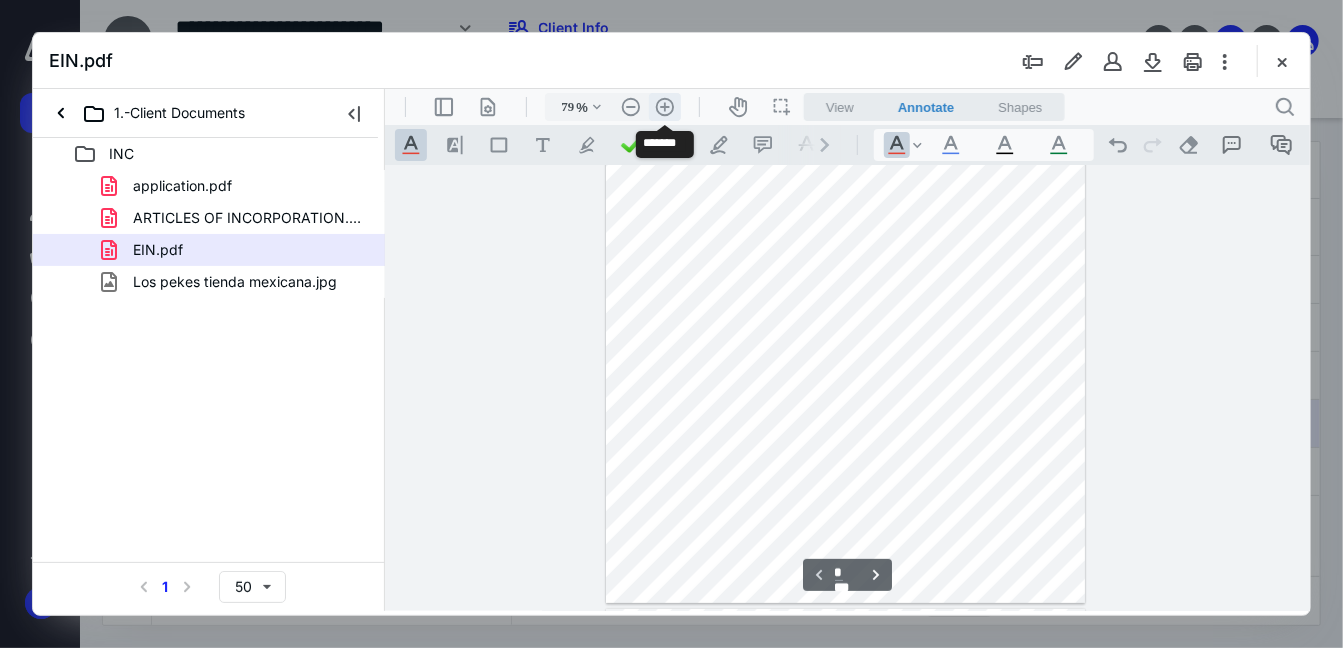 click on ".cls-1{fill:#abb0c4;} icon - header - zoom - in - line" at bounding box center (664, 106) 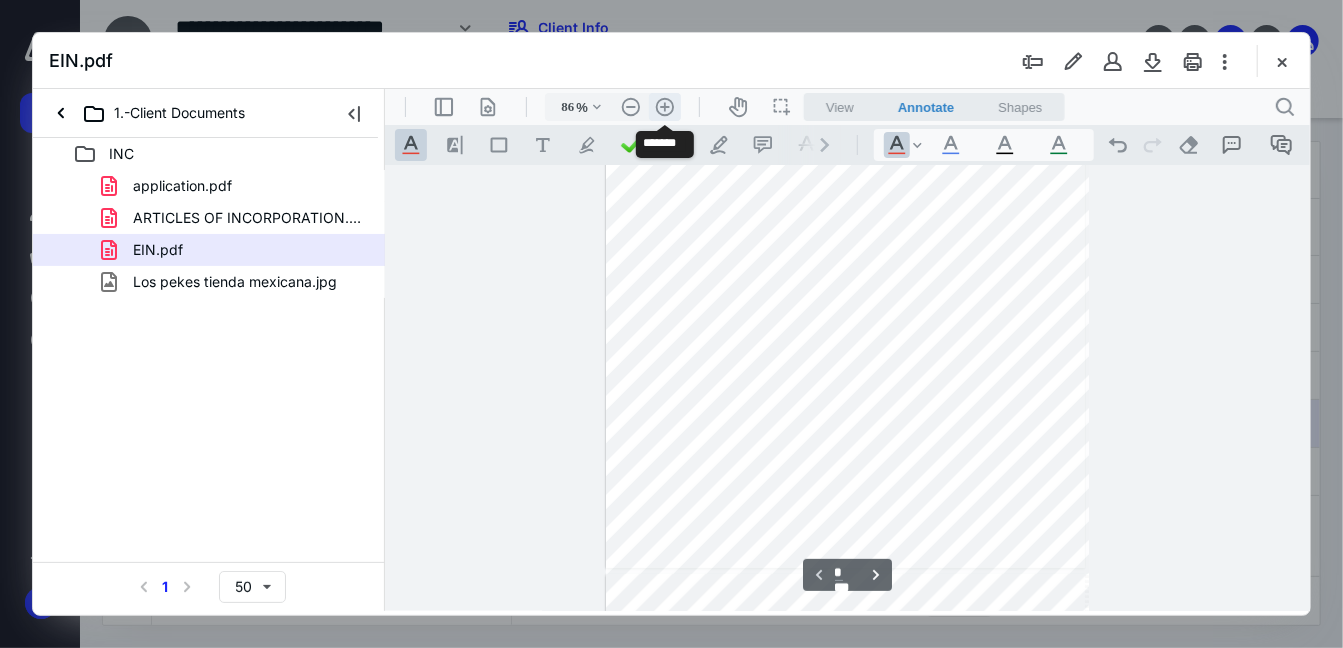 click on ".cls-1{fill:#abb0c4;} icon - header - zoom - in - line" at bounding box center (664, 106) 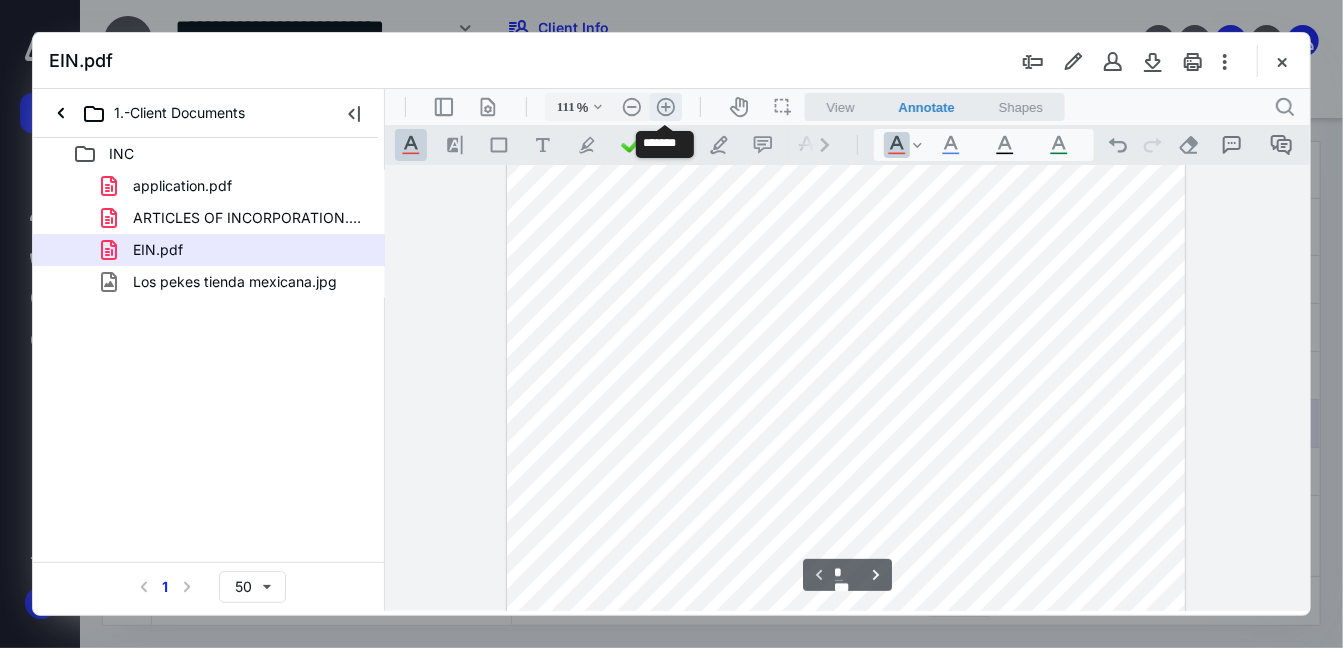 click on ".cls-1{fill:#abb0c4;} icon - header - zoom - in - line" at bounding box center (665, 106) 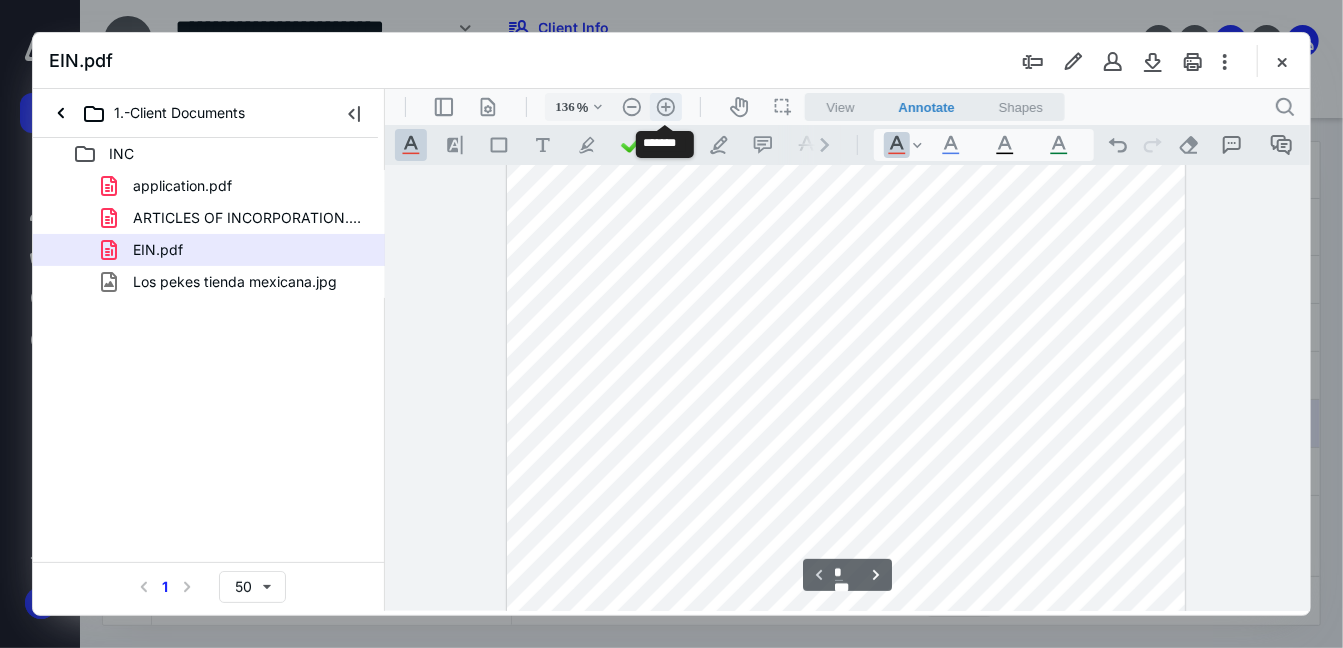 scroll, scrollTop: 457, scrollLeft: 0, axis: vertical 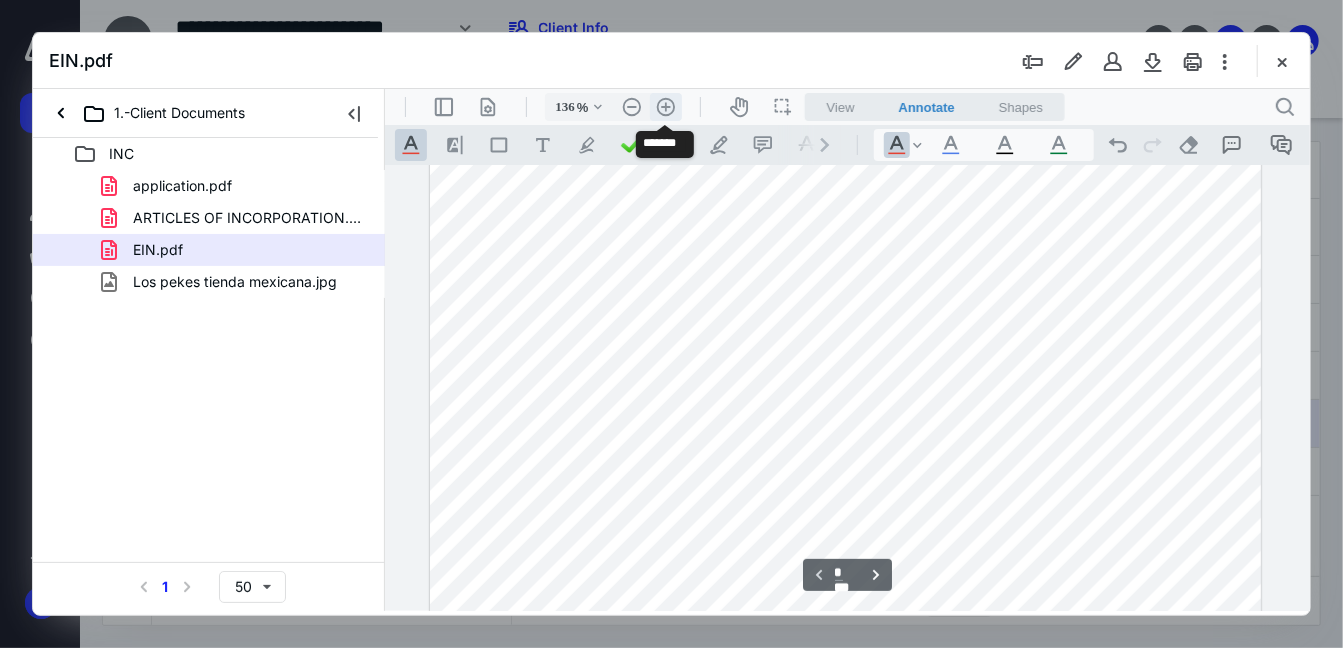 click on ".cls-1{fill:#abb0c4;} icon - header - zoom - in - line" at bounding box center (665, 106) 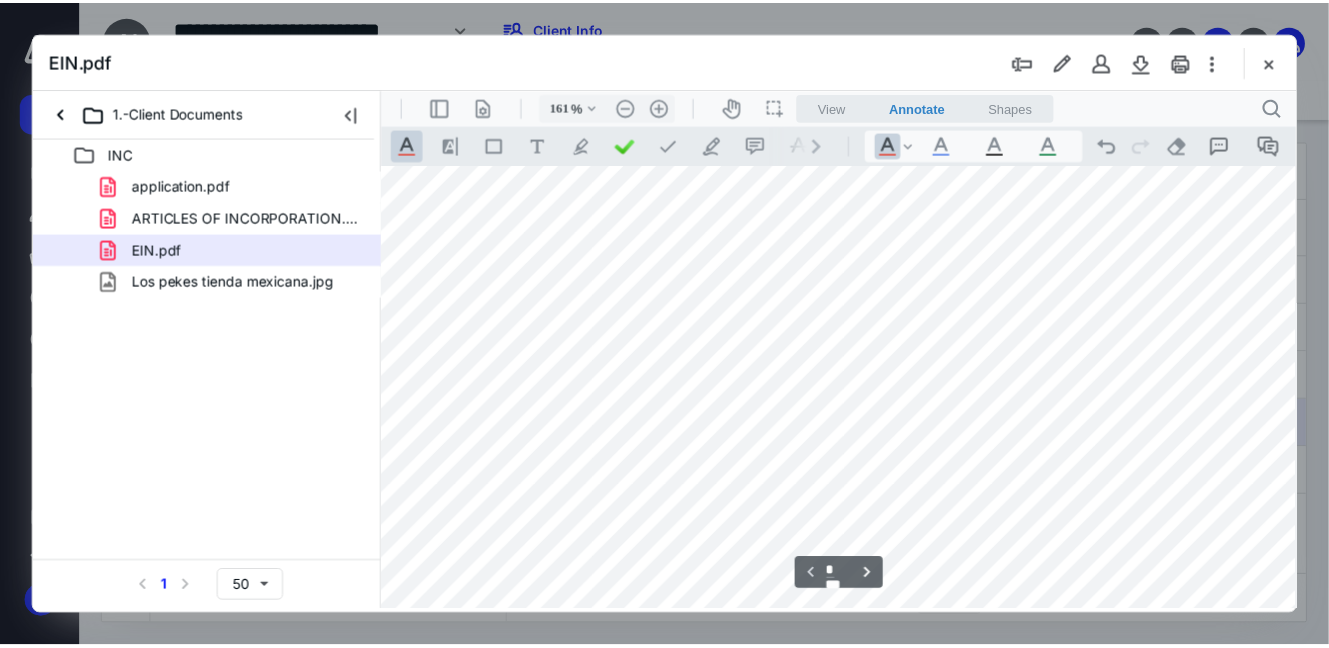 scroll, scrollTop: 0, scrollLeft: 41, axis: horizontal 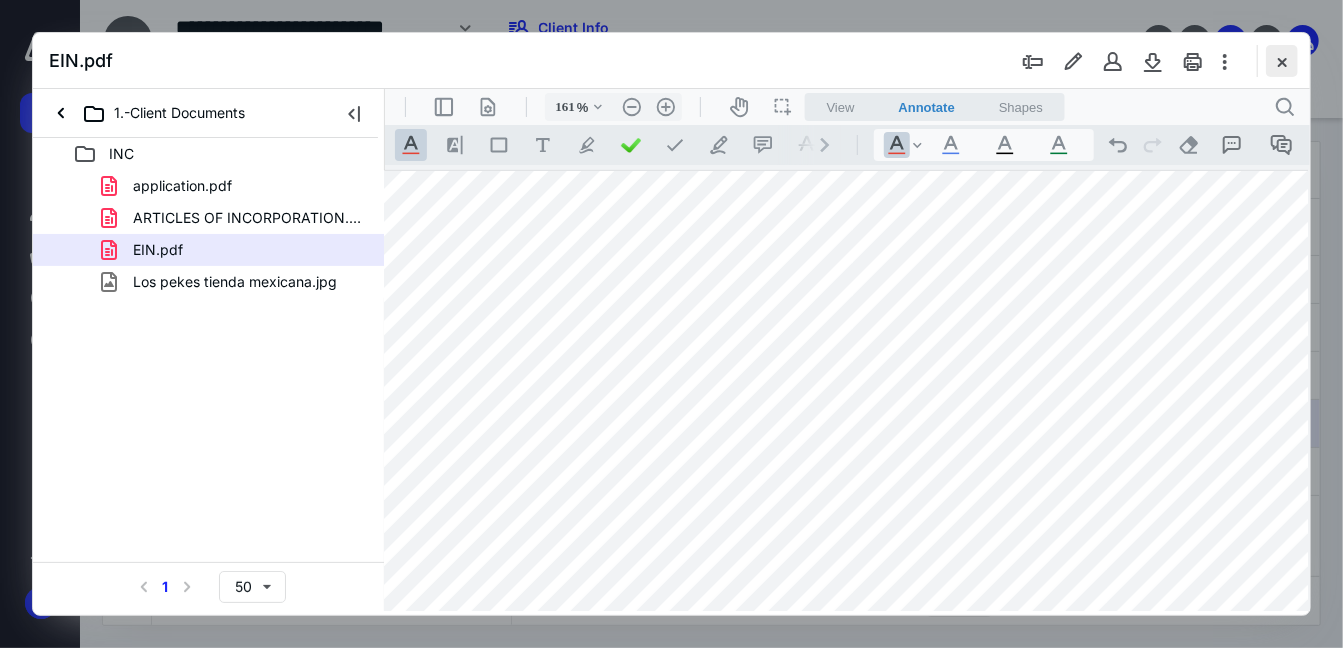 click at bounding box center [1282, 61] 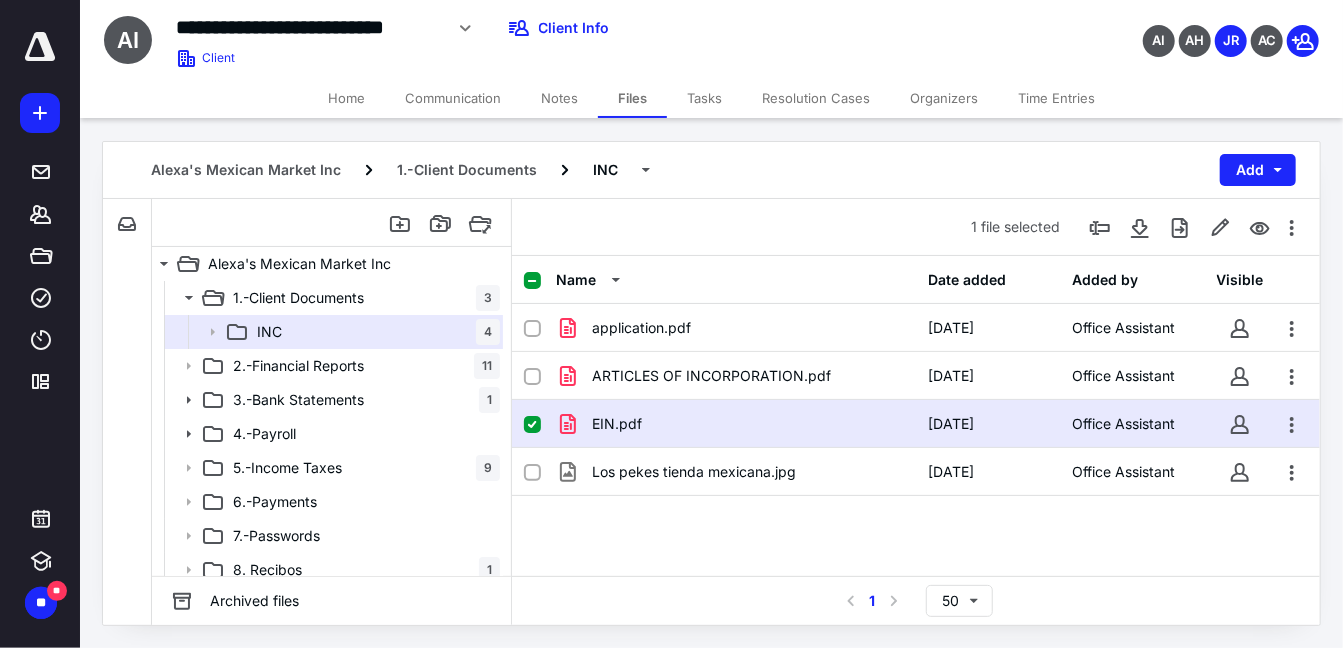 click on "Home" at bounding box center (346, 98) 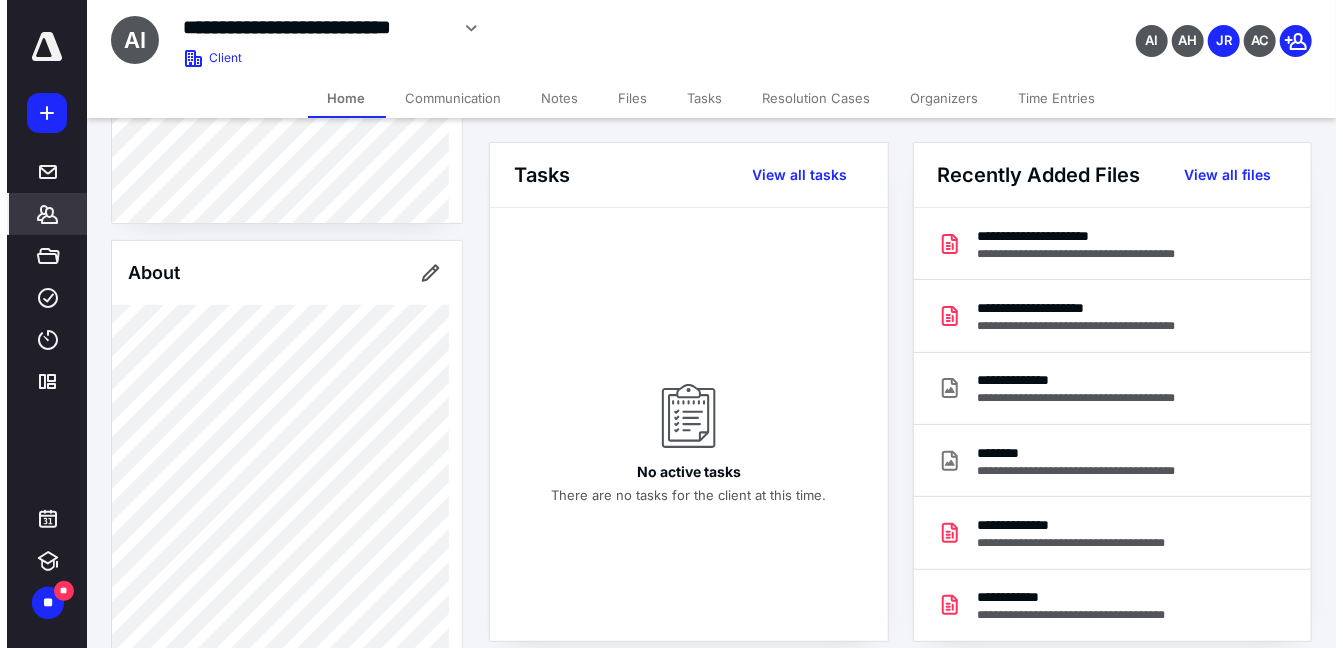 scroll, scrollTop: 545, scrollLeft: 0, axis: vertical 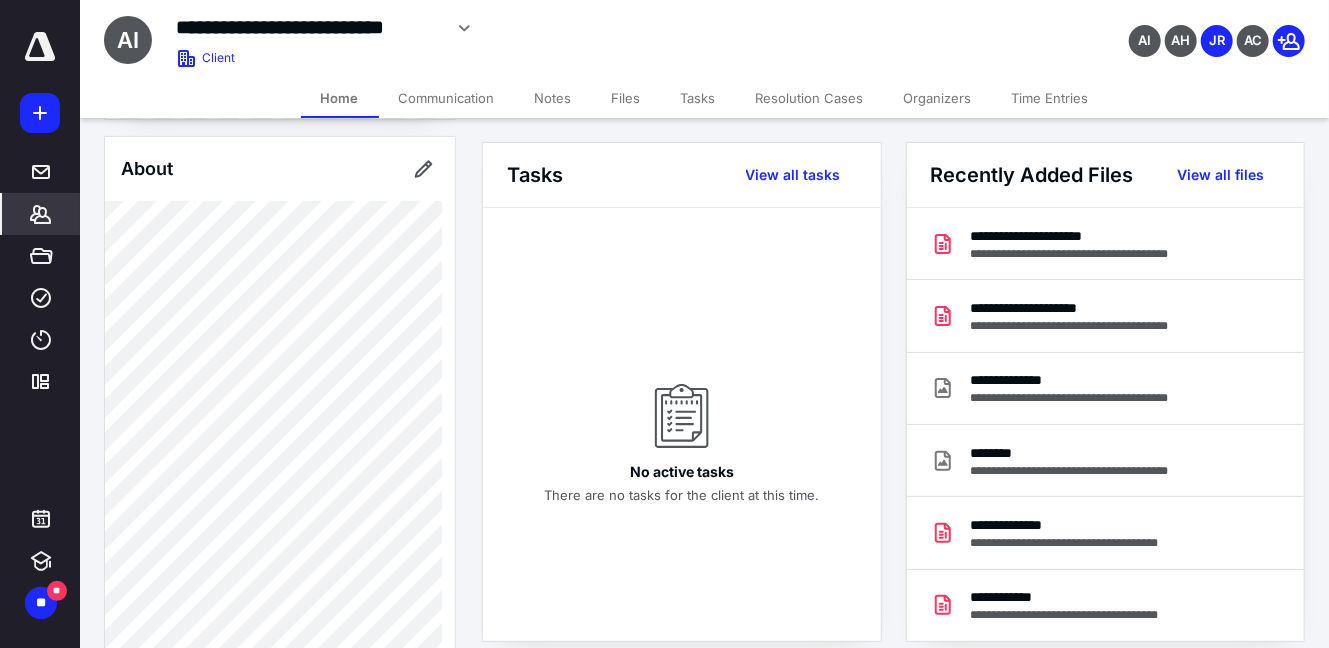 click on "Files" at bounding box center [626, 98] 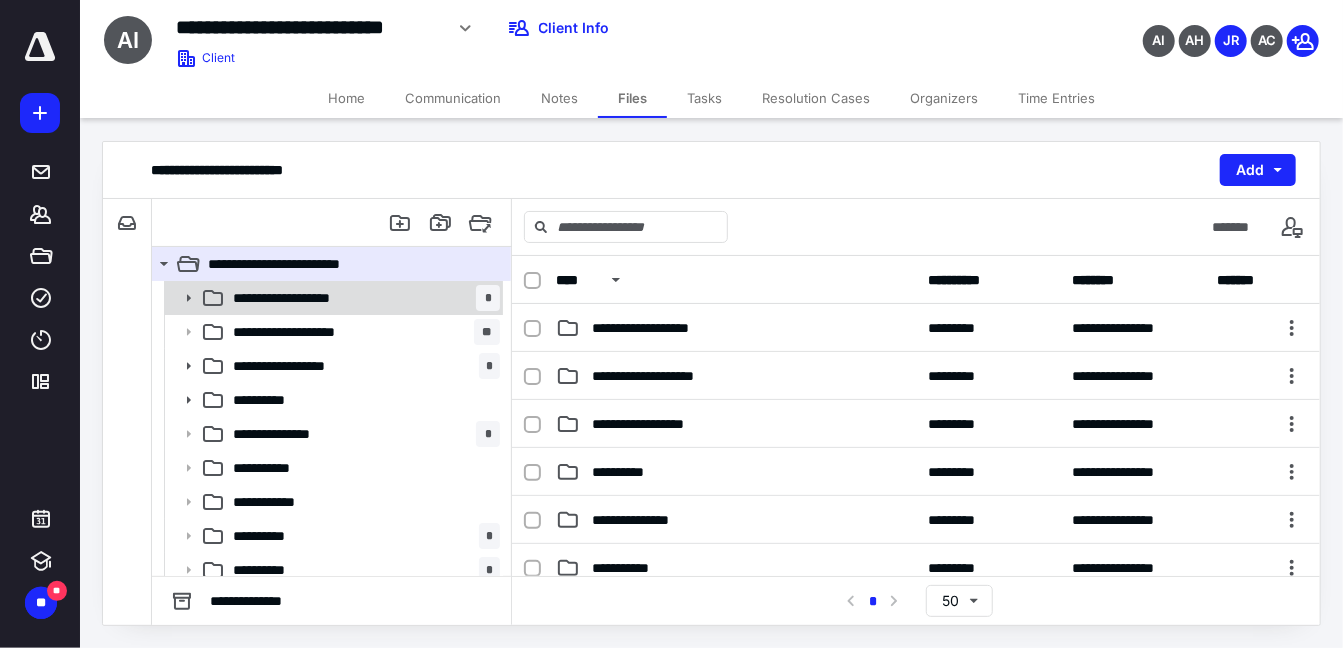 click 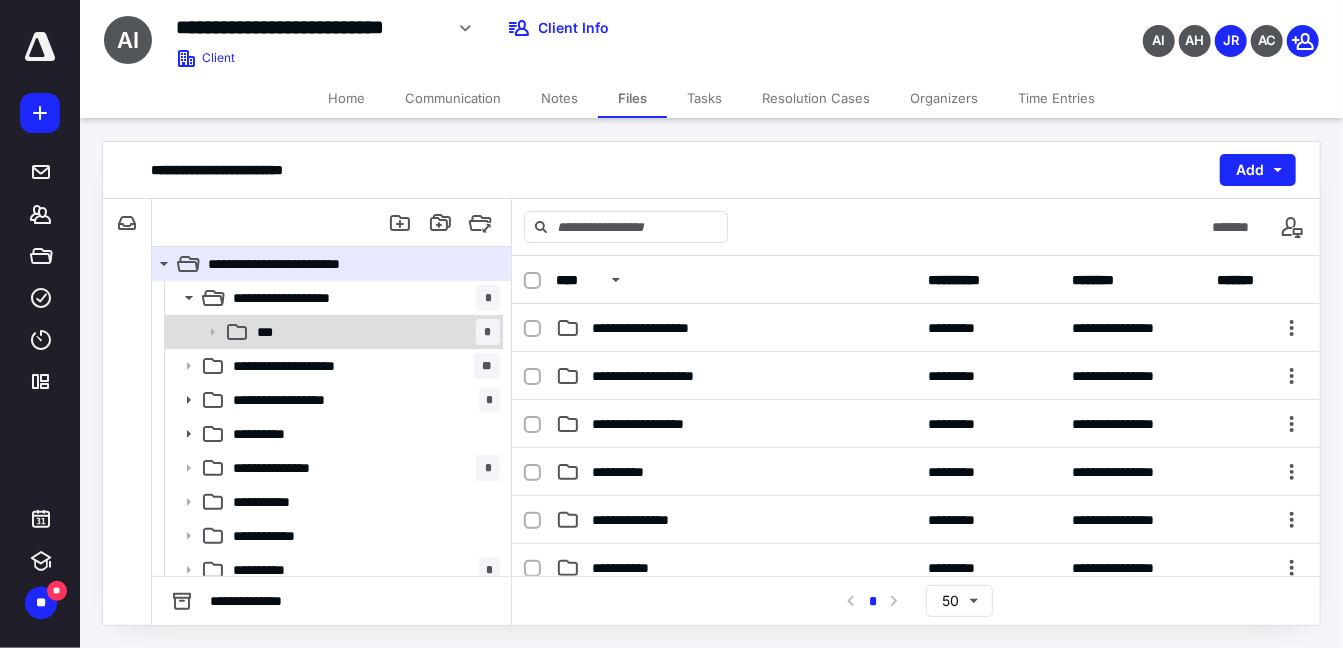 click 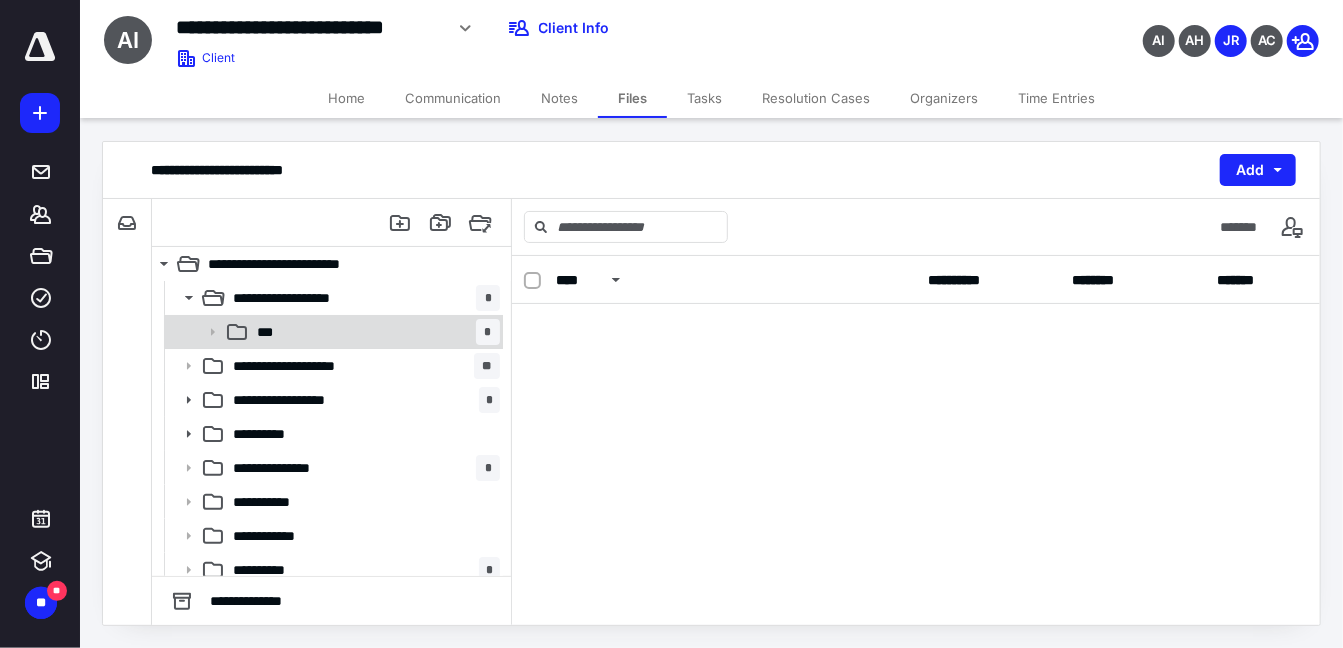 click 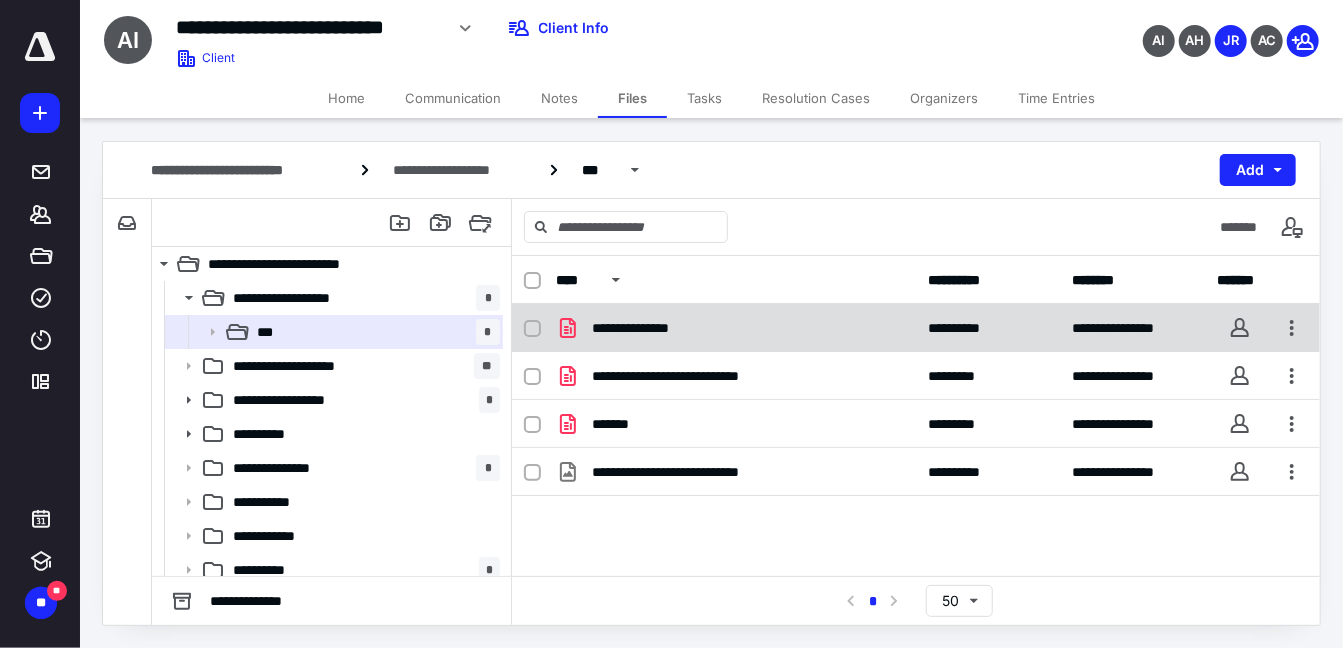 click on "**********" at bounding box center [736, 328] 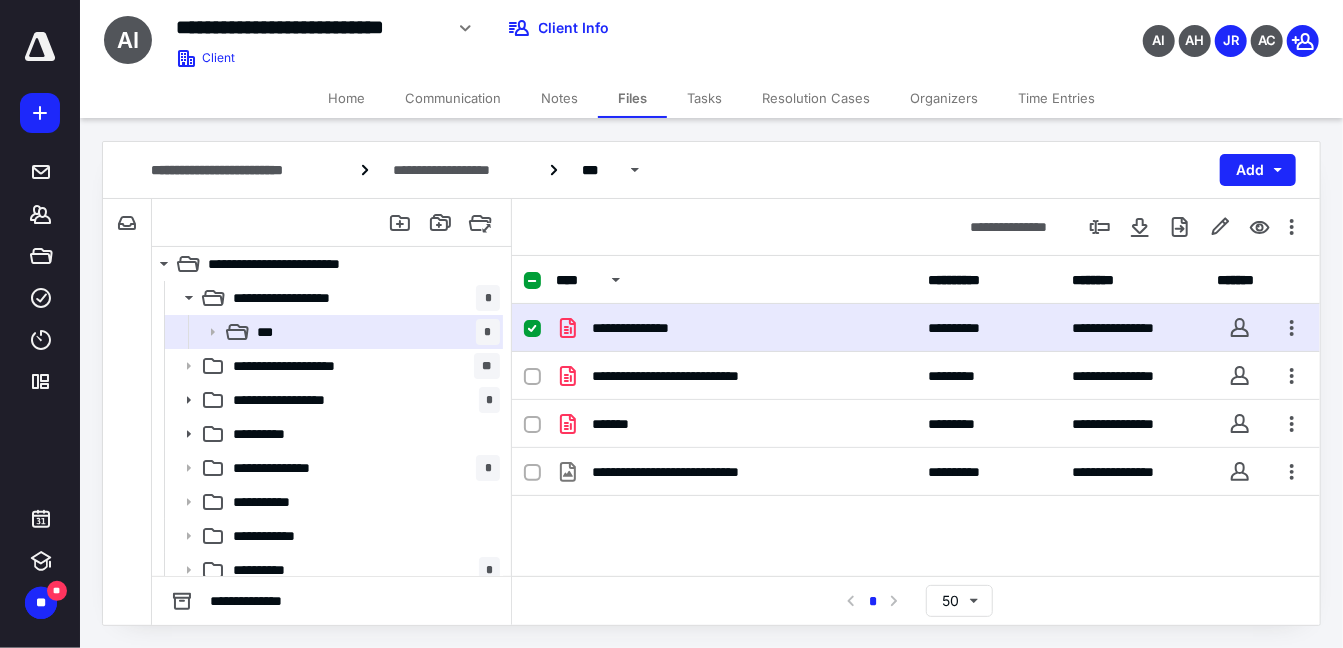 click on "**********" at bounding box center [736, 328] 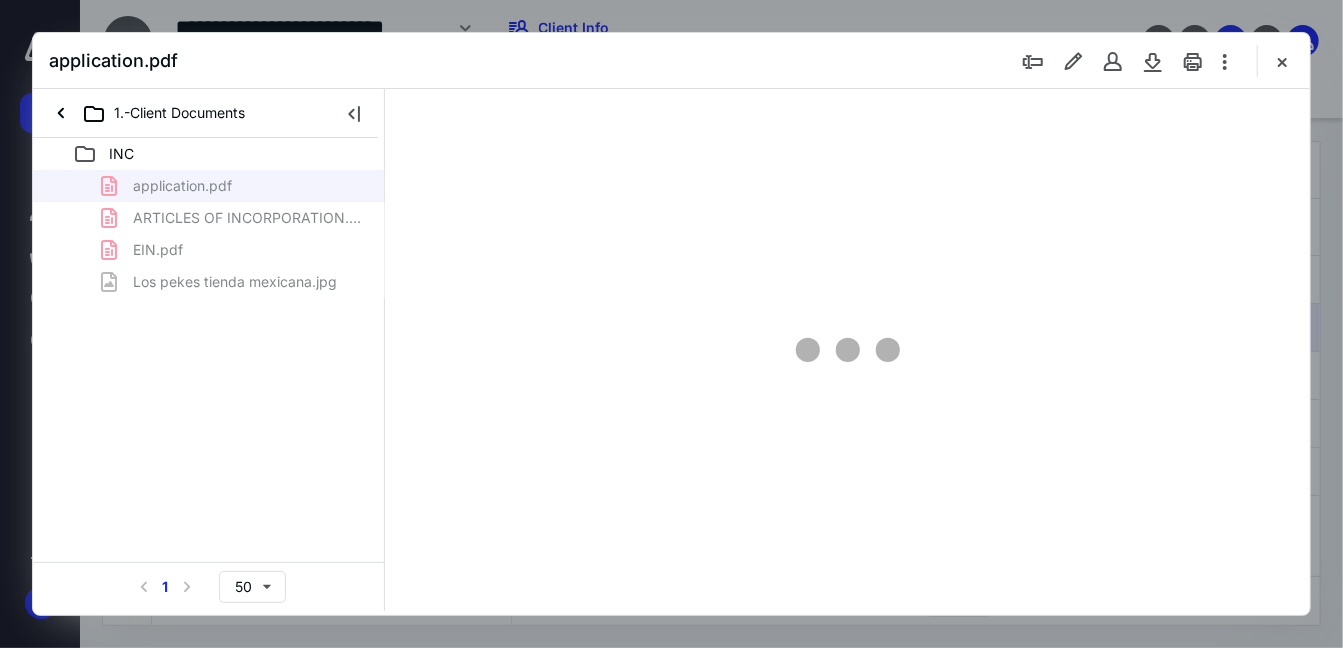 scroll, scrollTop: 0, scrollLeft: 0, axis: both 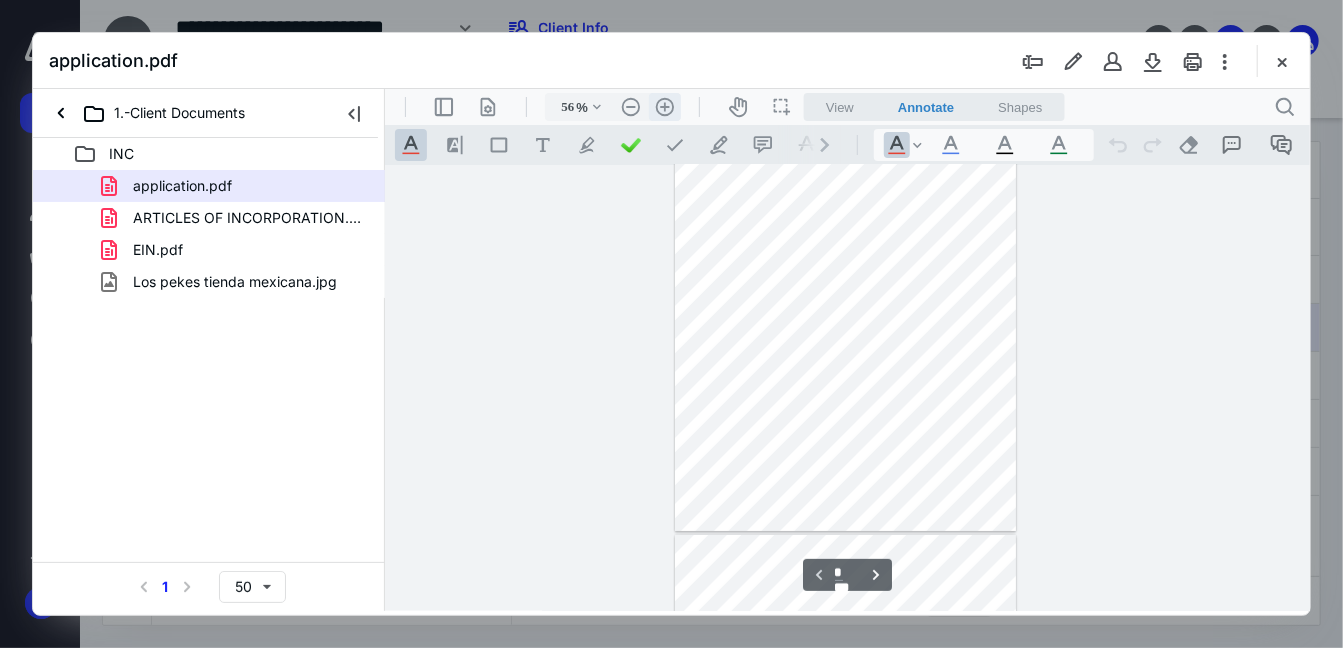 click on ".cls-1{fill:#abb0c4;} icon - header - zoom - in - line" at bounding box center (664, 106) 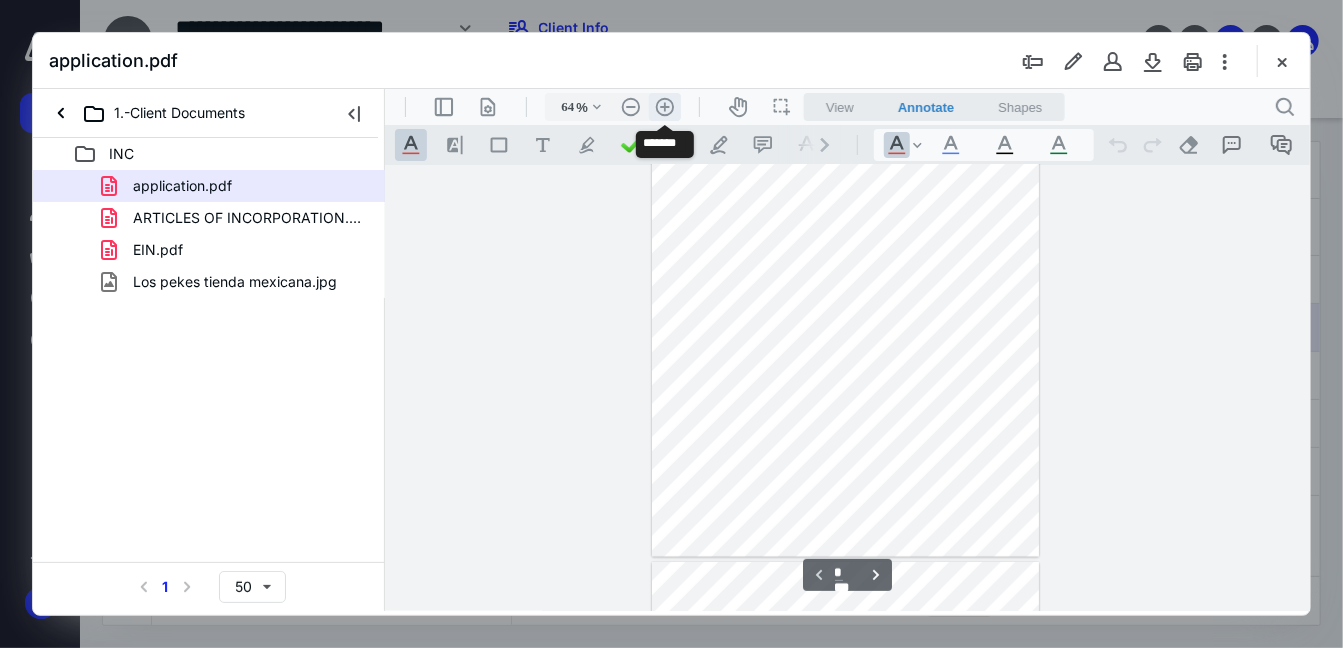 click on ".cls-1{fill:#abb0c4;} icon - header - zoom - in - line" at bounding box center [664, 106] 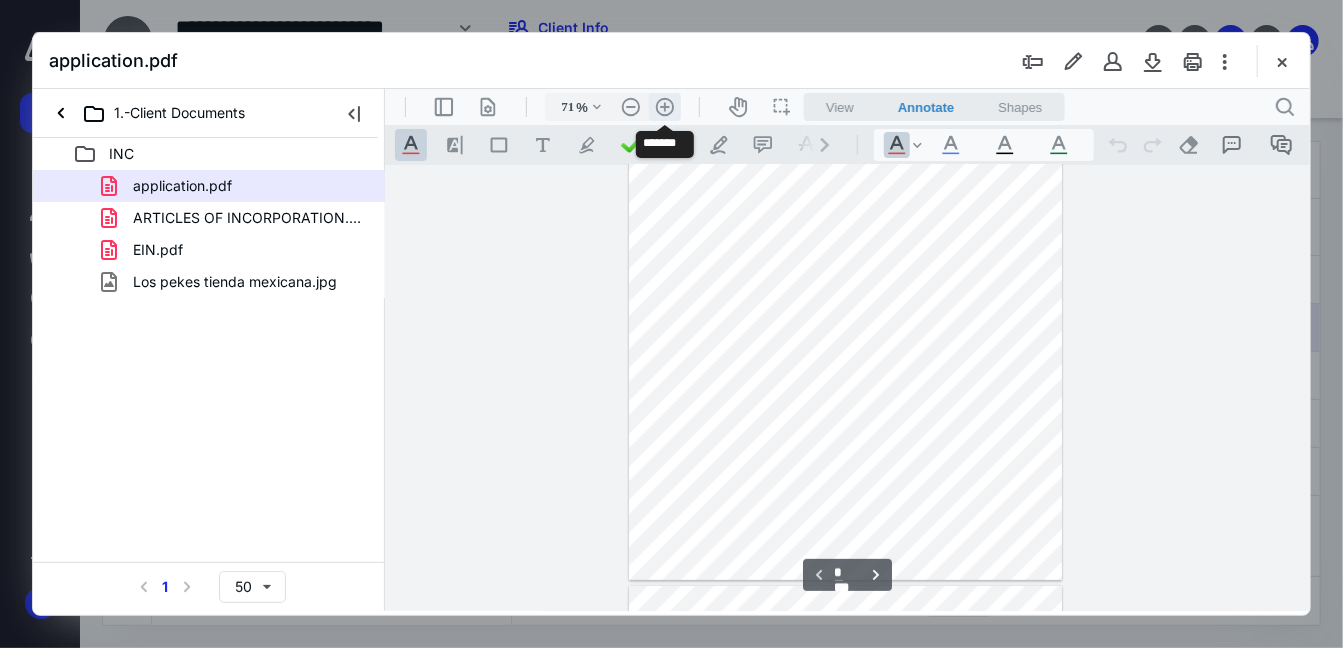 click on ".cls-1{fill:#abb0c4;} icon - header - zoom - in - line" at bounding box center [664, 106] 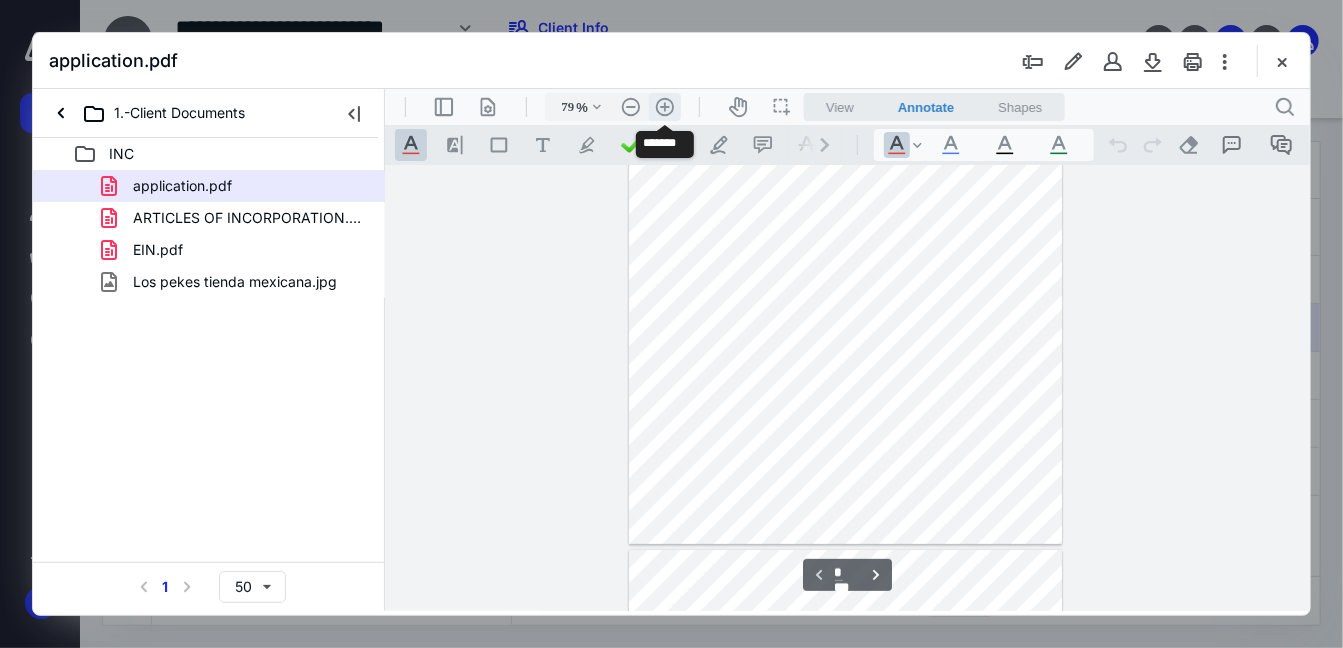 click on ".cls-1{fill:#abb0c4;} icon - header - zoom - in - line" at bounding box center (664, 106) 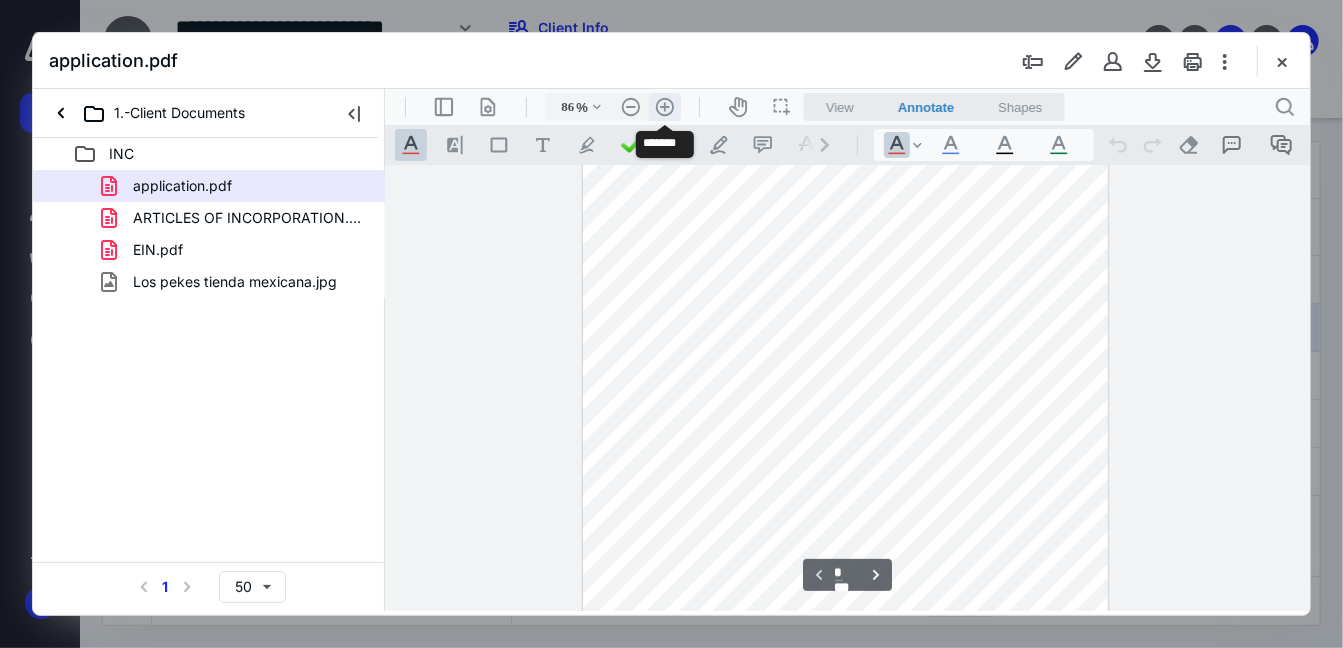 click on ".cls-1{fill:#abb0c4;} icon - header - zoom - in - line" at bounding box center [664, 106] 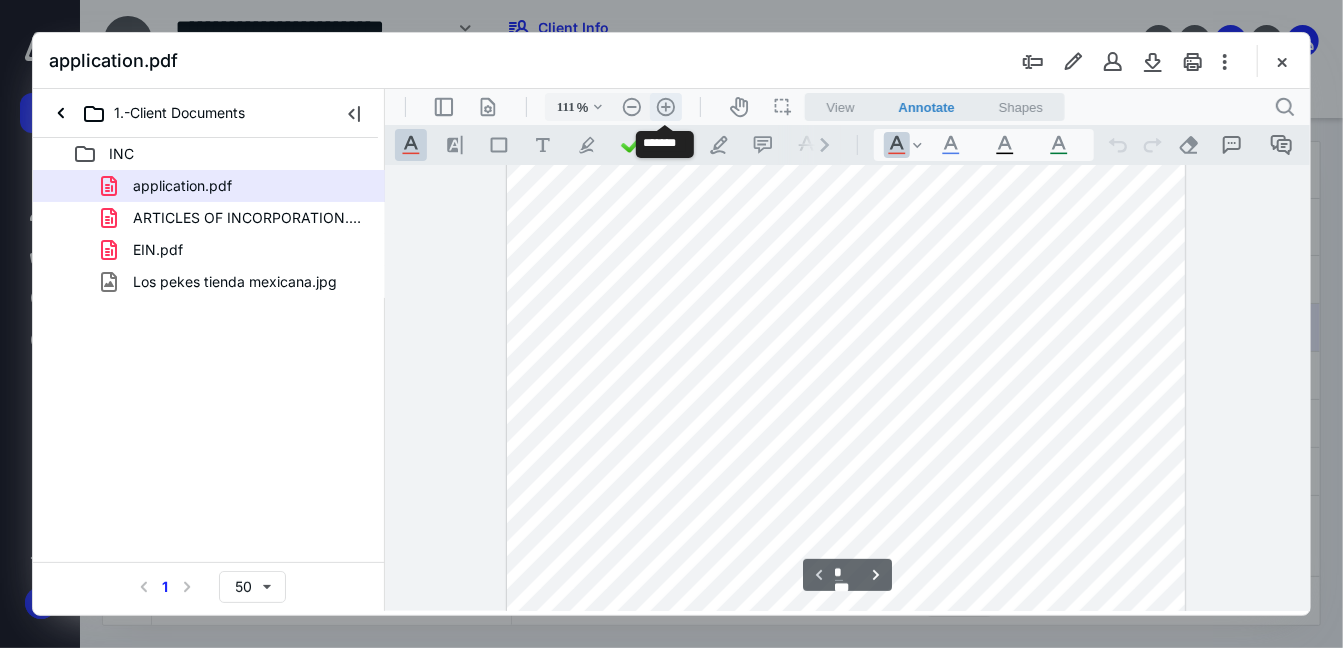 click on ".cls-1{fill:#abb0c4;} icon - header - zoom - in - line" at bounding box center [665, 106] 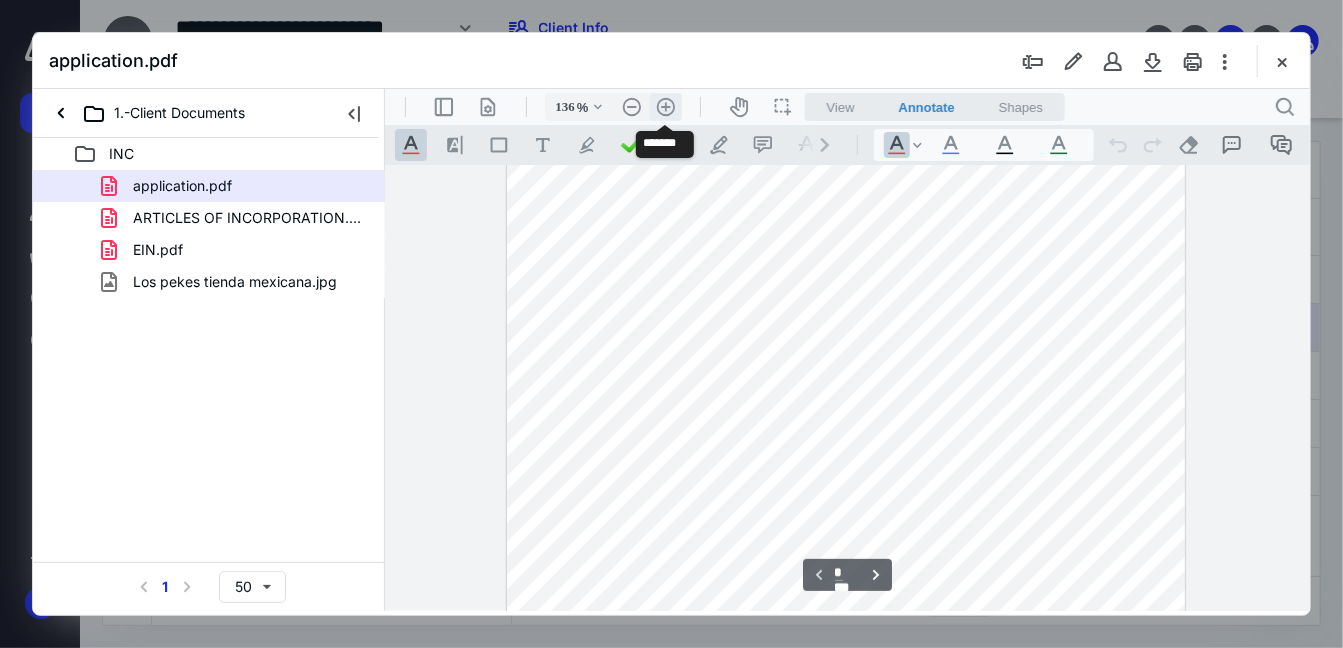 scroll, scrollTop: 457, scrollLeft: 0, axis: vertical 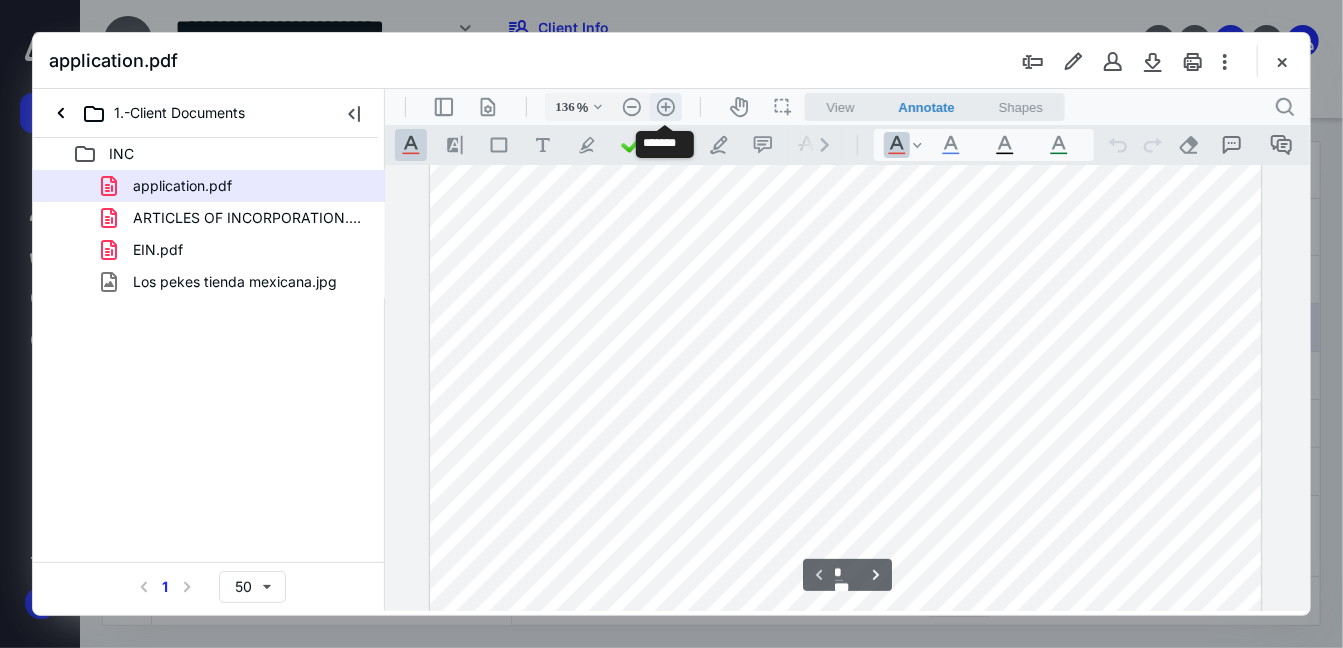 click on ".cls-1{fill:#abb0c4;} icon - header - zoom - in - line" at bounding box center (665, 106) 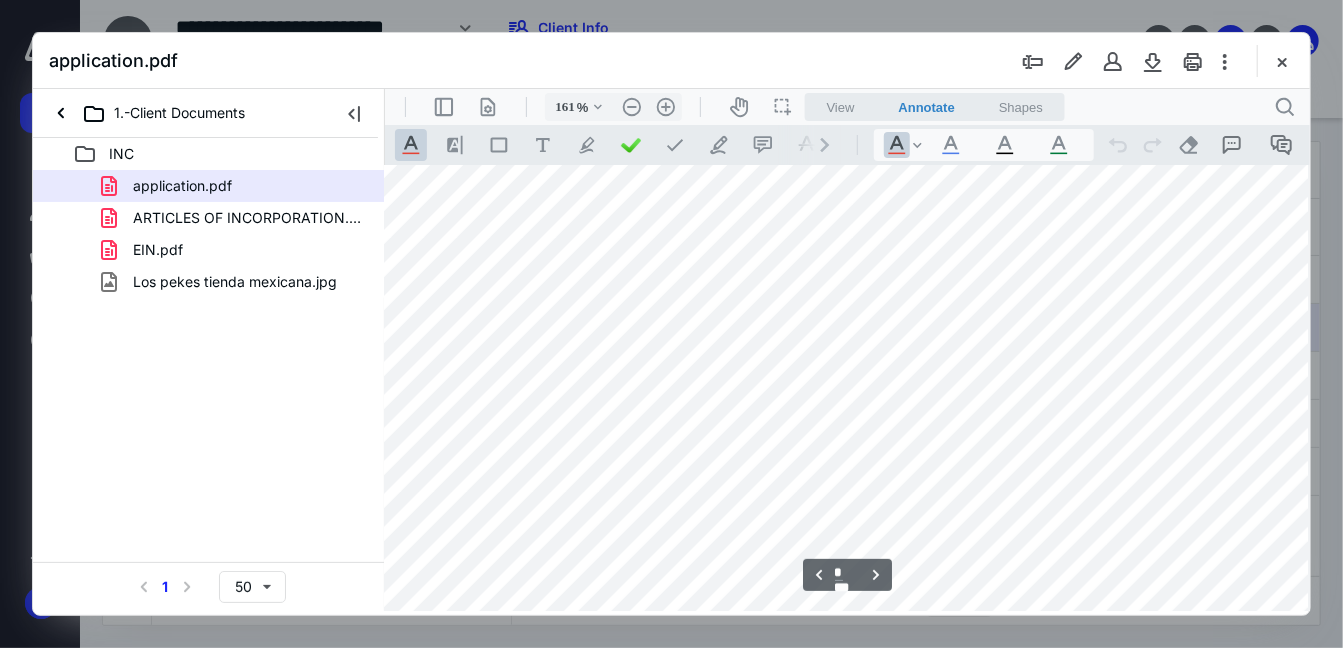 scroll, scrollTop: 4272, scrollLeft: 41, axis: both 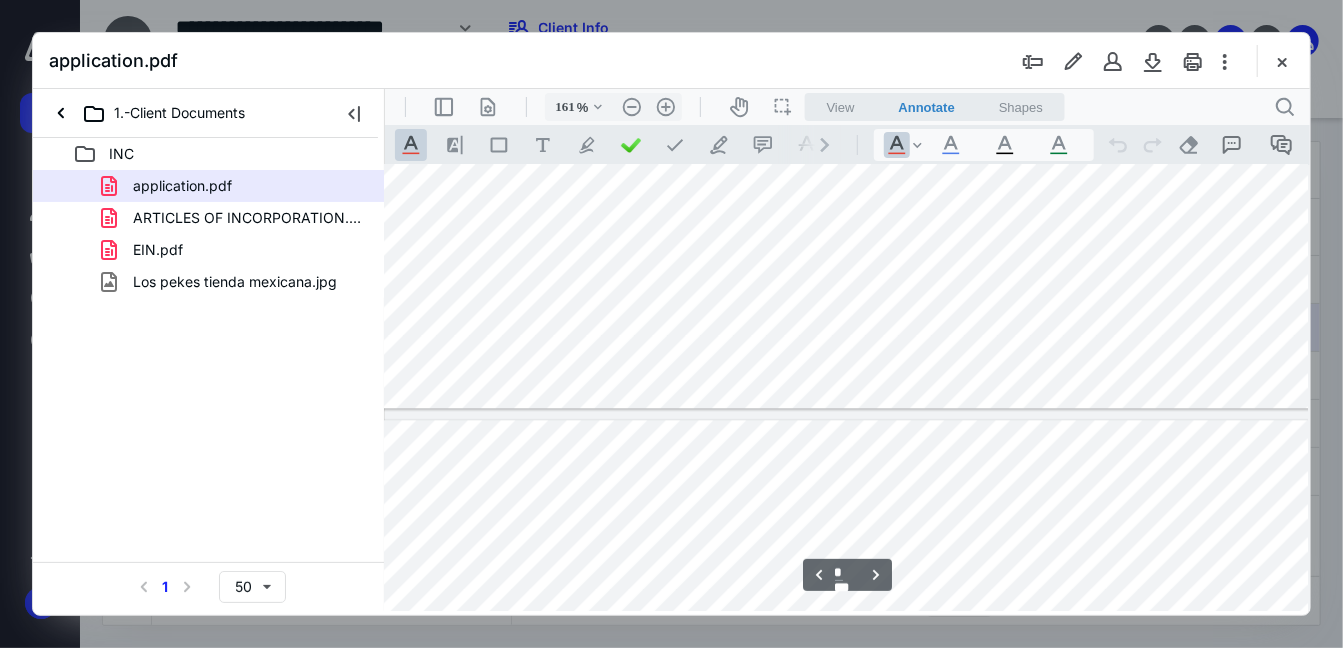 type on "*" 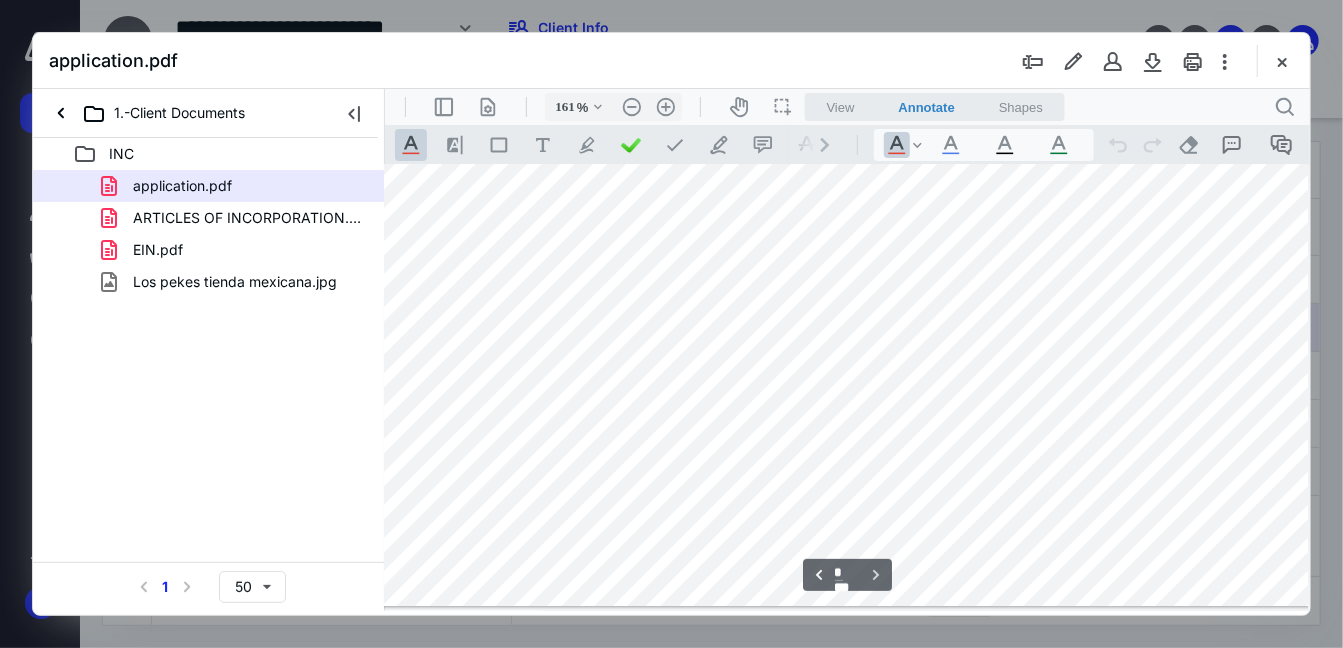 scroll, scrollTop: 7276, scrollLeft: 41, axis: both 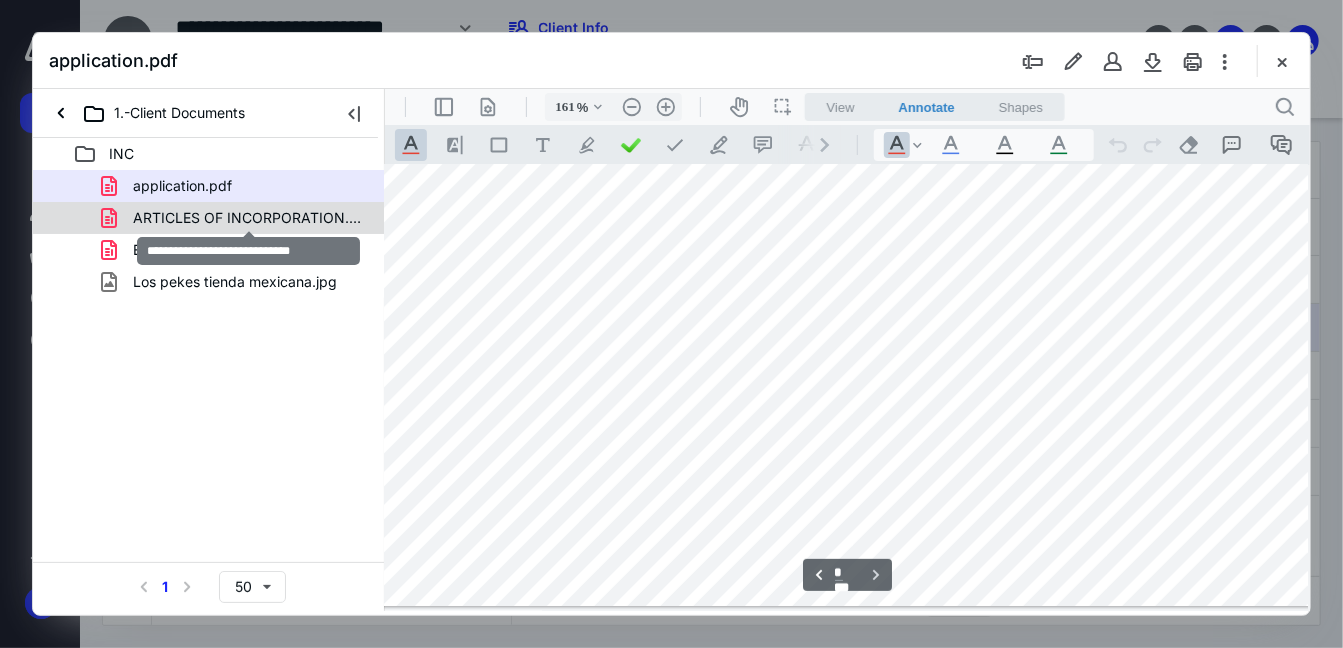 click on "ARTICLES OF INCORPORATION.pdf" at bounding box center [249, 218] 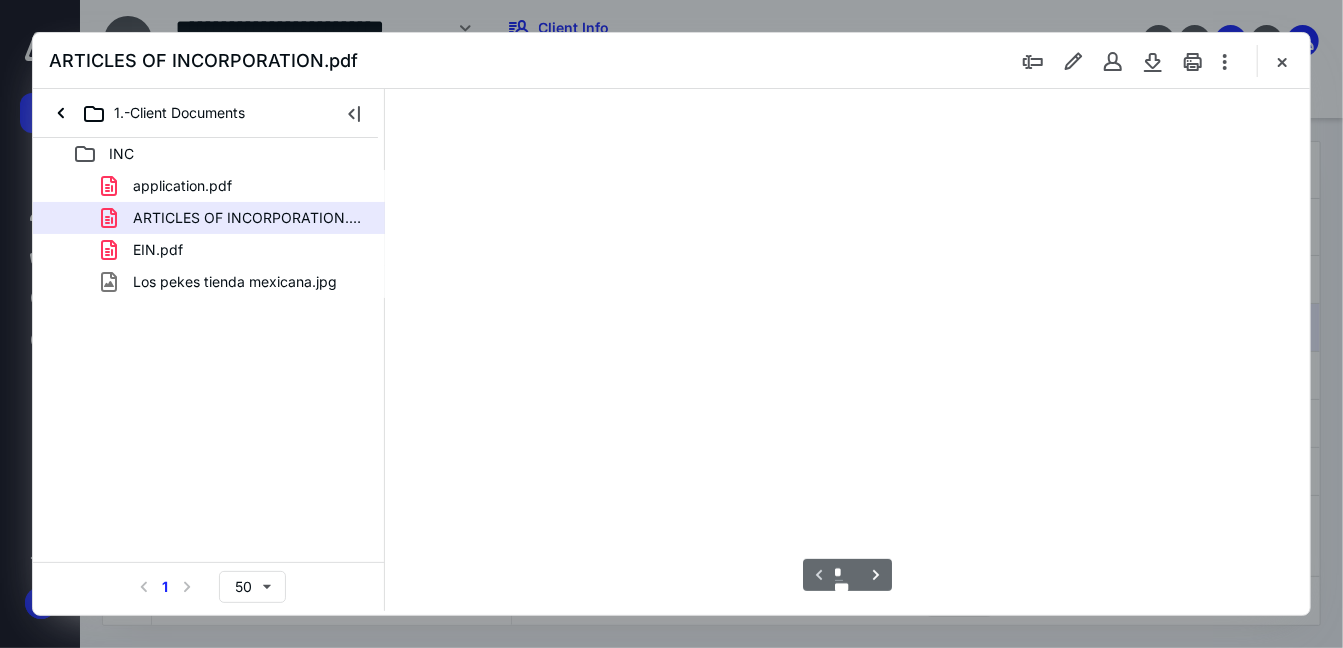 scroll, scrollTop: 0, scrollLeft: 0, axis: both 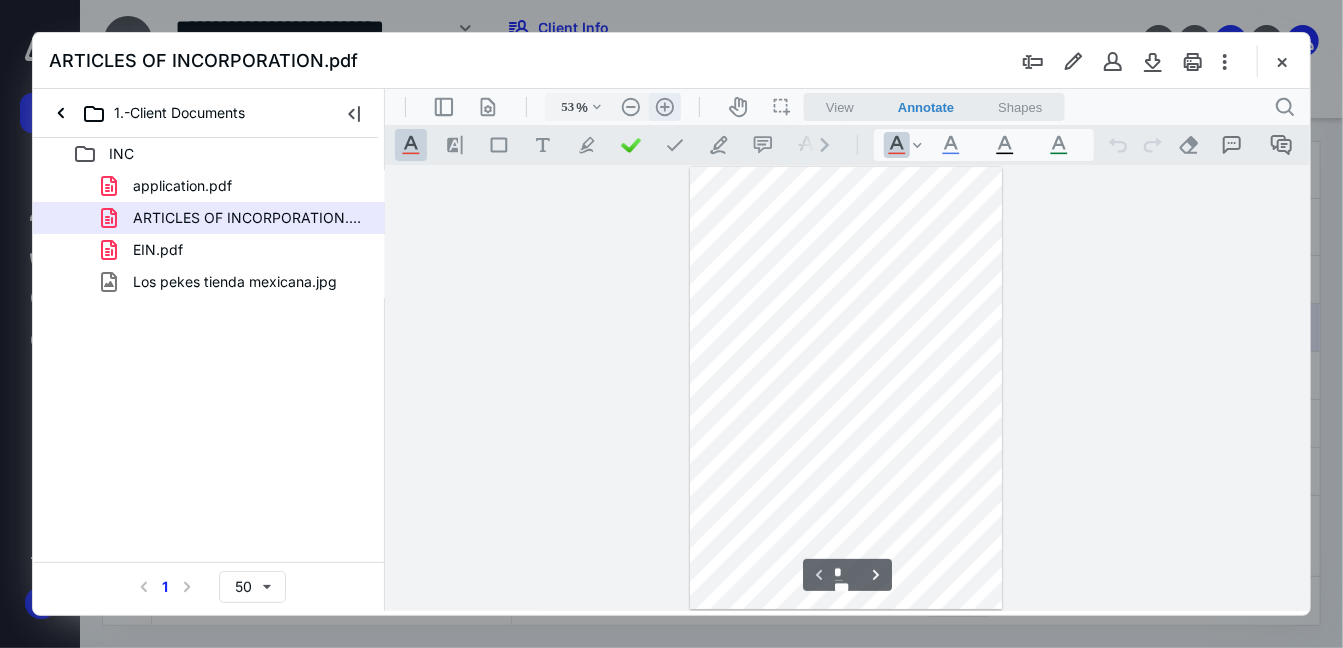 click on ".cls-1{fill:#abb0c4;} icon - header - zoom - in - line" at bounding box center [664, 106] 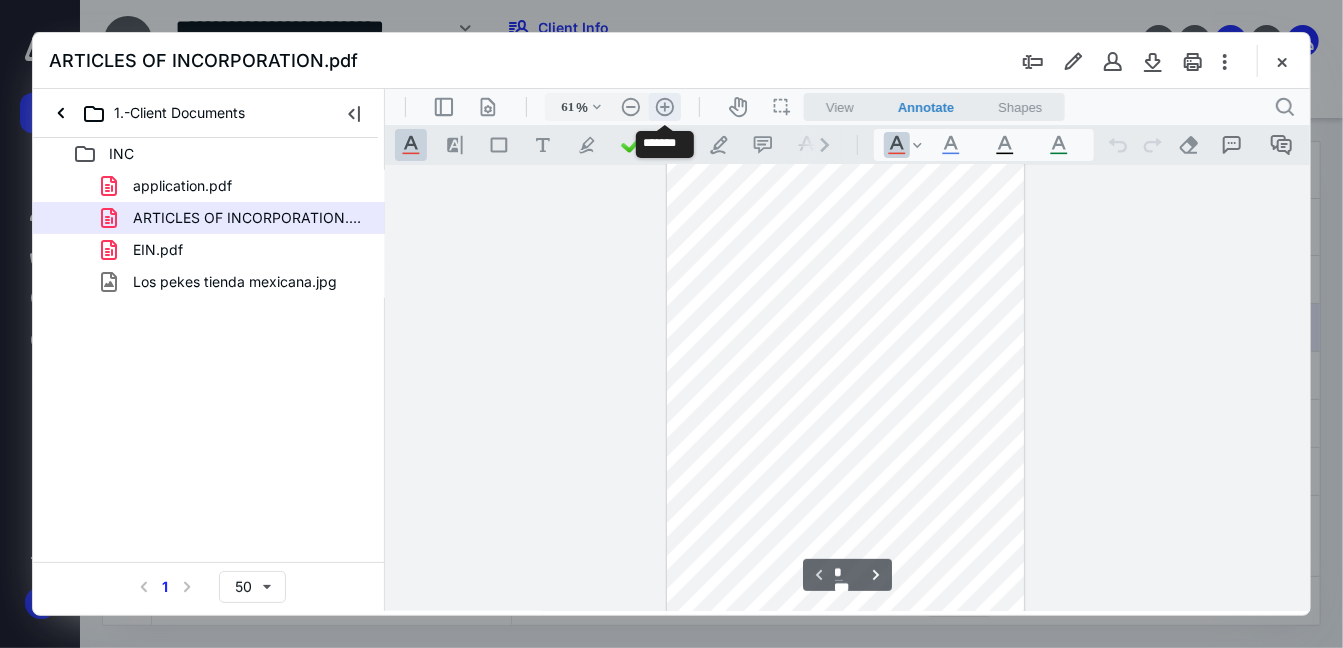 click on ".cls-1{fill:#abb0c4;} icon - header - zoom - in - line" at bounding box center (664, 106) 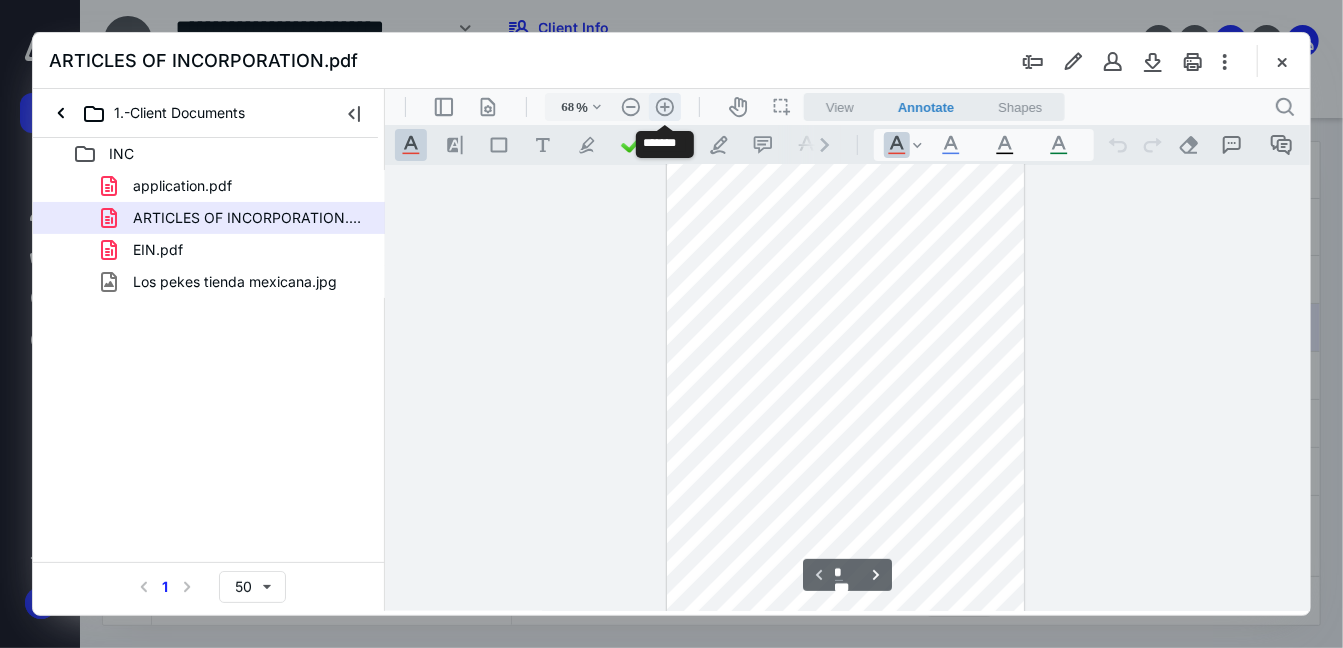 click on ".cls-1{fill:#abb0c4;} icon - header - zoom - in - line" at bounding box center [664, 106] 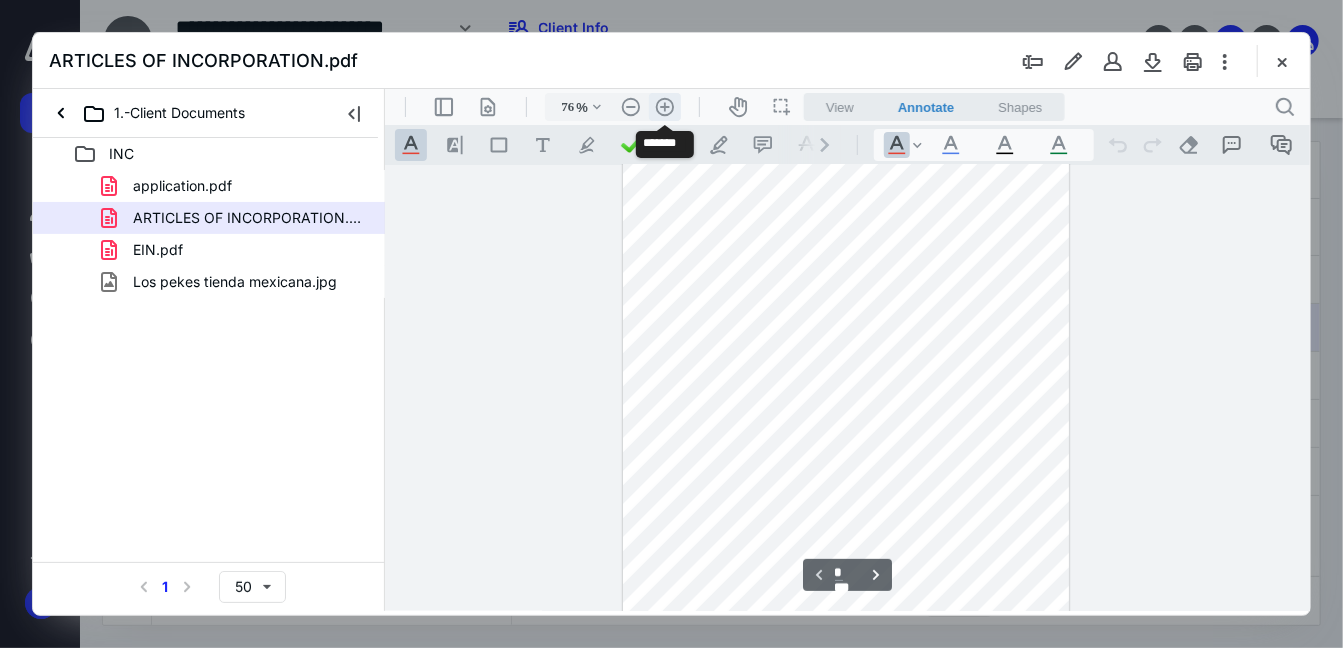 click on ".cls-1{fill:#abb0c4;} icon - header - zoom - in - line" at bounding box center [664, 106] 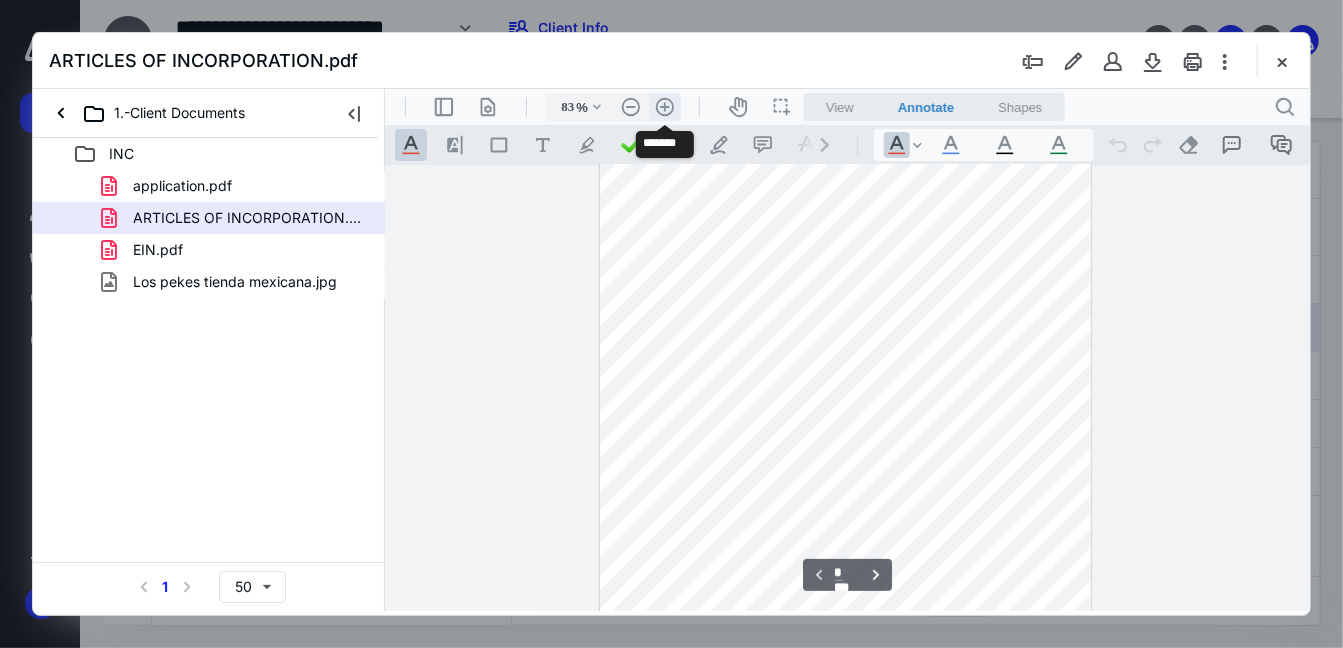 click on ".cls-1{fill:#abb0c4;} icon - header - zoom - in - line" at bounding box center (664, 106) 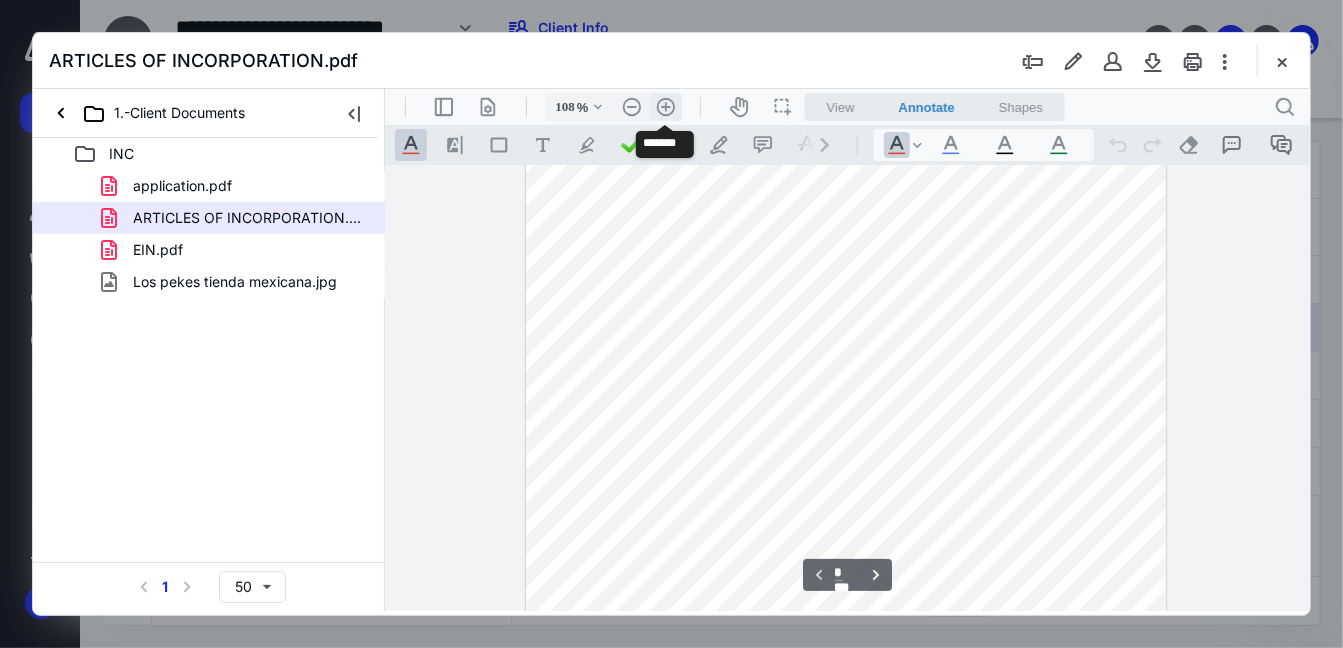 click on ".cls-1{fill:#abb0c4;} icon - header - zoom - in - line" at bounding box center (665, 106) 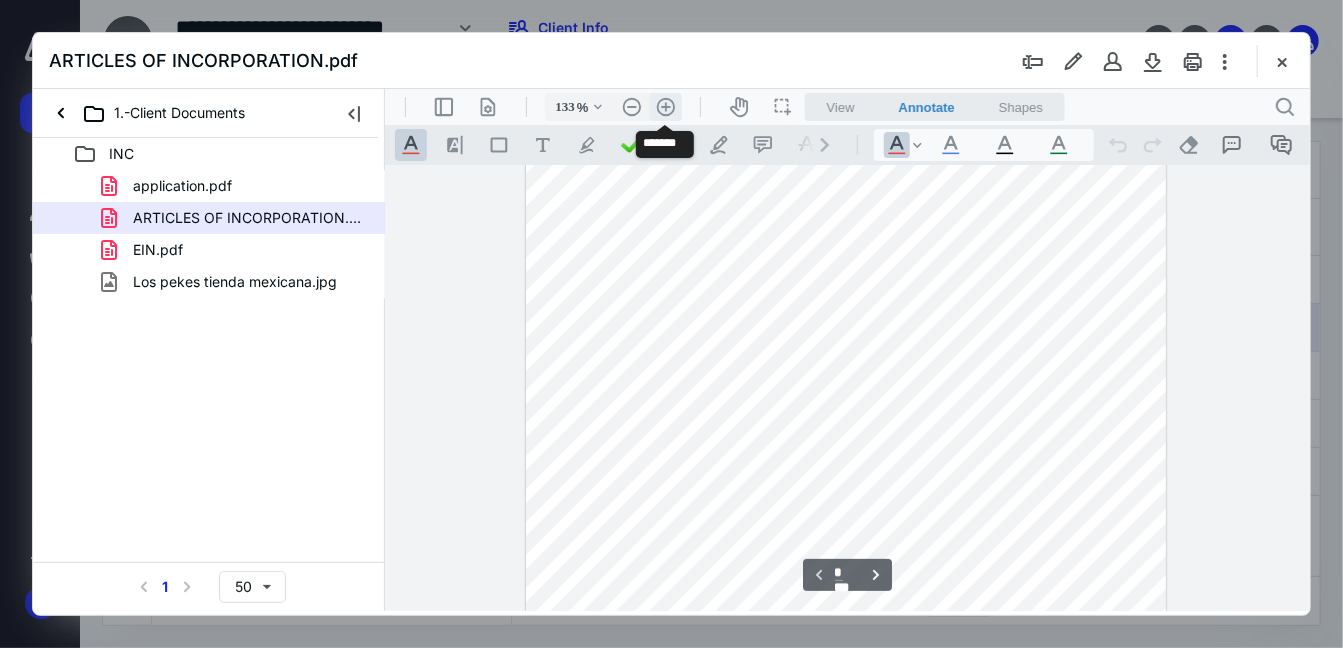 scroll, scrollTop: 282, scrollLeft: 0, axis: vertical 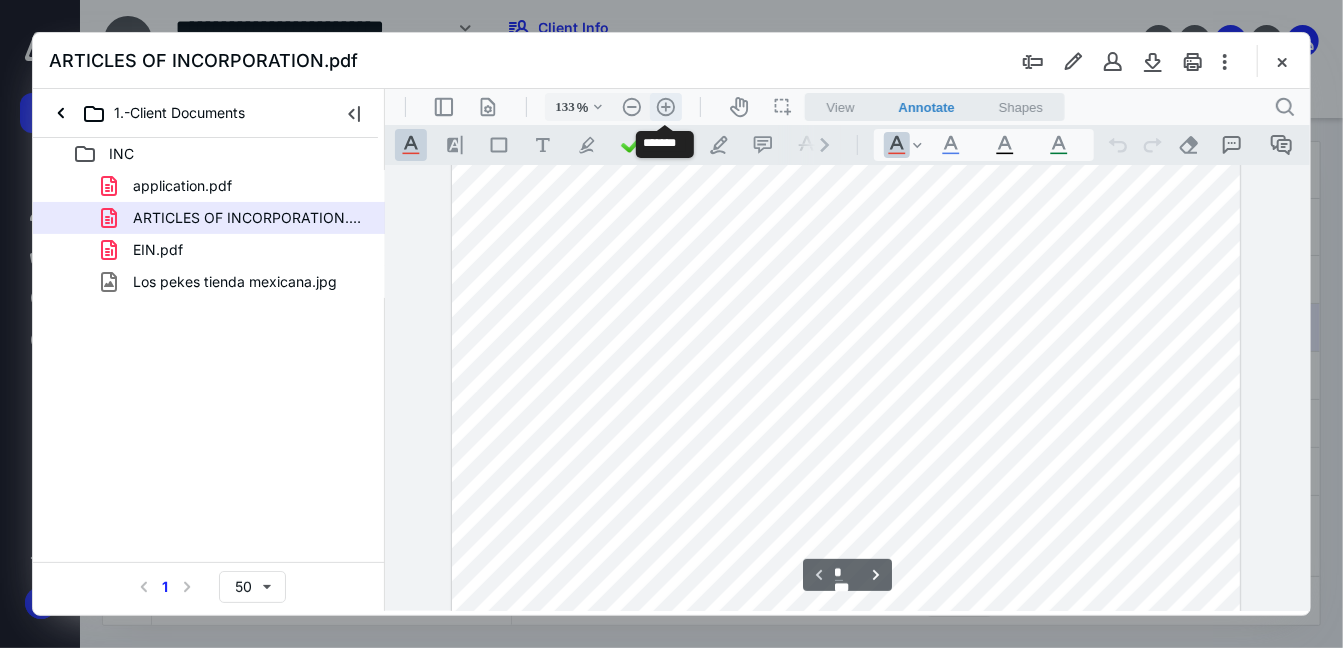 click on ".cls-1{fill:#abb0c4;} icon - header - zoom - in - line" at bounding box center (665, 106) 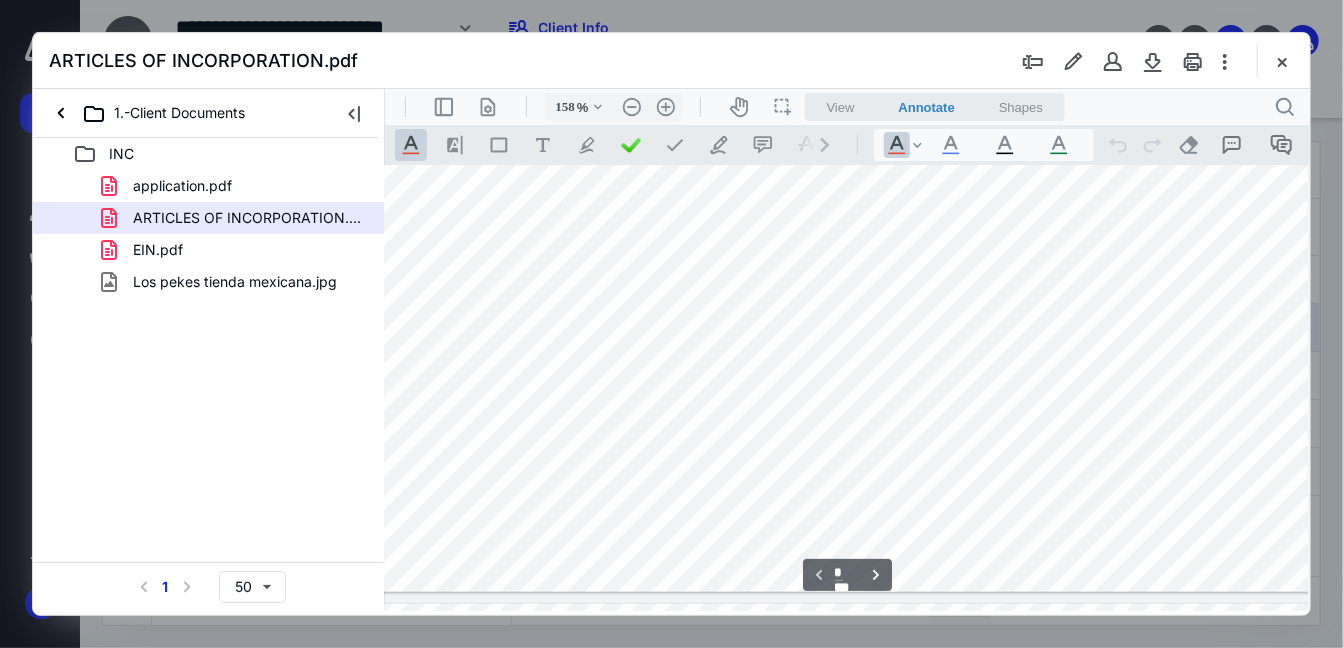 scroll, scrollTop: 909, scrollLeft: 17, axis: both 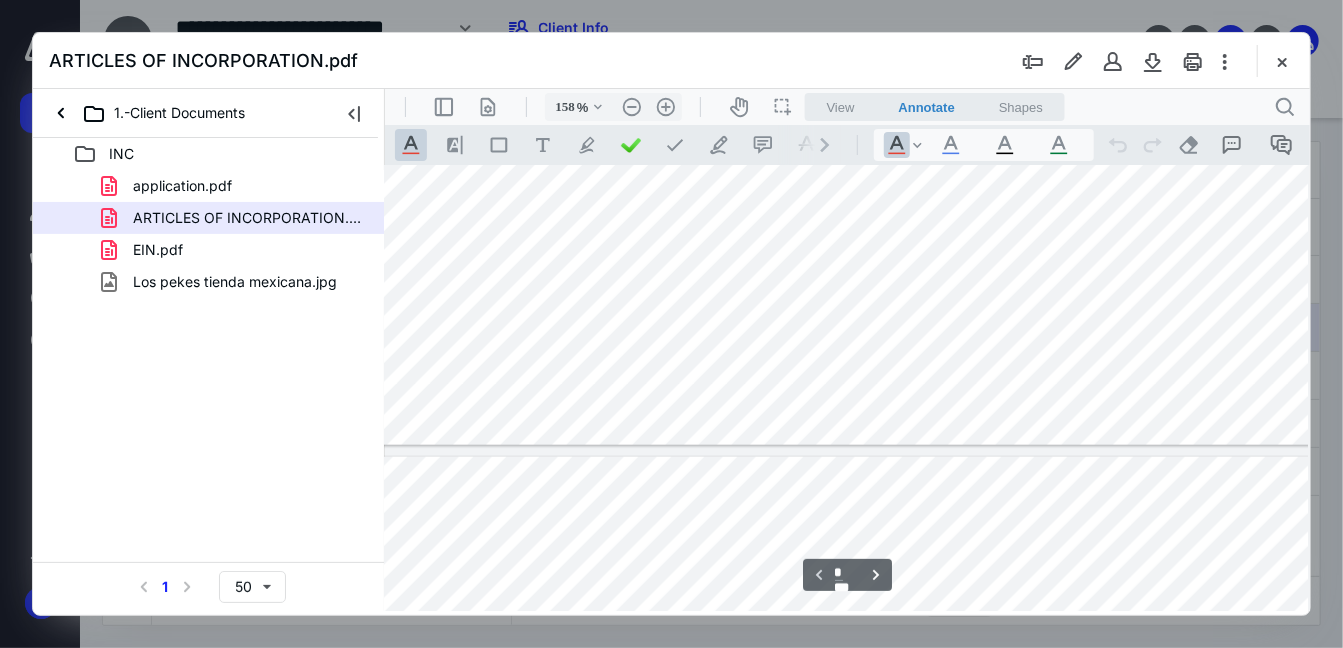 type on "*" 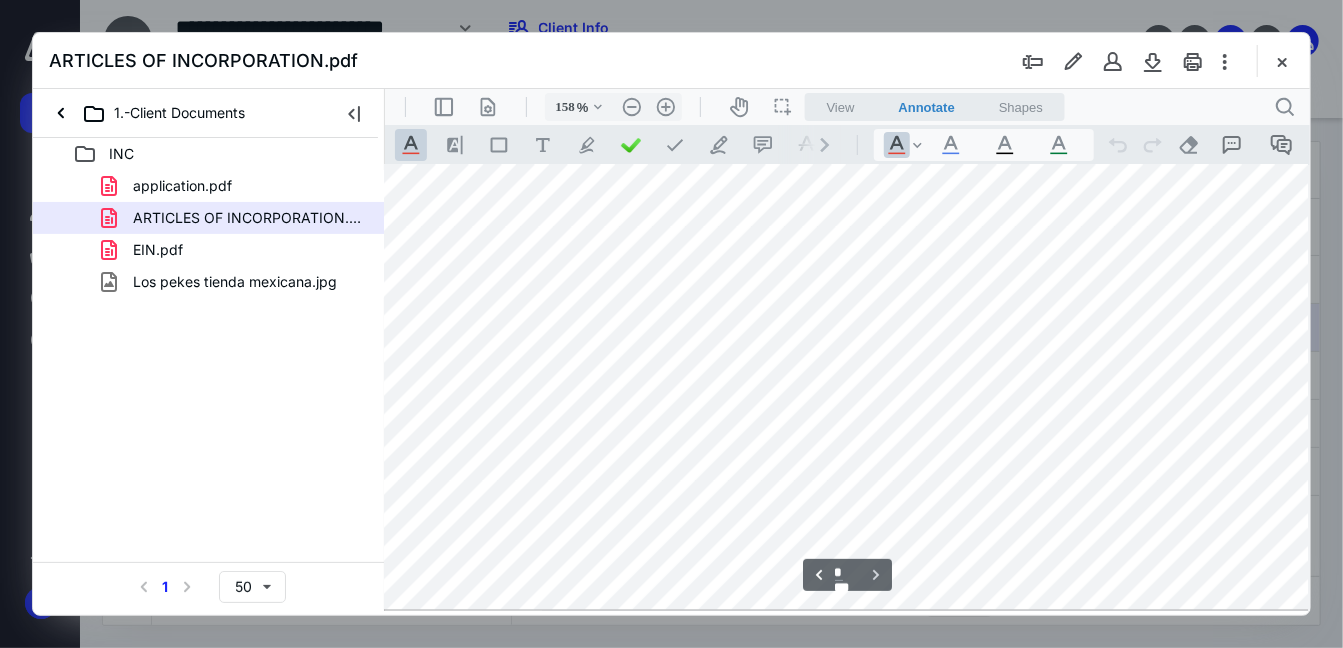 scroll, scrollTop: 2235, scrollLeft: 17, axis: both 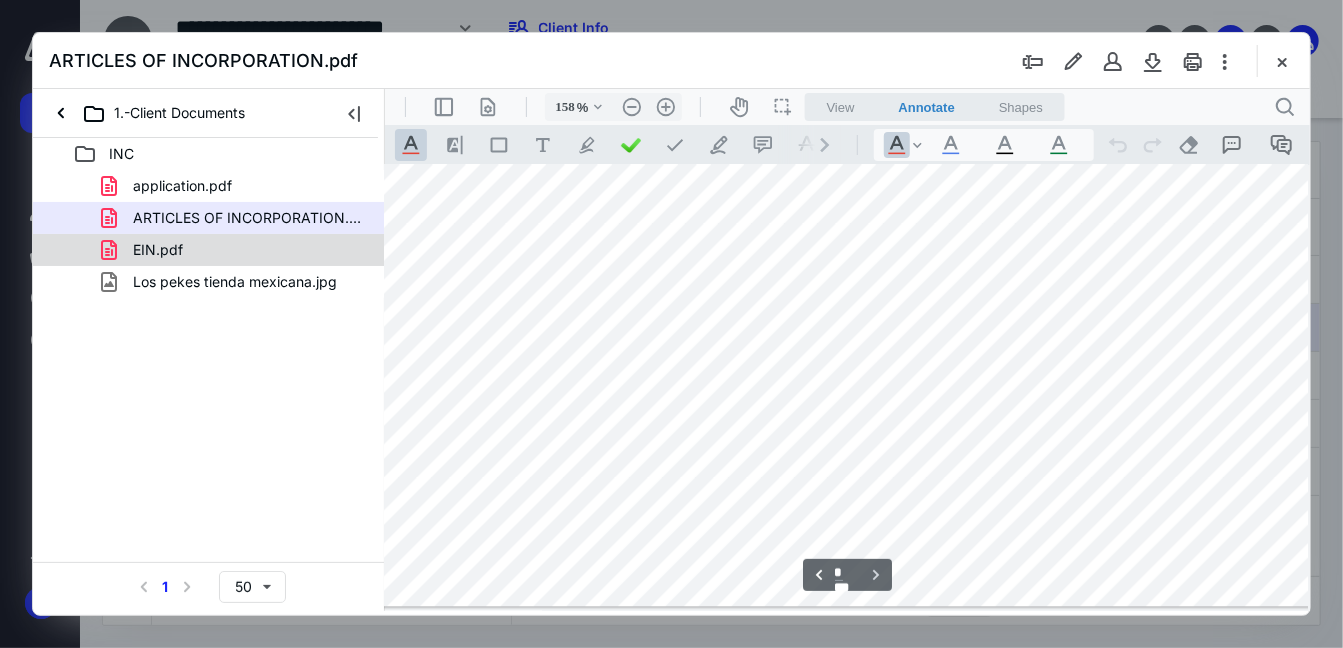 click on "EIN.pdf" at bounding box center (158, 250) 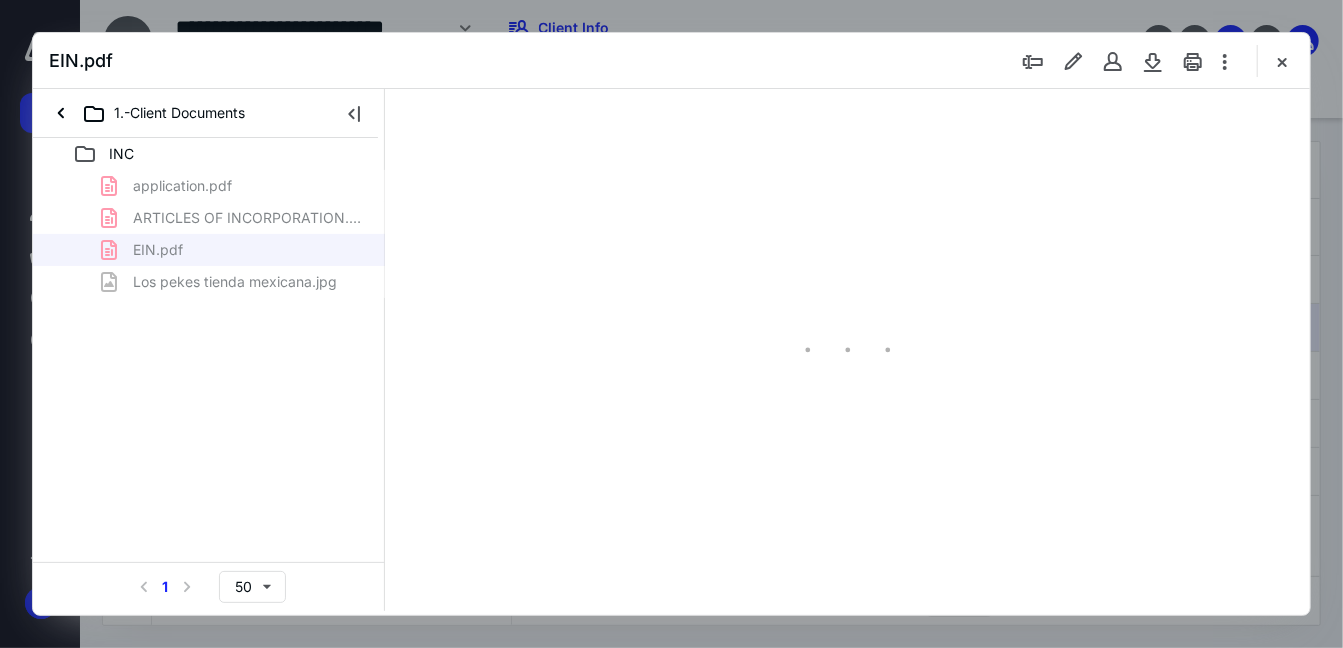 scroll, scrollTop: 78, scrollLeft: 0, axis: vertical 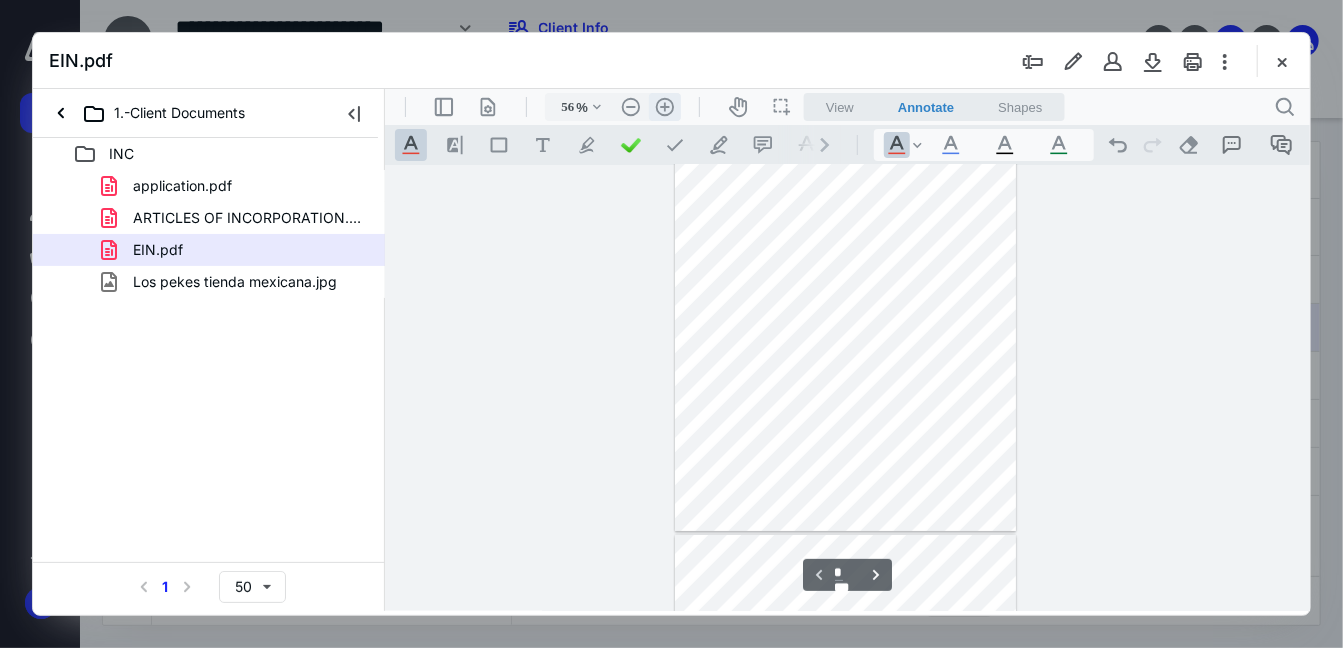 click on ".cls-1{fill:#abb0c4;} icon - header - zoom - in - line" at bounding box center (664, 106) 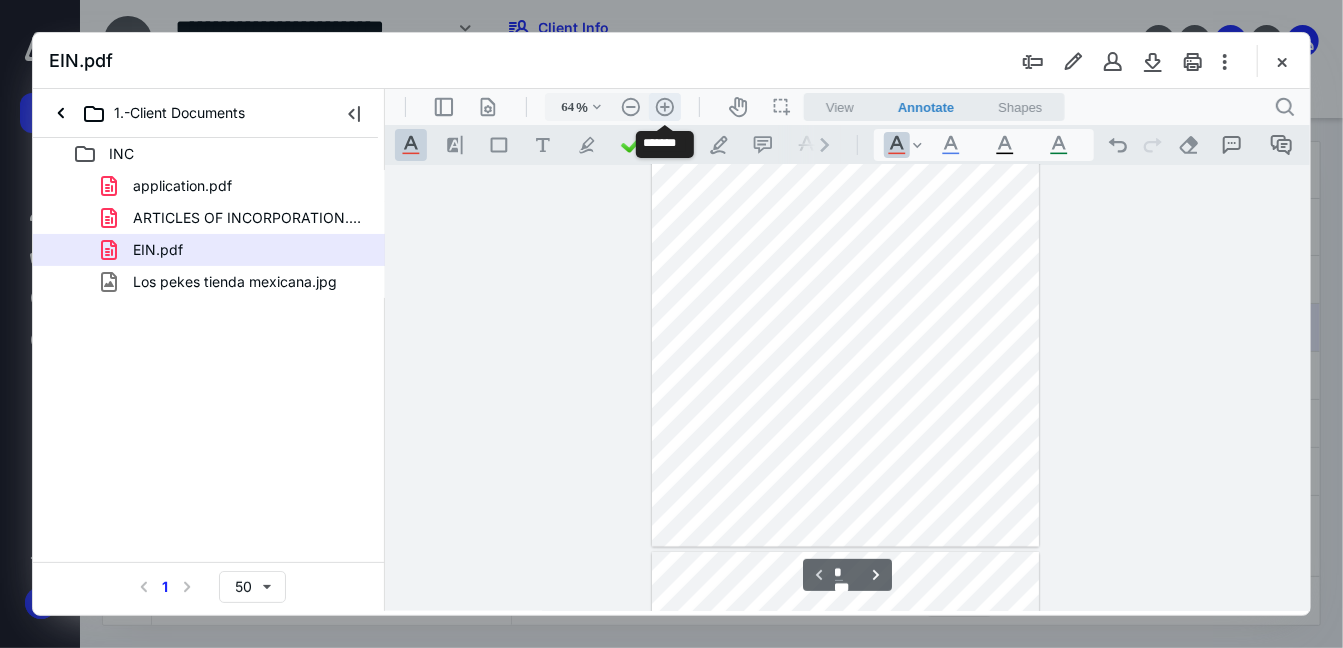 click on ".cls-1{fill:#abb0c4;} icon - header - zoom - in - line" at bounding box center (664, 106) 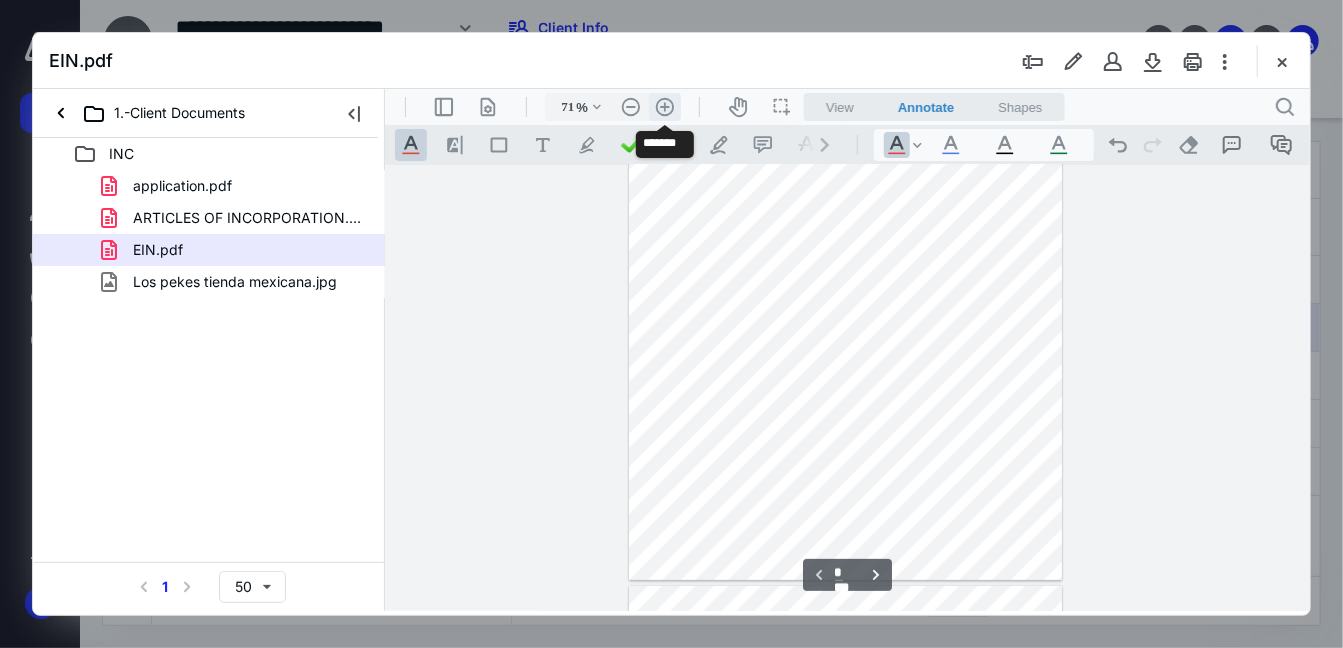 click on ".cls-1{fill:#abb0c4;} icon - header - zoom - in - line" at bounding box center (664, 106) 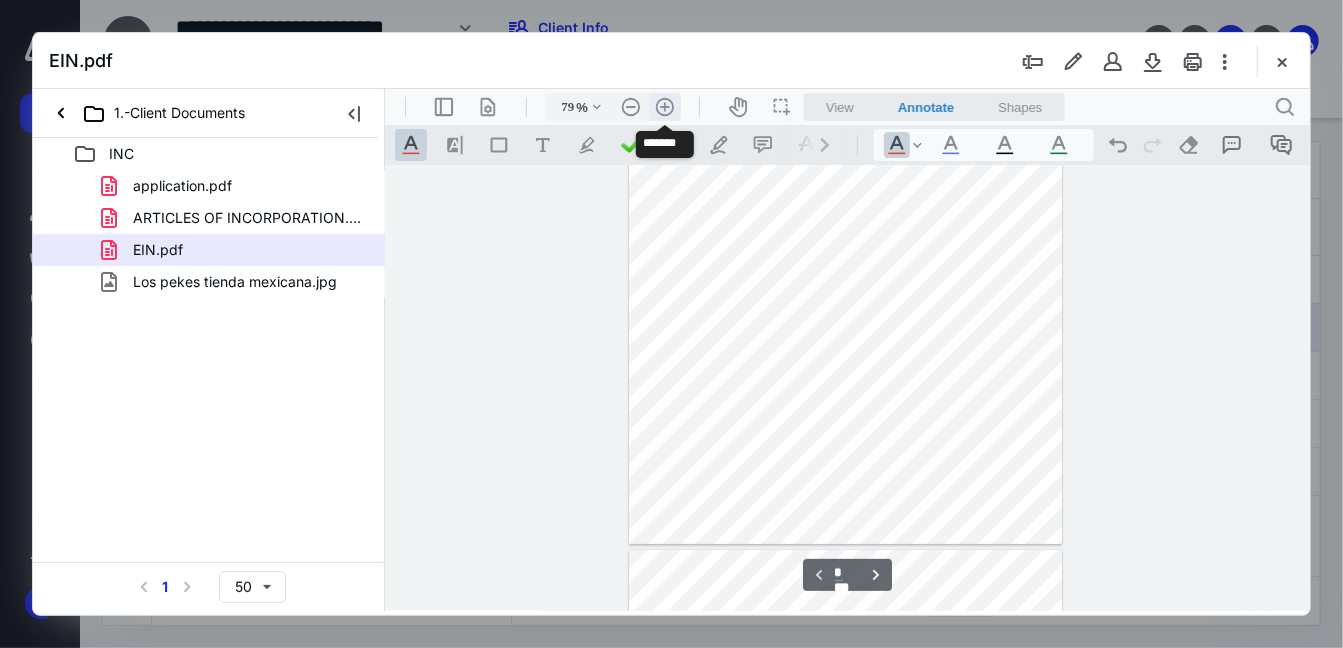 click on ".cls-1{fill:#abb0c4;} icon - header - zoom - in - line" at bounding box center [664, 106] 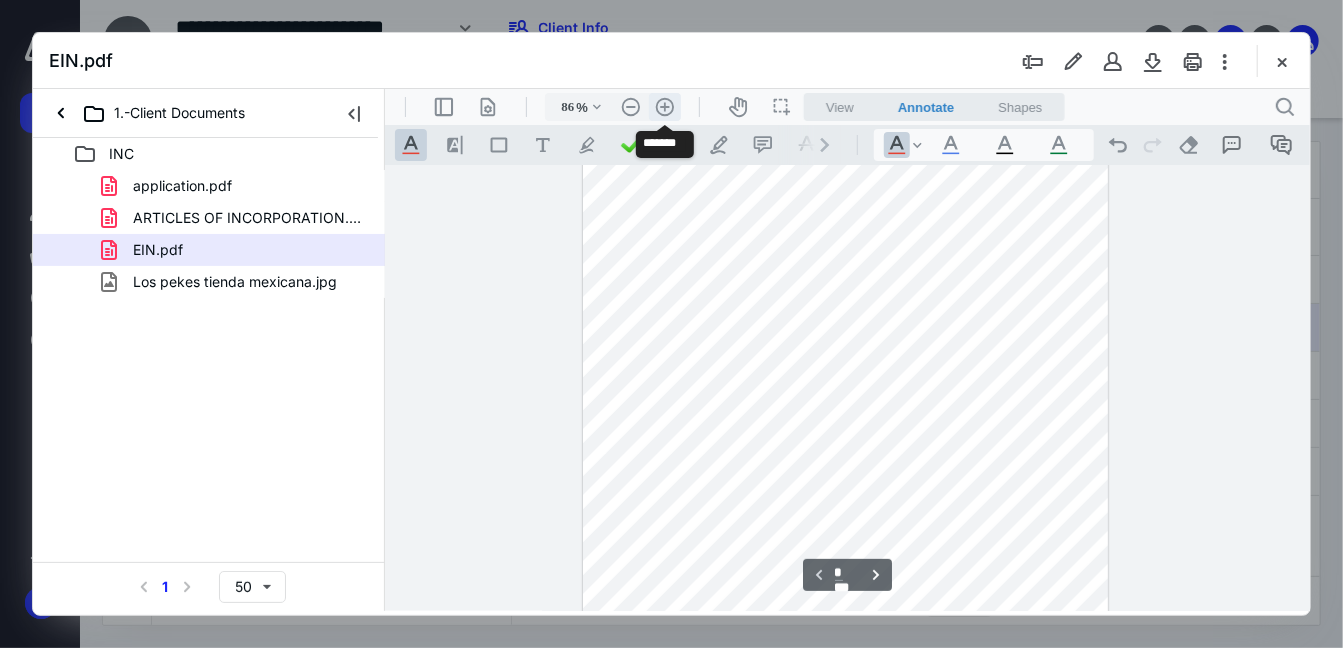 click on ".cls-1{fill:#abb0c4;} icon - header - zoom - in - line" at bounding box center [664, 106] 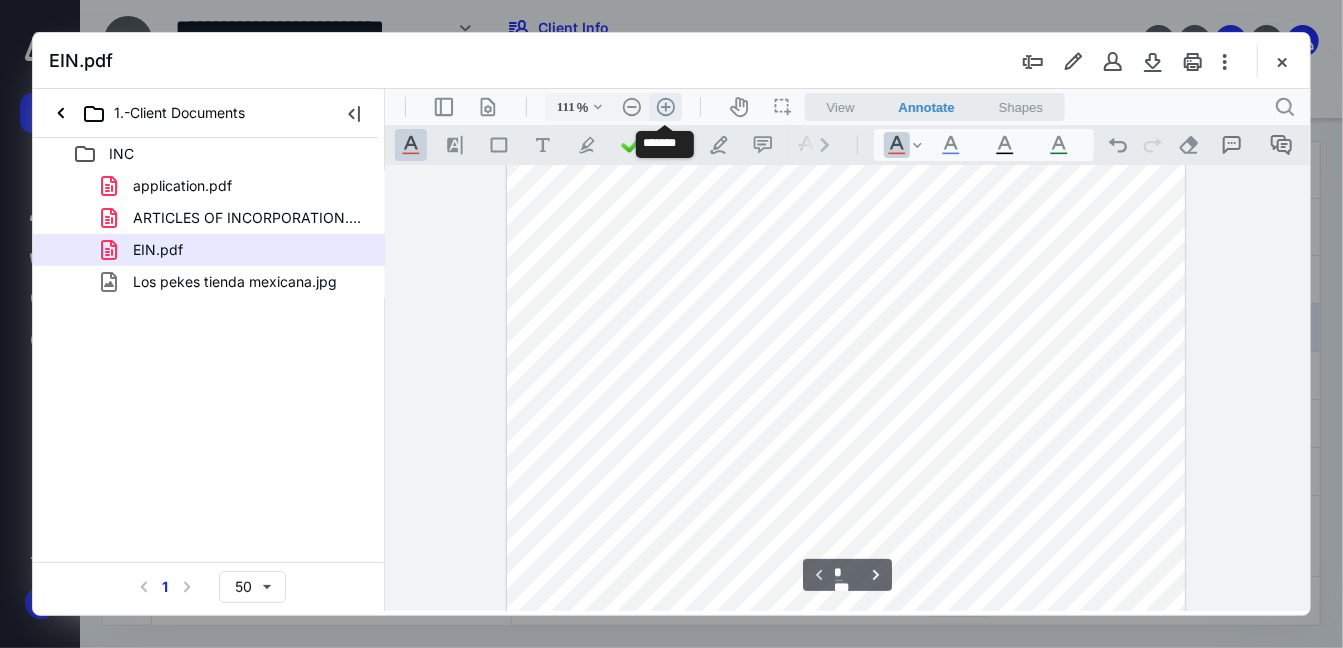 click on ".cls-1{fill:#abb0c4;} icon - header - zoom - in - line" at bounding box center (665, 106) 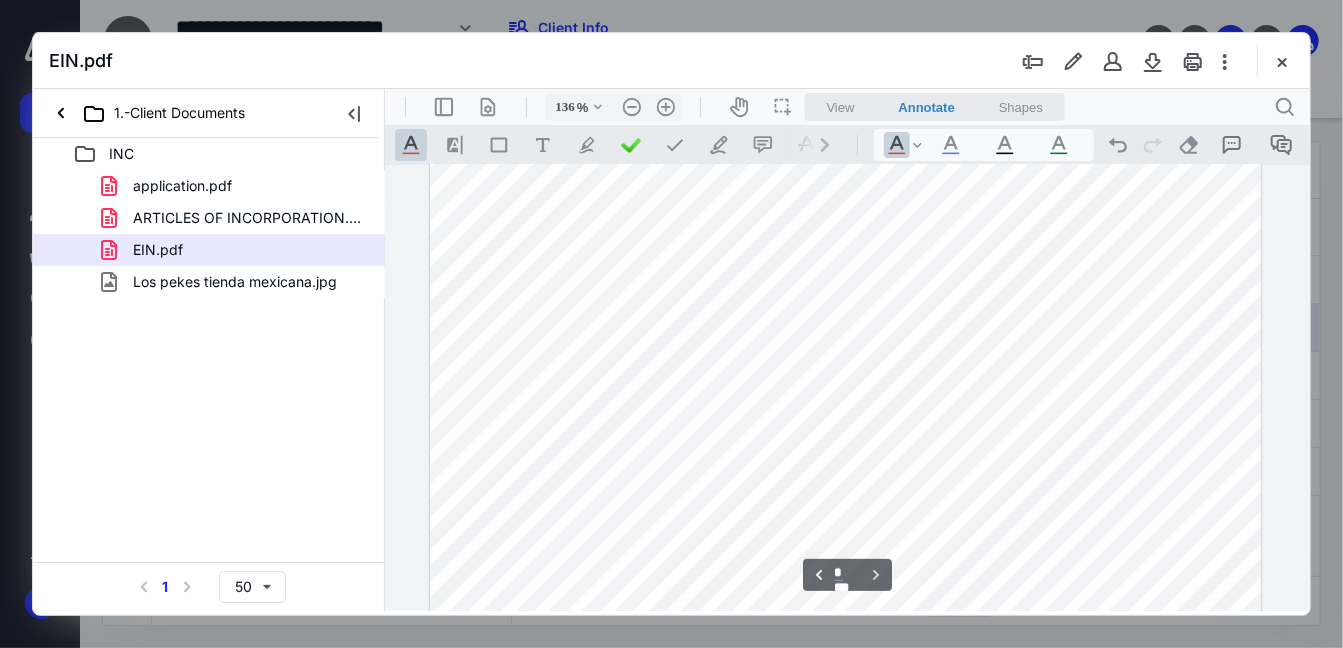 scroll, scrollTop: 2811, scrollLeft: 0, axis: vertical 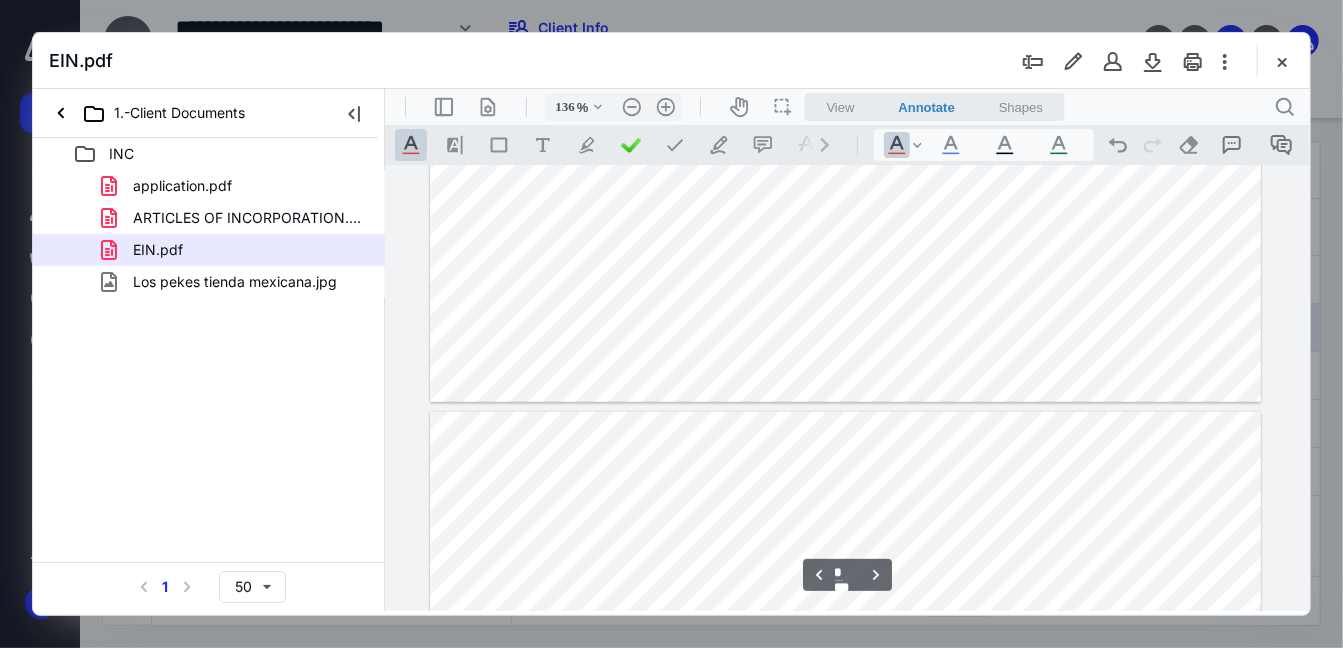 type on "*" 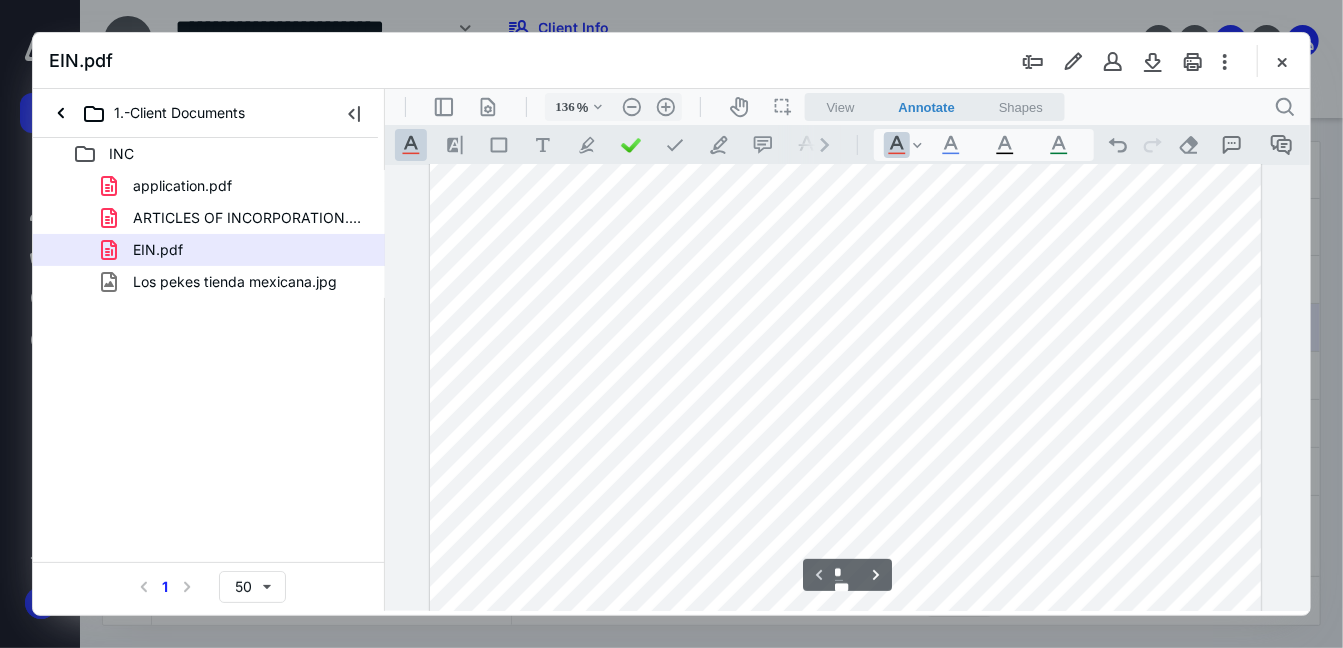 scroll, scrollTop: 90, scrollLeft: 0, axis: vertical 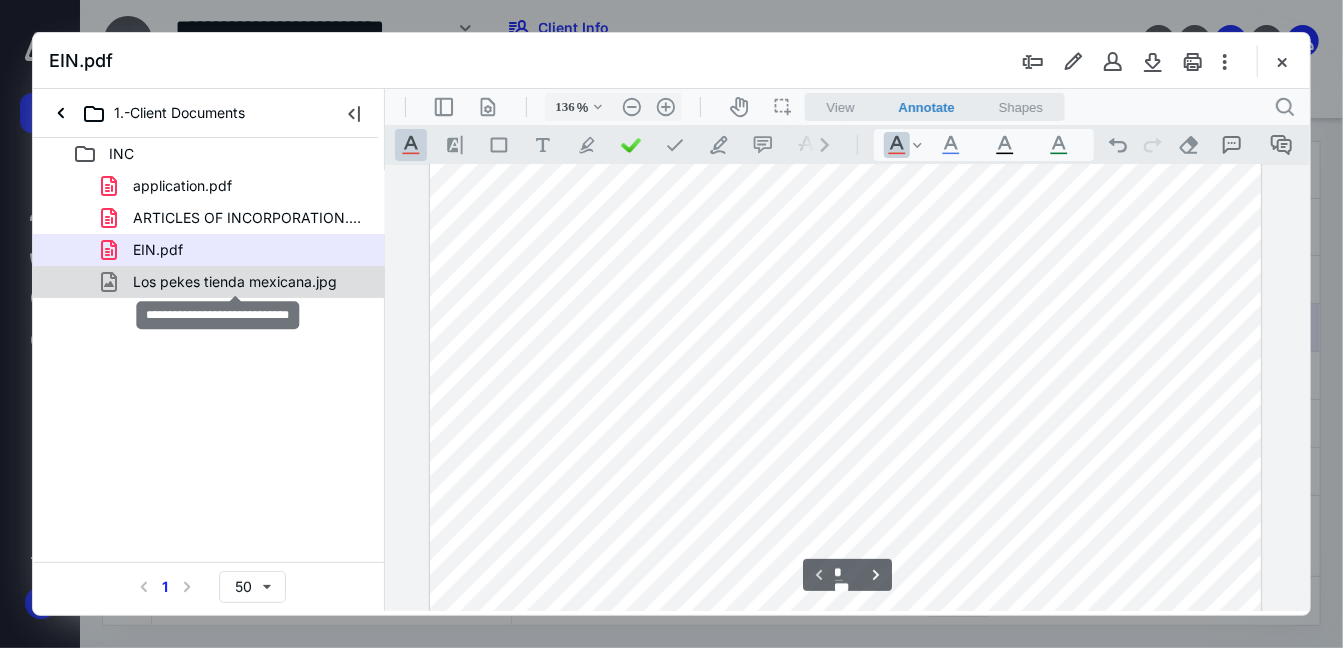 click on "Los pekes tienda mexicana.jpg" at bounding box center (235, 282) 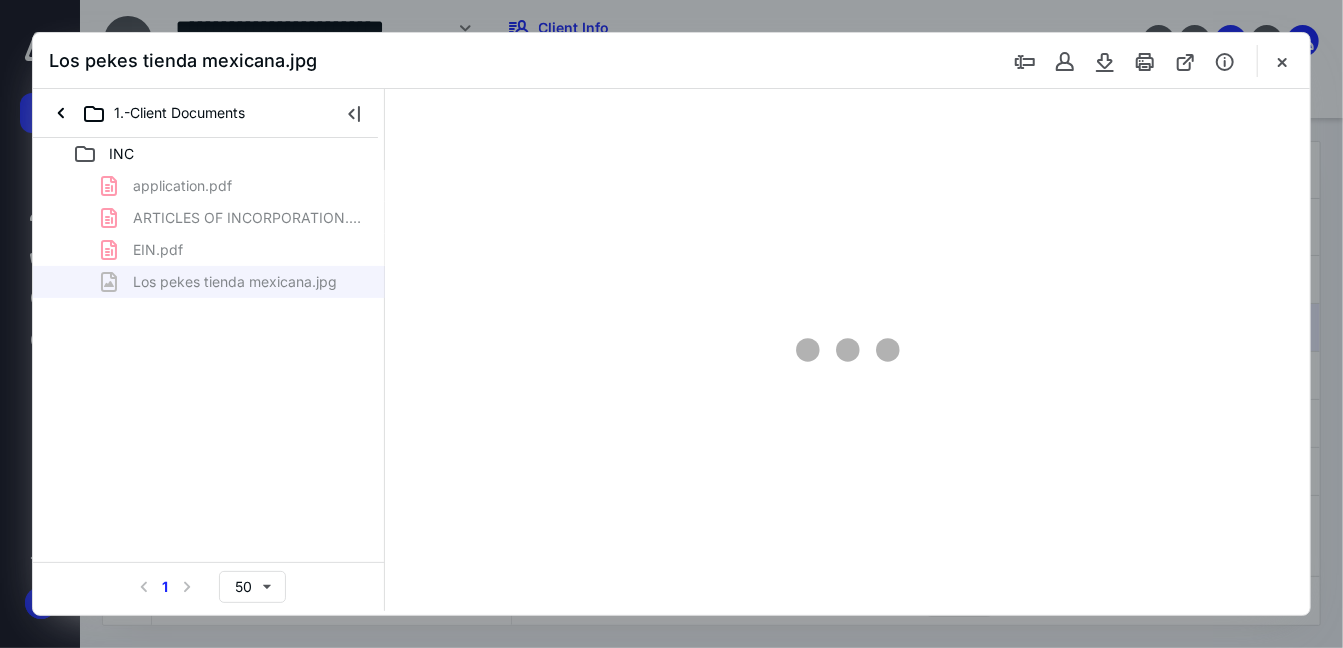 scroll, scrollTop: 0, scrollLeft: 0, axis: both 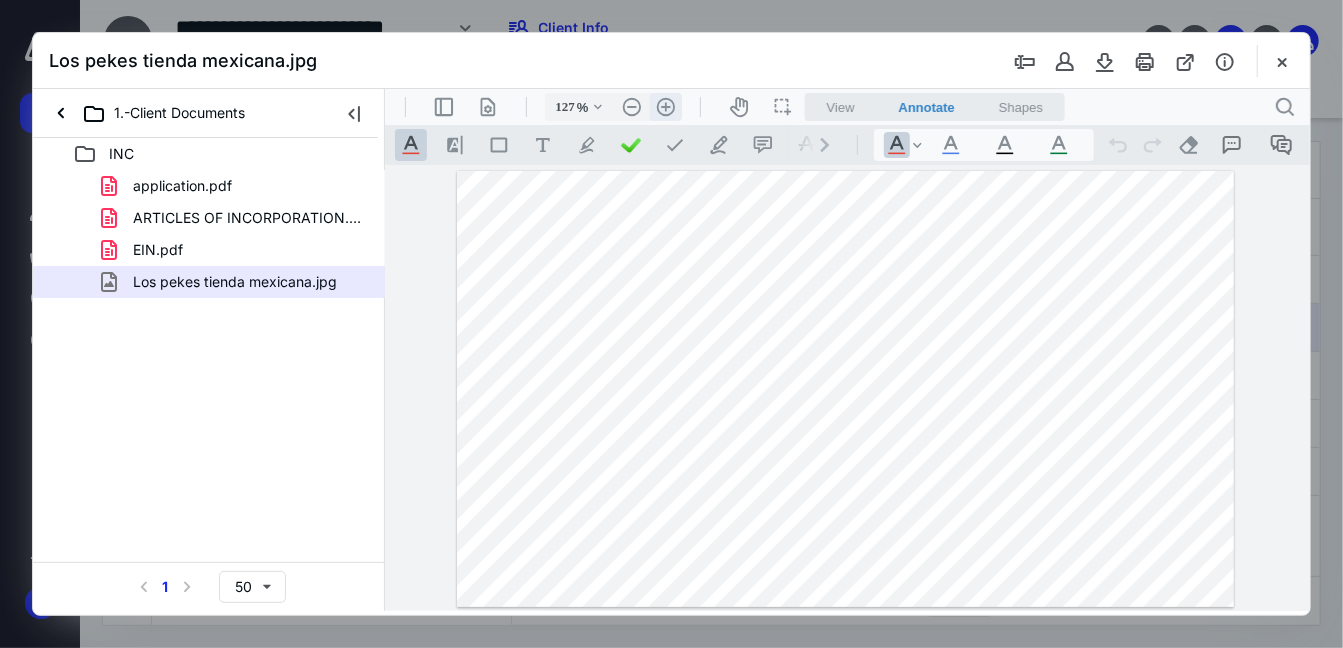 click on ".cls-1{fill:#abb0c4;} icon - header - zoom - in - line" at bounding box center [665, 106] 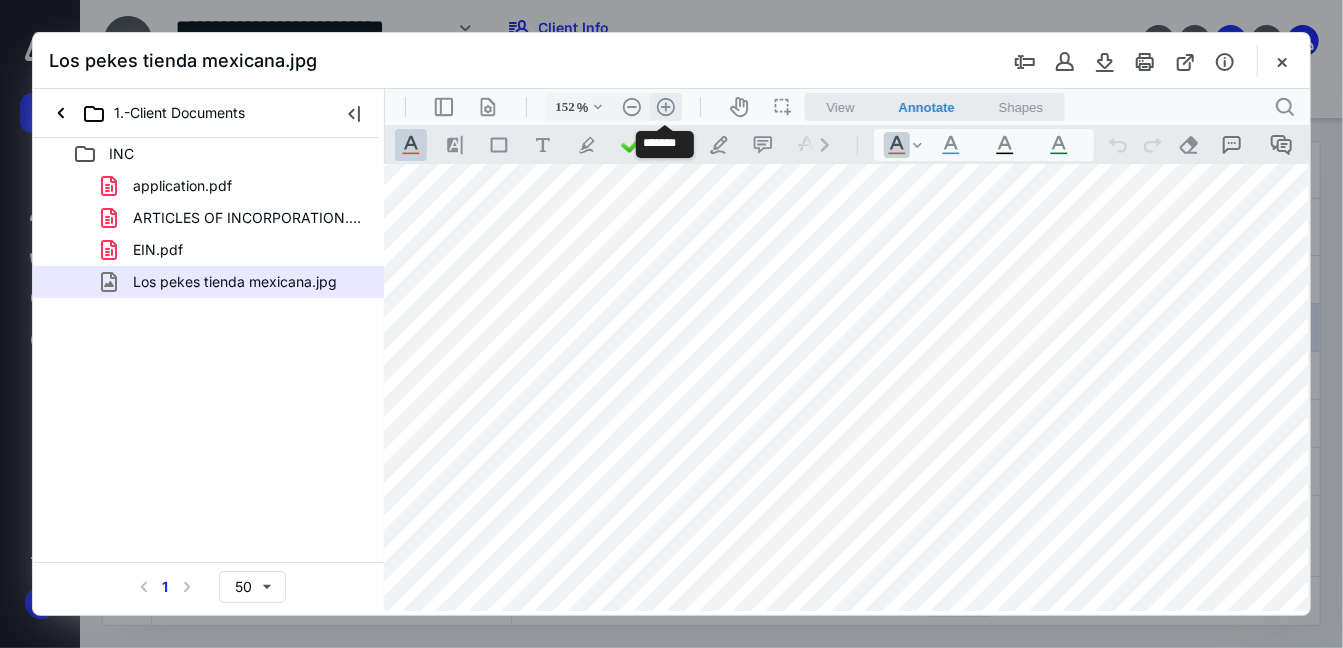 click on ".cls-1{fill:#abb0c4;} icon - header - zoom - in - line" at bounding box center (665, 106) 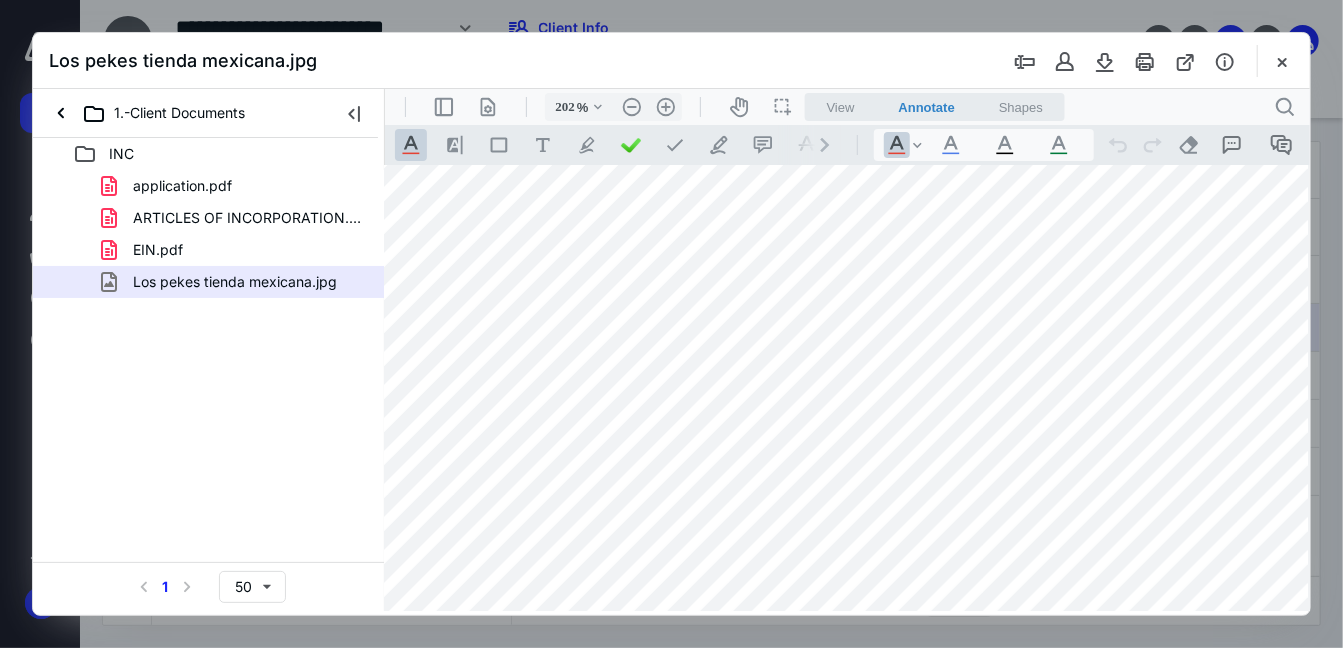 scroll, scrollTop: 88, scrollLeft: 165, axis: both 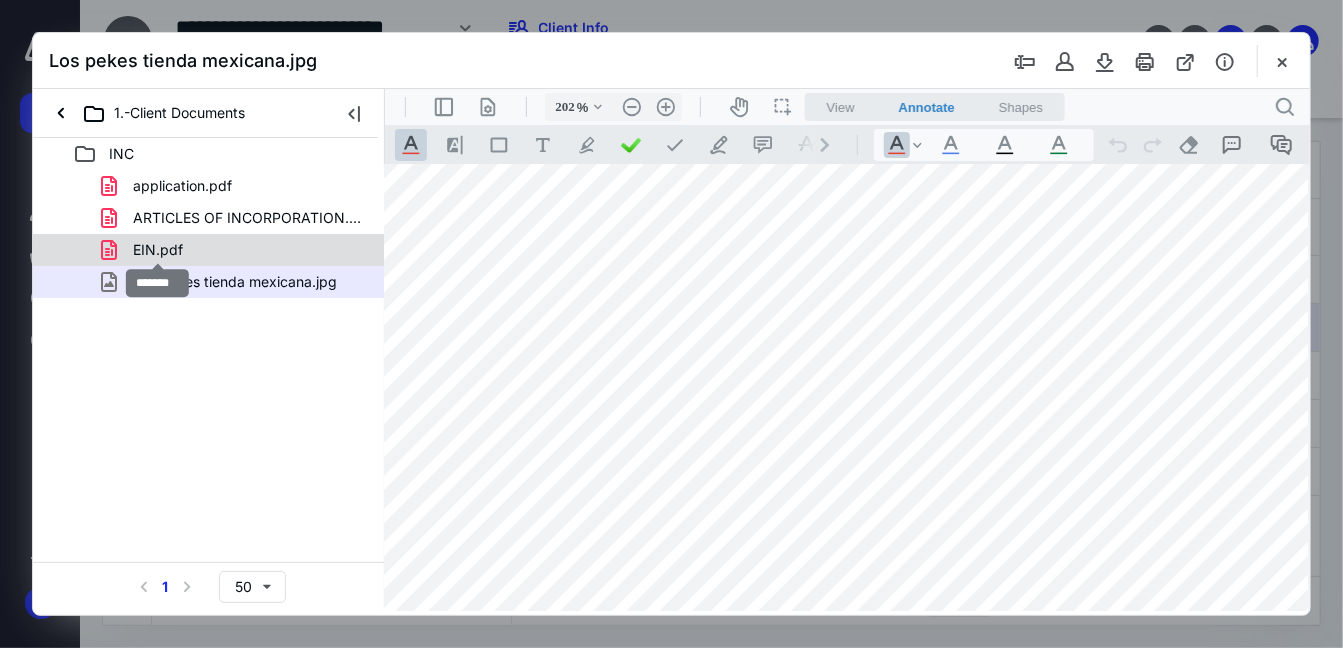 click on "EIN.pdf" at bounding box center [158, 250] 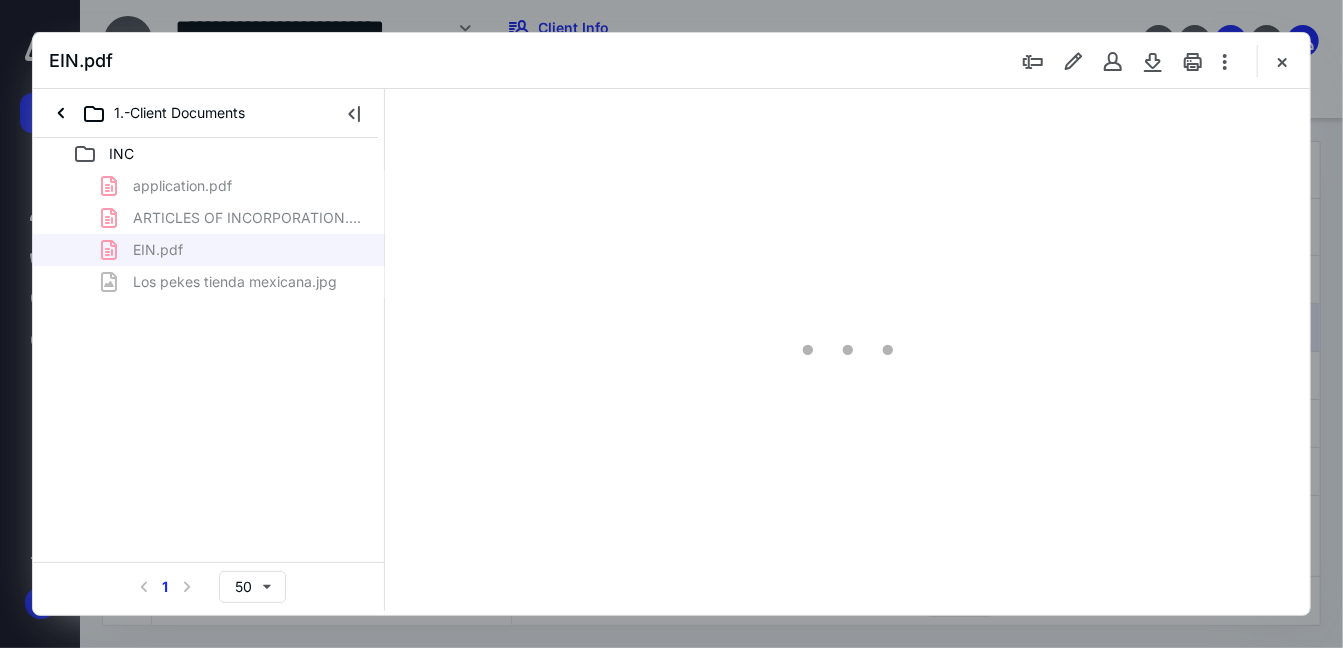 scroll, scrollTop: 78, scrollLeft: 0, axis: vertical 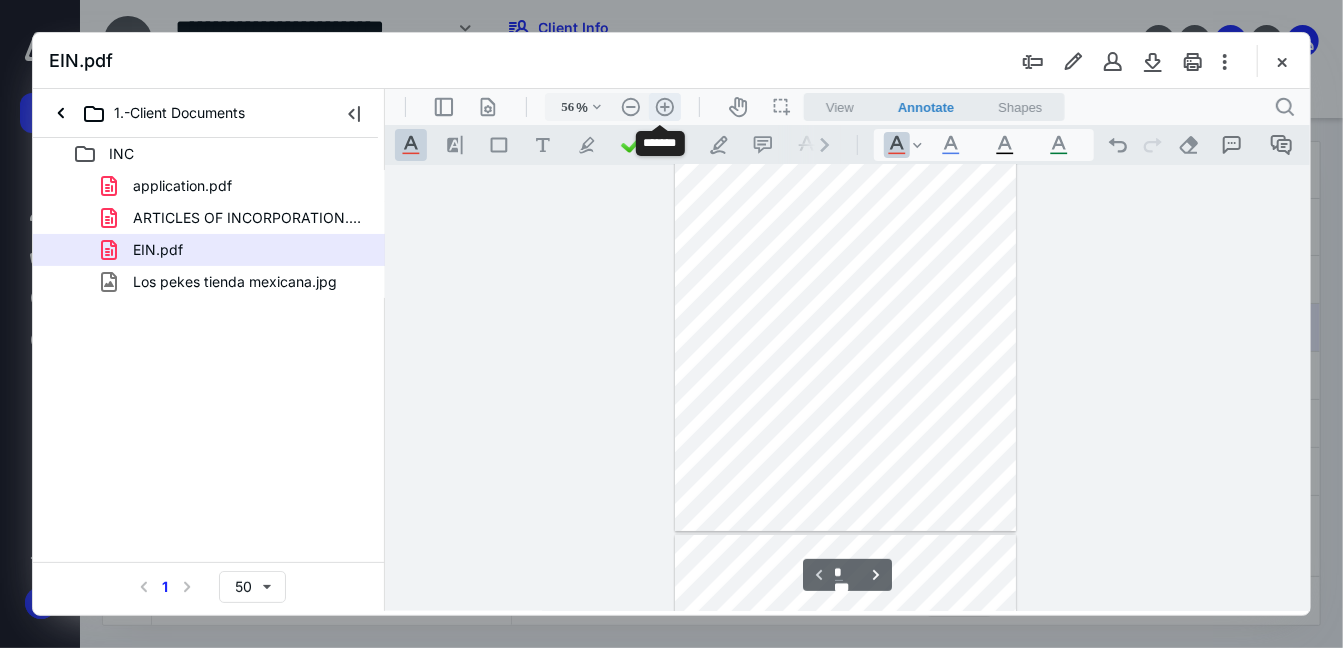 click on ".cls-1{fill:#abb0c4;} icon - header - zoom - in - line" at bounding box center (664, 106) 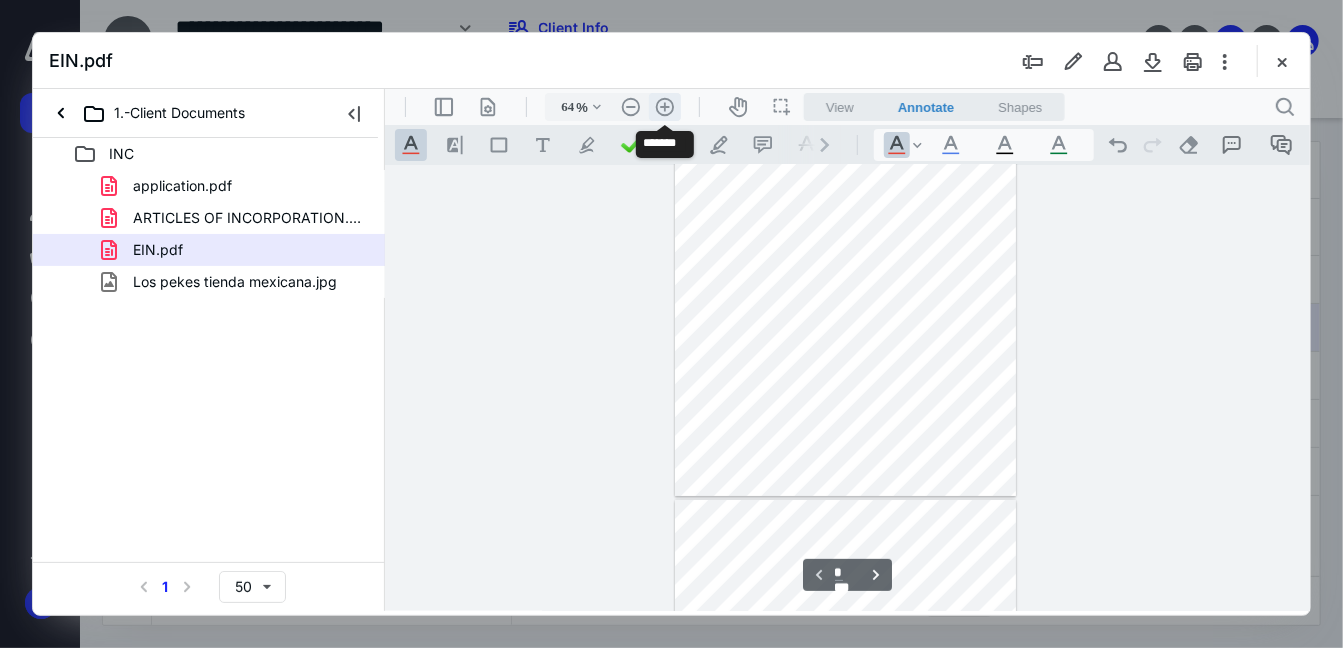 click on ".cls-1{fill:#abb0c4;} icon - header - zoom - in - line" at bounding box center (664, 106) 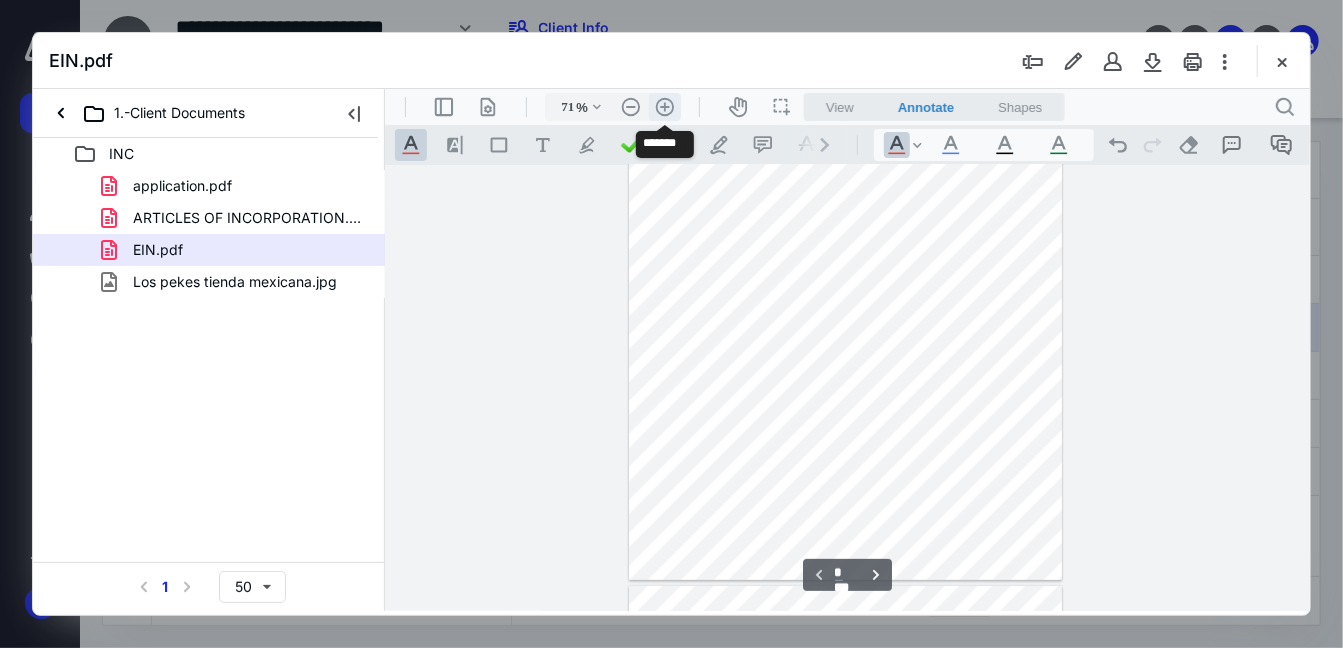 click on ".cls-1{fill:#abb0c4;} icon - header - zoom - in - line" at bounding box center [664, 106] 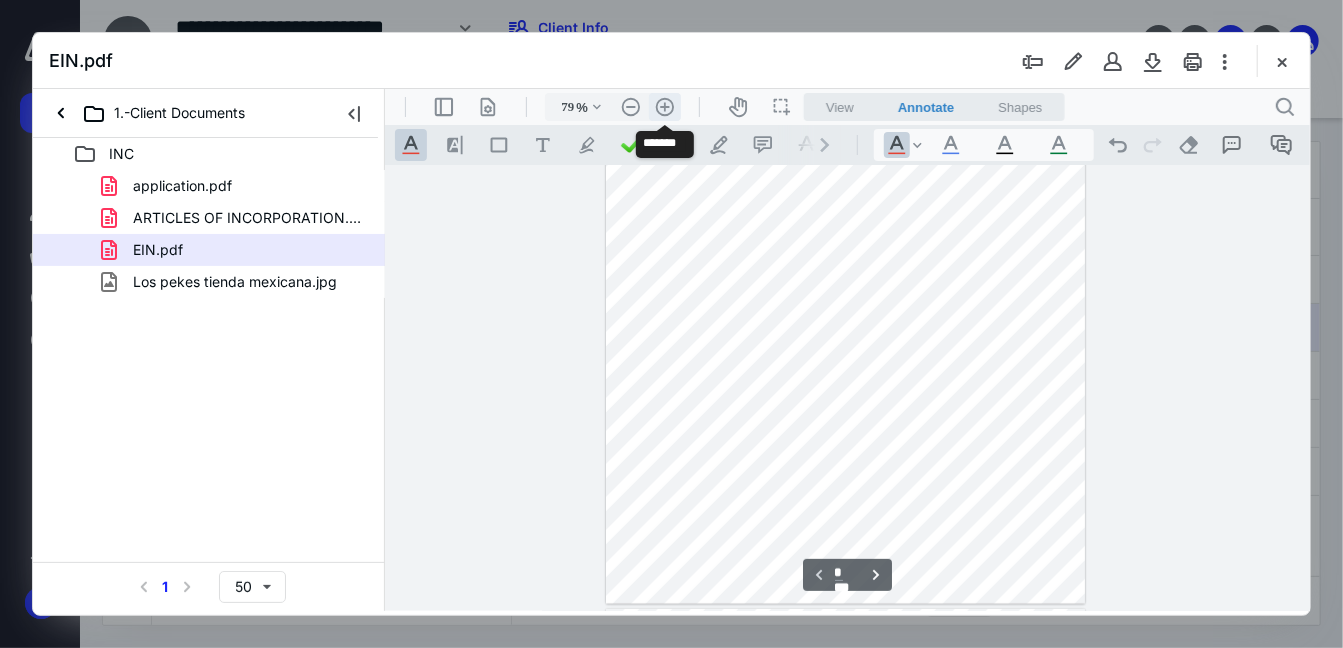click on ".cls-1{fill:#abb0c4;} icon - header - zoom - in - line" at bounding box center [664, 106] 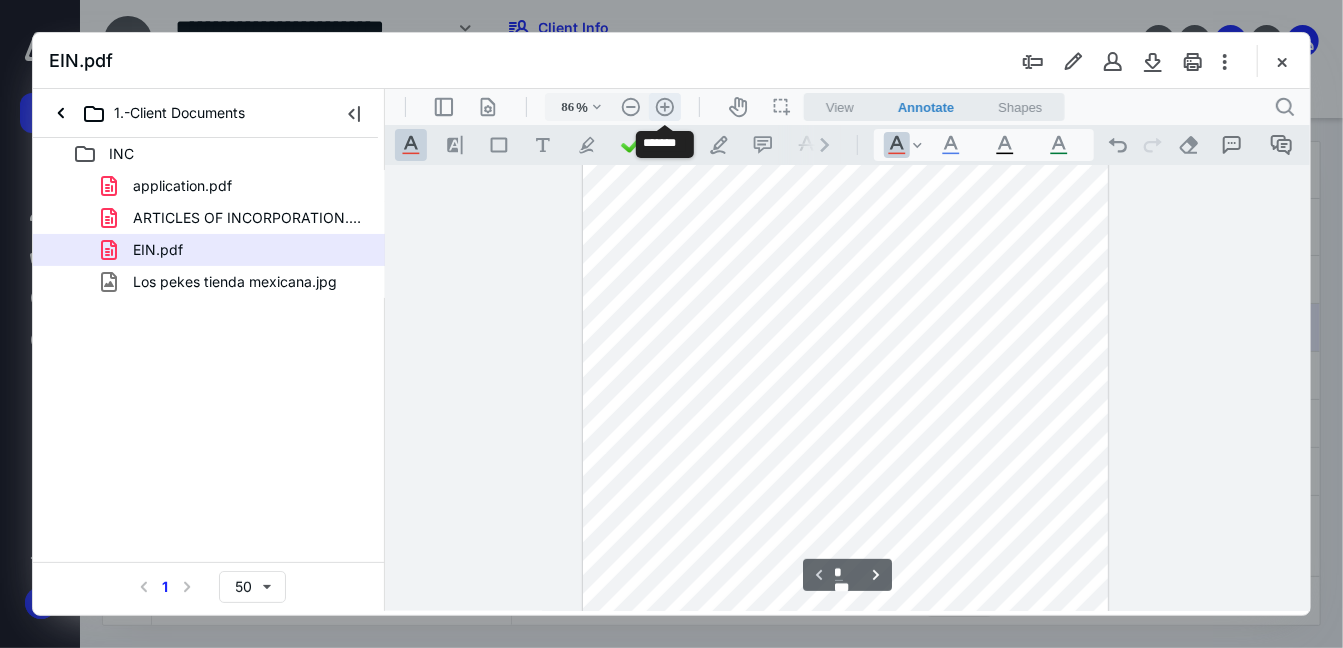 click on ".cls-1{fill:#abb0c4;} icon - header - zoom - in - line" at bounding box center [664, 106] 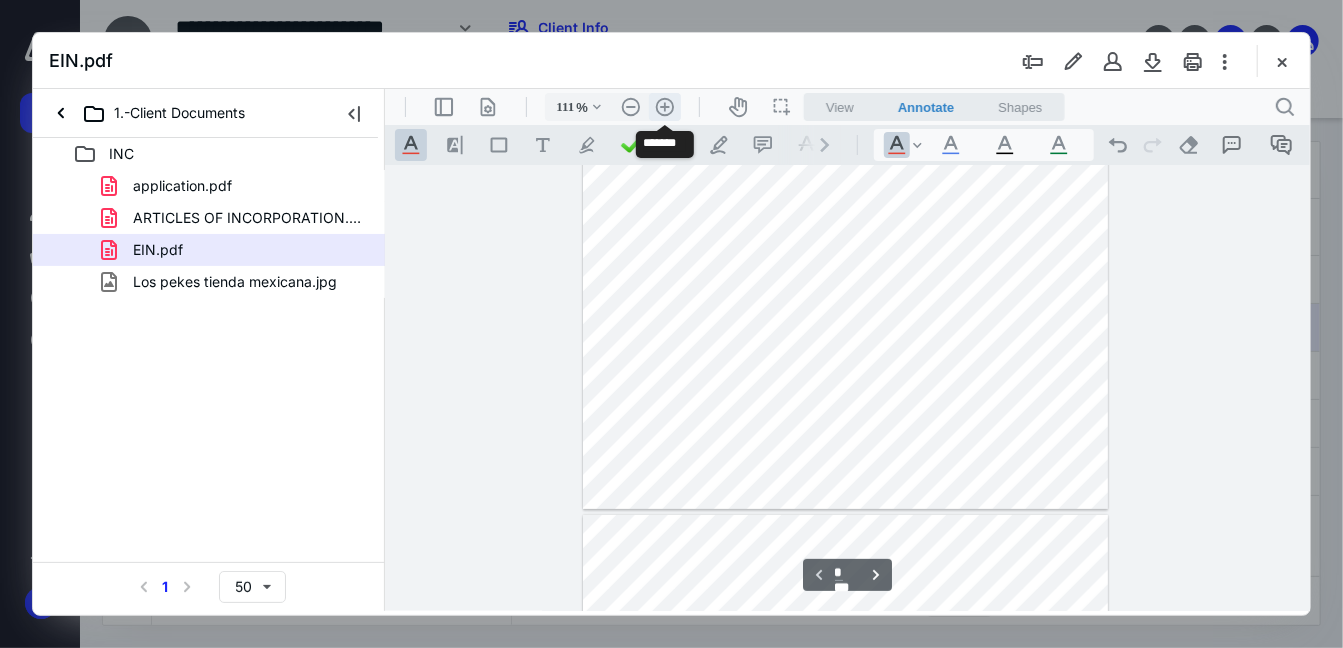 click on ".cls-1{fill:#abb0c4;} icon - header - zoom - in - line" at bounding box center [664, 106] 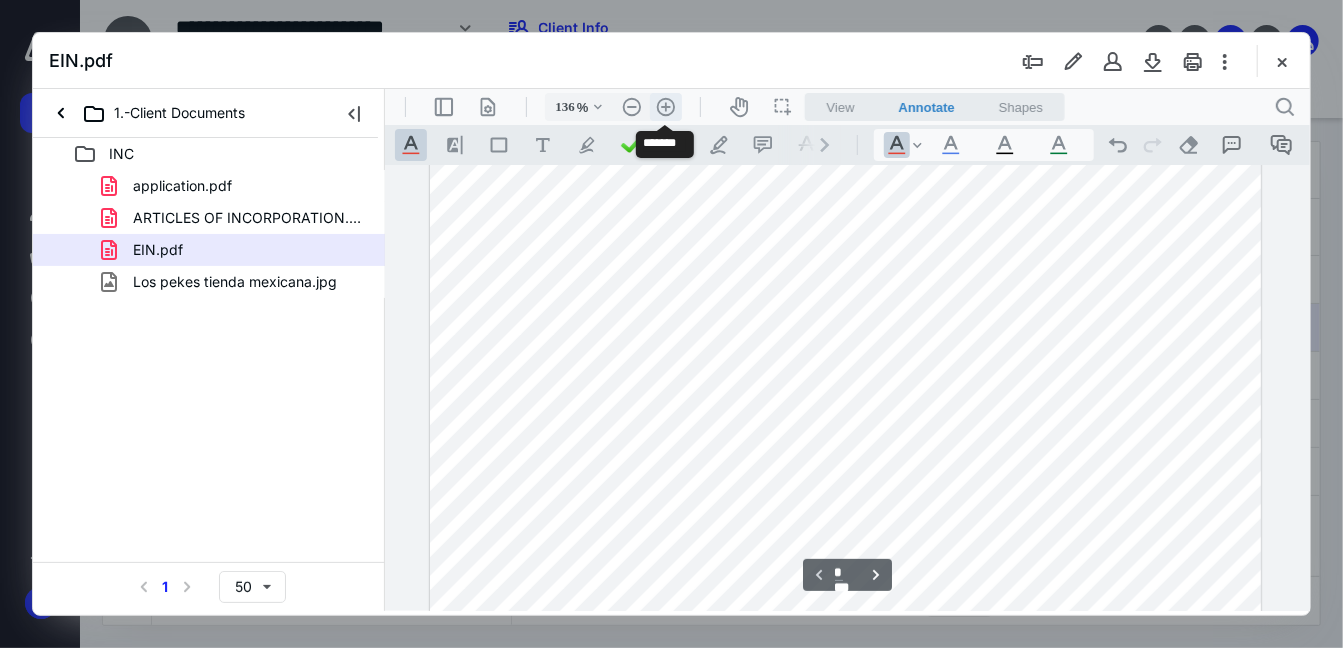 scroll, scrollTop: 457, scrollLeft: 0, axis: vertical 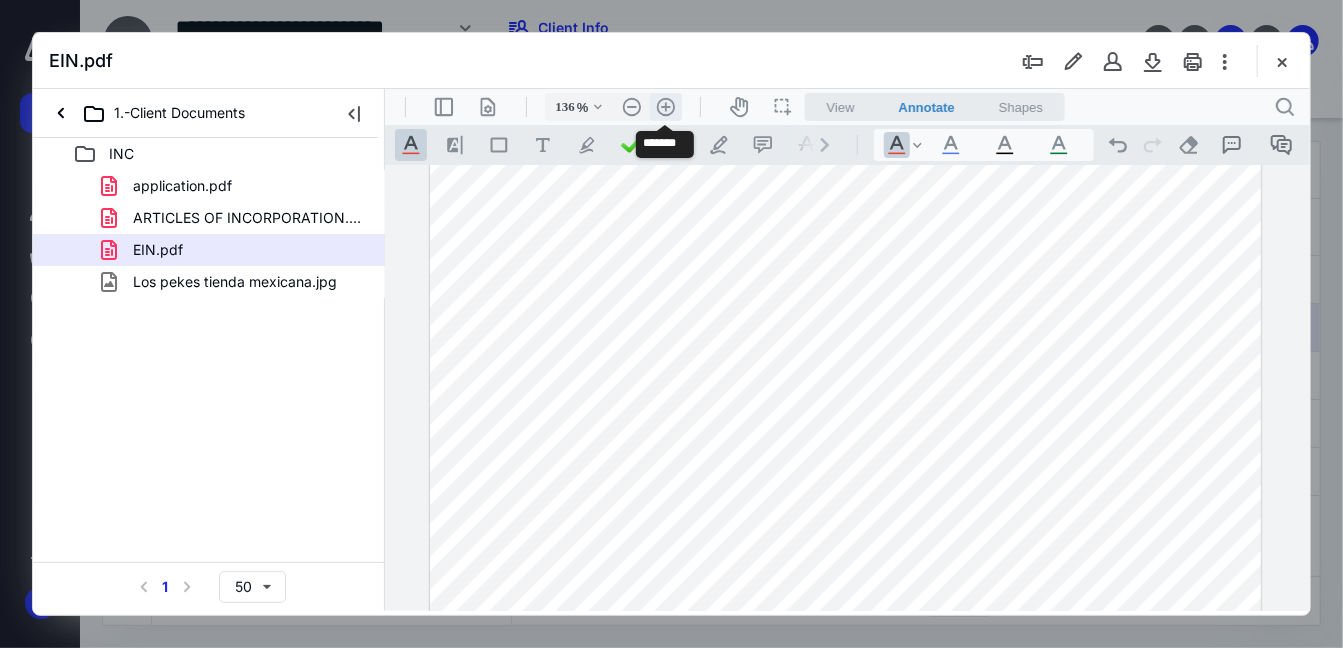 click on ".cls-1{fill:#abb0c4;} icon - header - zoom - in - line" at bounding box center (665, 106) 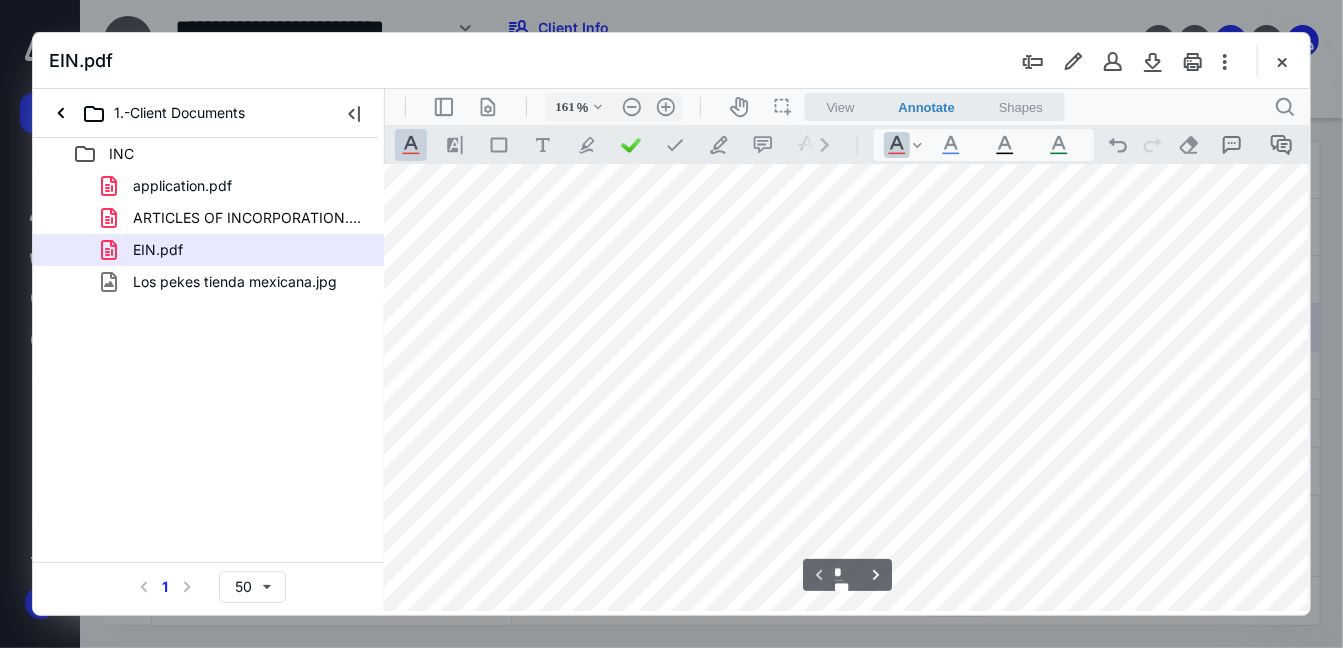 scroll, scrollTop: 0, scrollLeft: 41, axis: horizontal 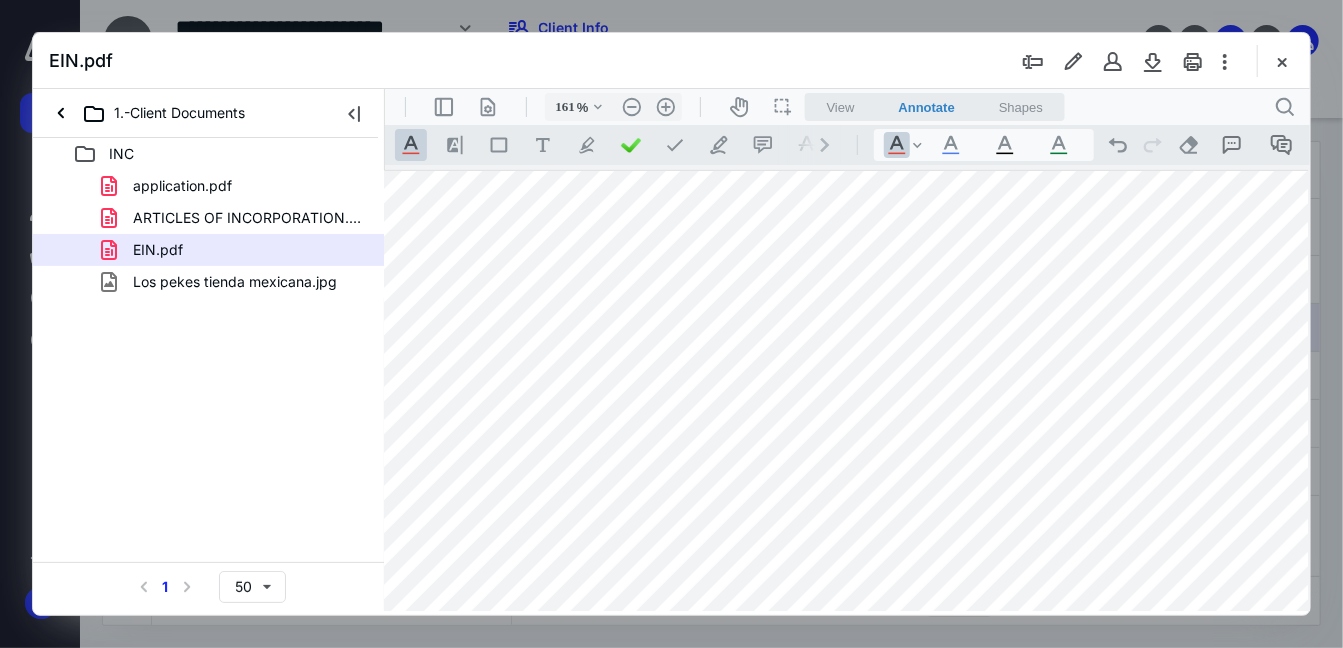 drag, startPoint x: 1066, startPoint y: 376, endPoint x: 958, endPoint y: 375, distance: 108.00463 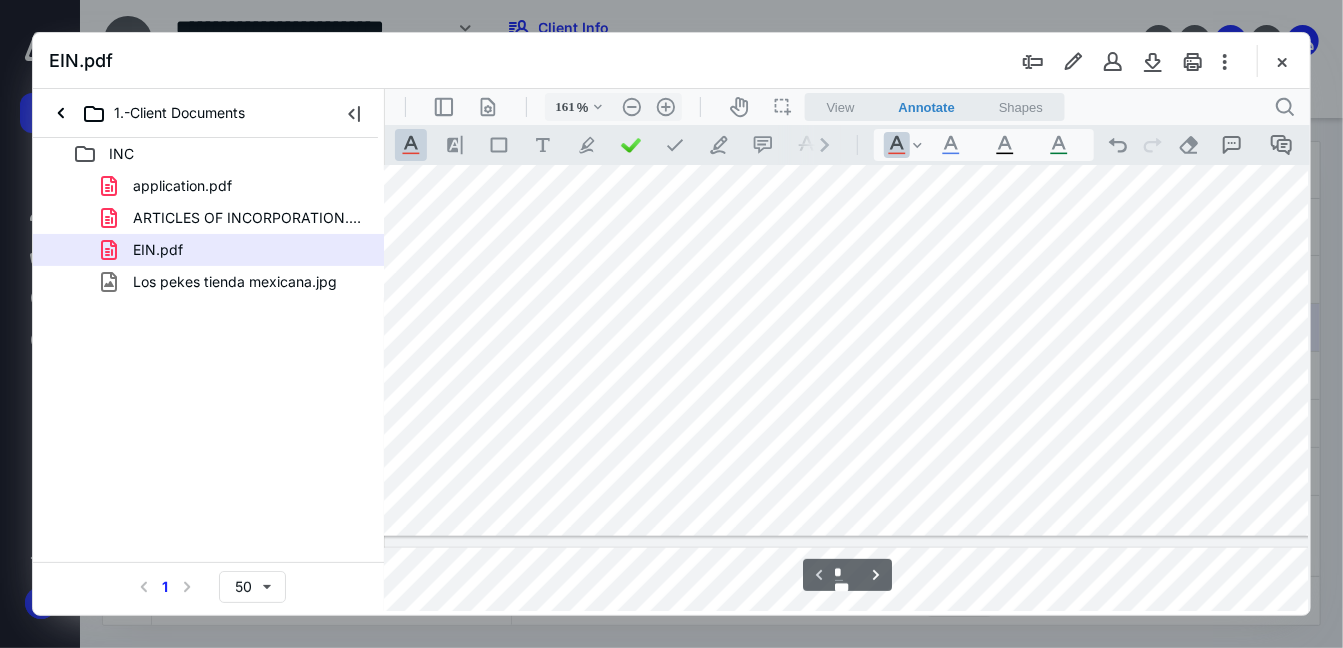scroll, scrollTop: 1090, scrollLeft: 41, axis: both 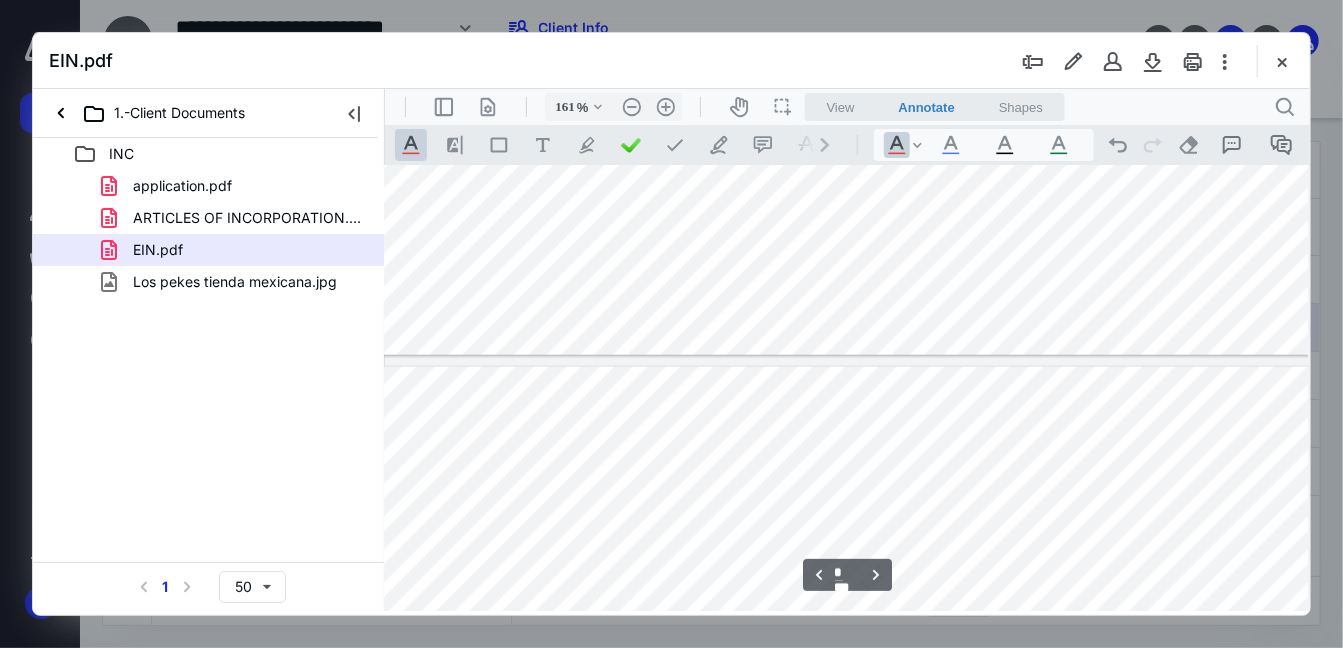 type on "*" 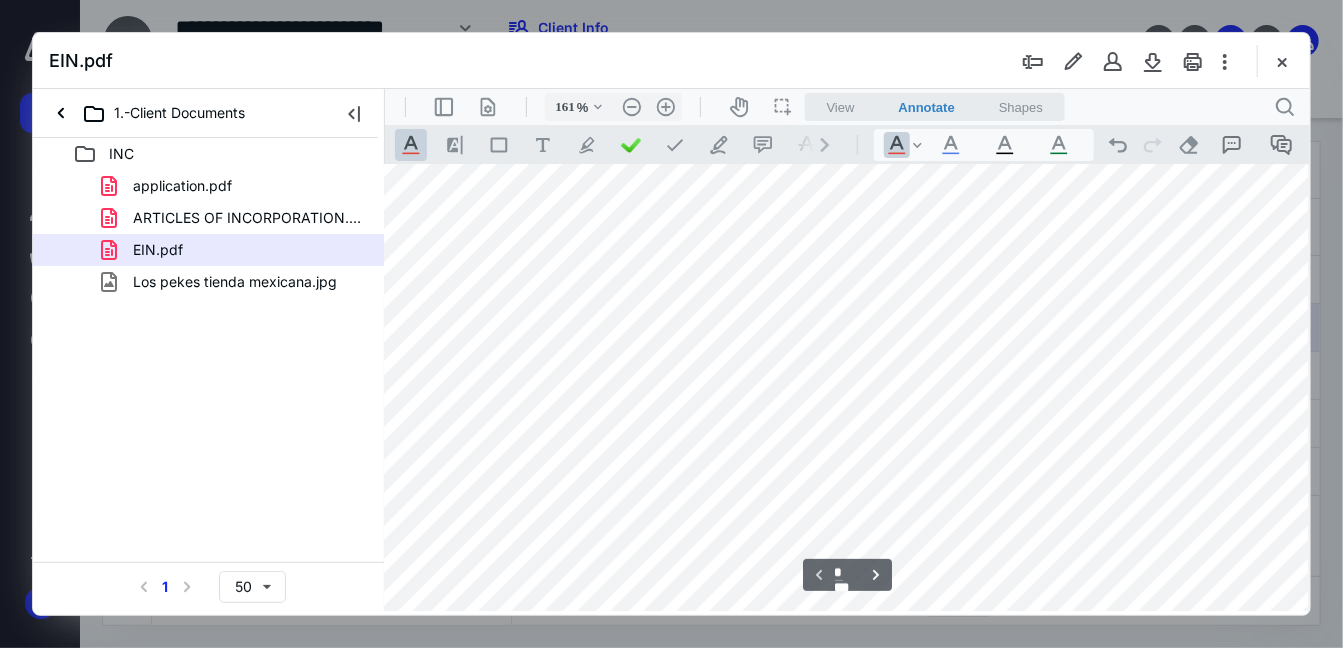 scroll, scrollTop: 0, scrollLeft: 41, axis: horizontal 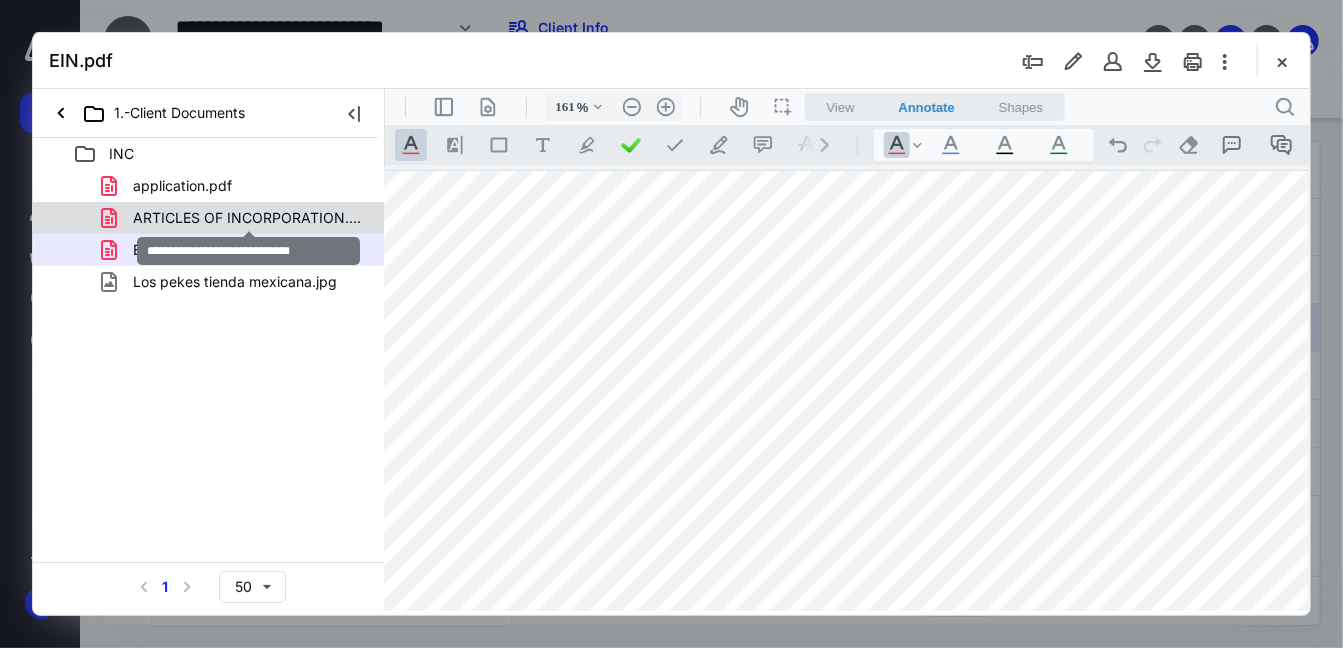 click on "ARTICLES OF INCORPORATION.pdf" at bounding box center [249, 218] 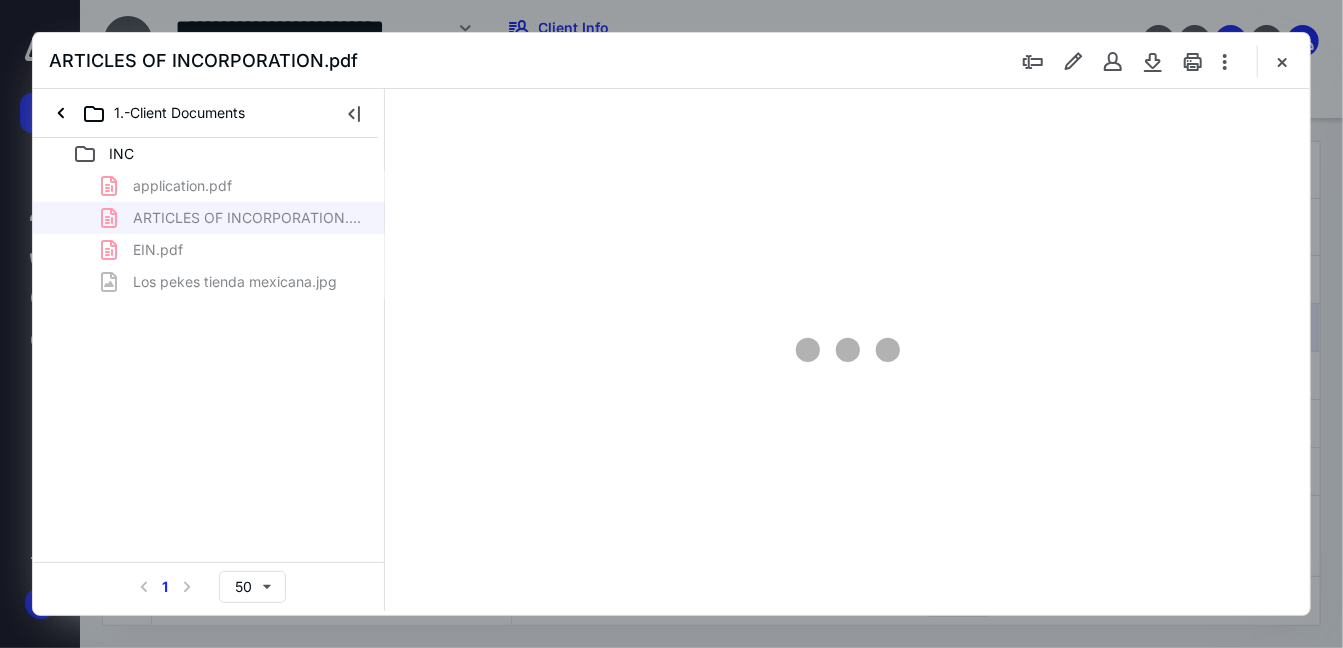 scroll, scrollTop: 0, scrollLeft: 0, axis: both 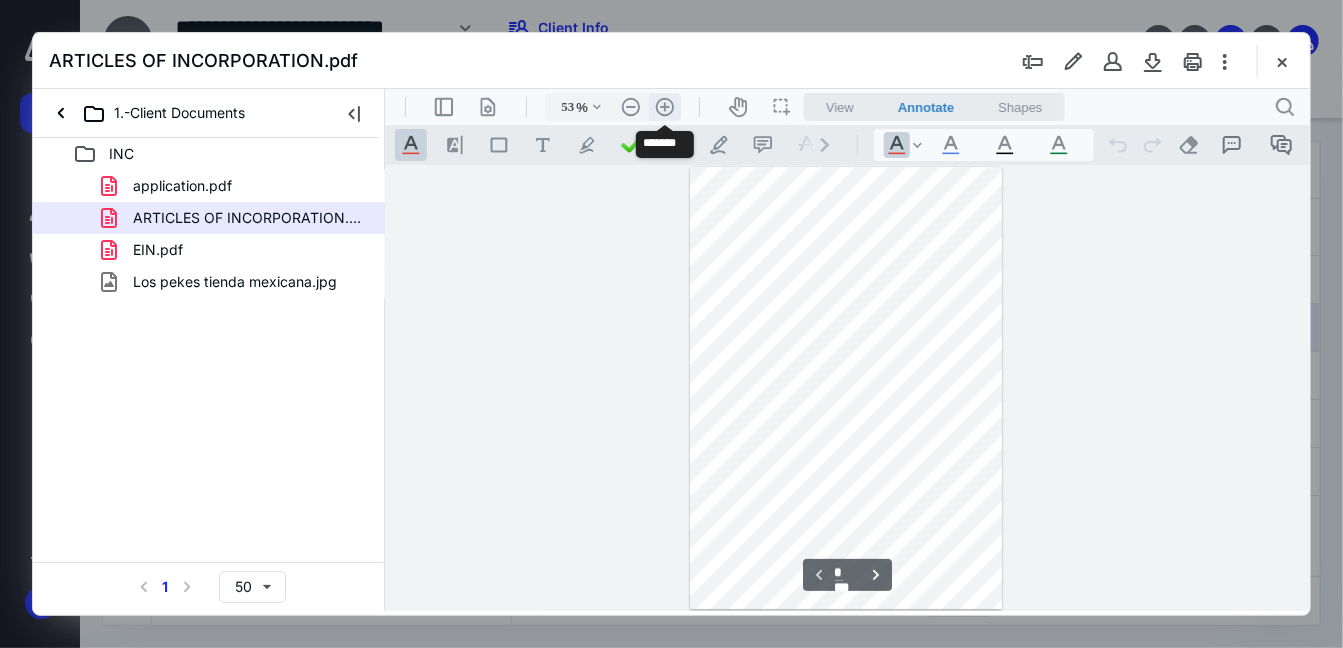 click on ".cls-1{fill:#abb0c4;} icon - header - zoom - in - line" at bounding box center (664, 106) 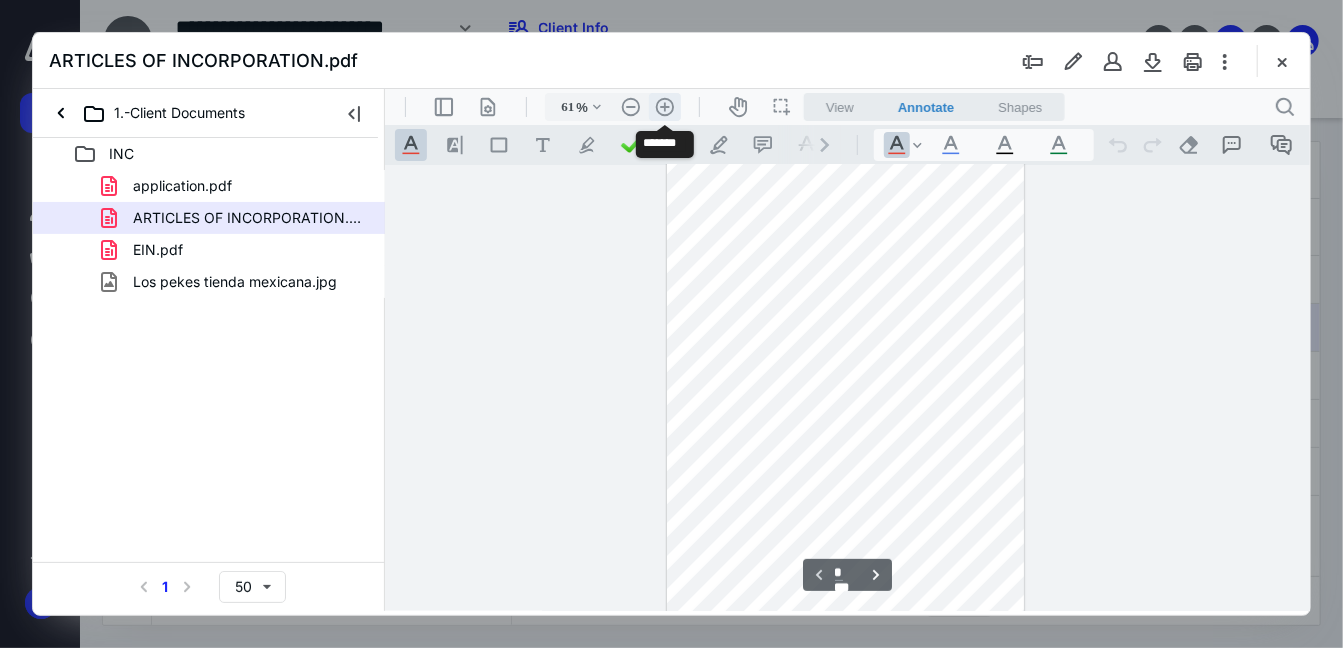 click on ".cls-1{fill:#abb0c4;} icon - header - zoom - in - line" at bounding box center [664, 106] 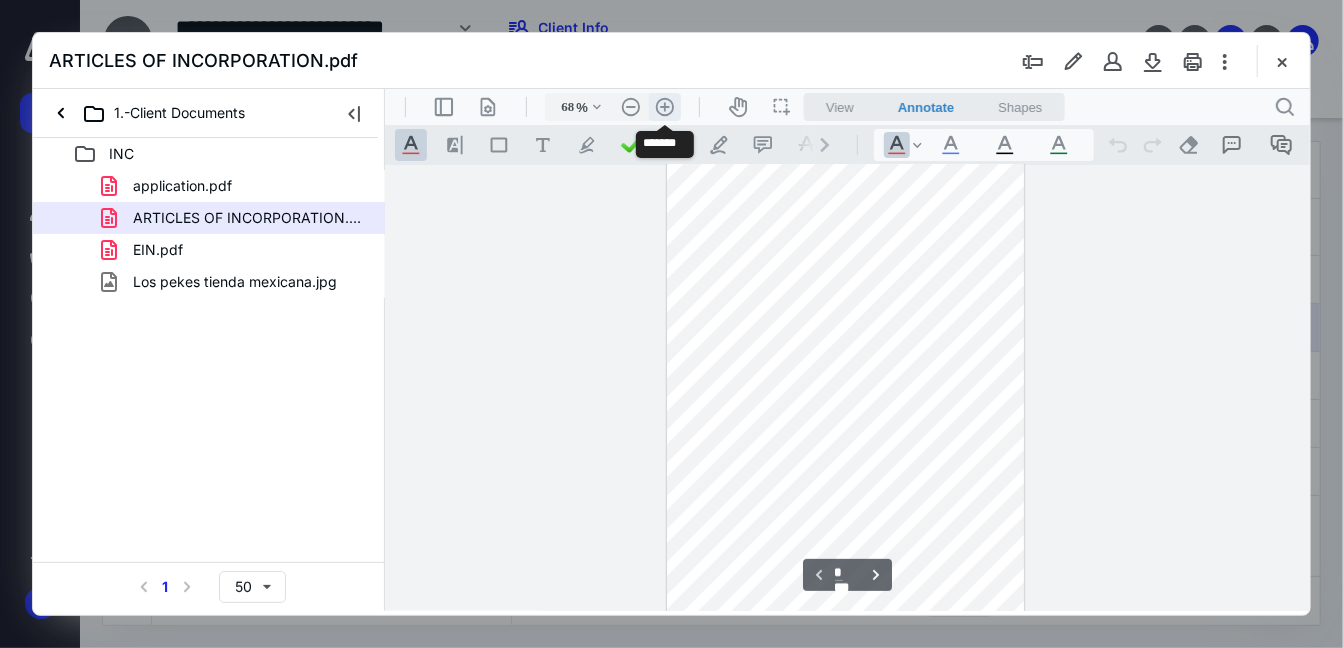 click on ".cls-1{fill:#abb0c4;} icon - header - zoom - in - line" at bounding box center (664, 106) 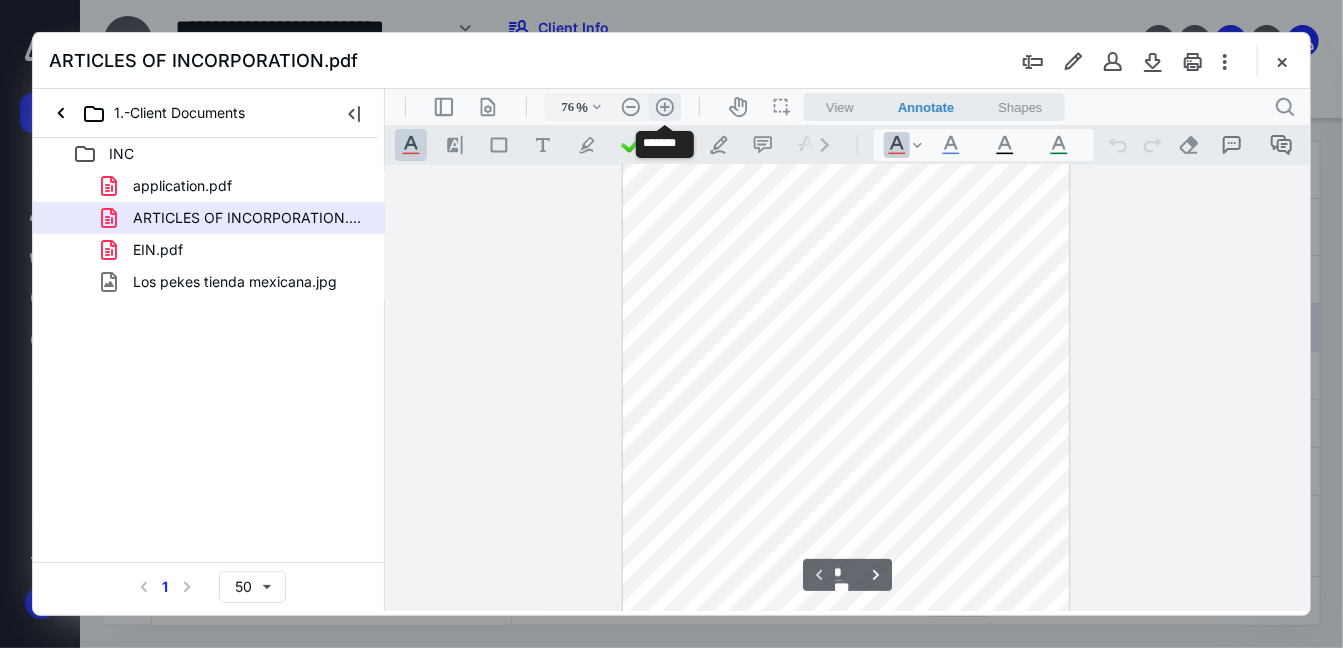 click on ".cls-1{fill:#abb0c4;} icon - header - zoom - in - line" at bounding box center (664, 106) 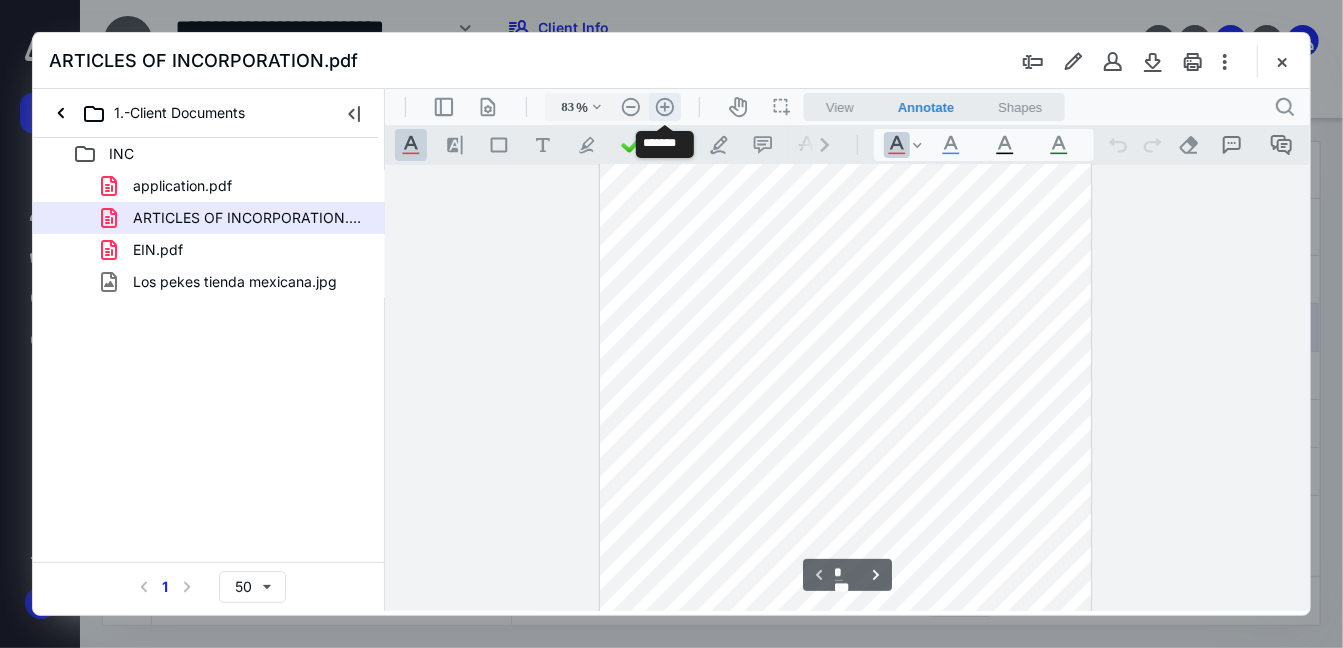 click on ".cls-1{fill:#abb0c4;} icon - header - zoom - in - line" at bounding box center [664, 106] 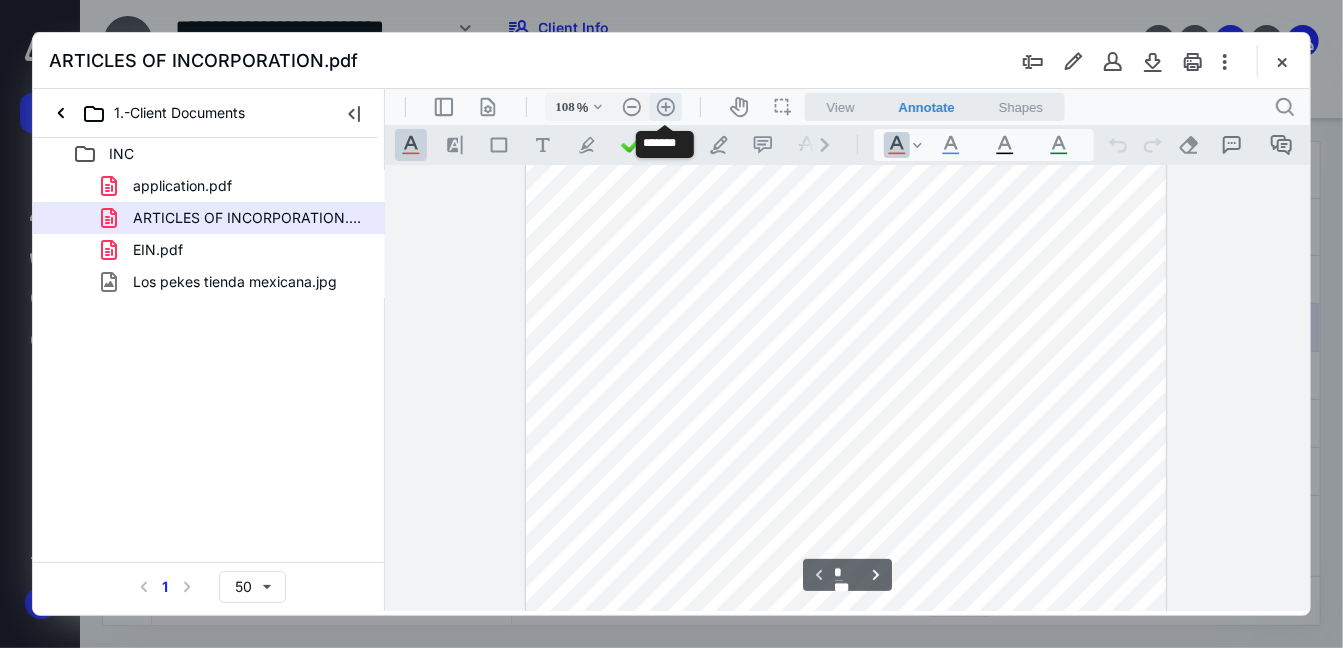 click on ".cls-1{fill:#abb0c4;} icon - header - zoom - in - line" at bounding box center [665, 106] 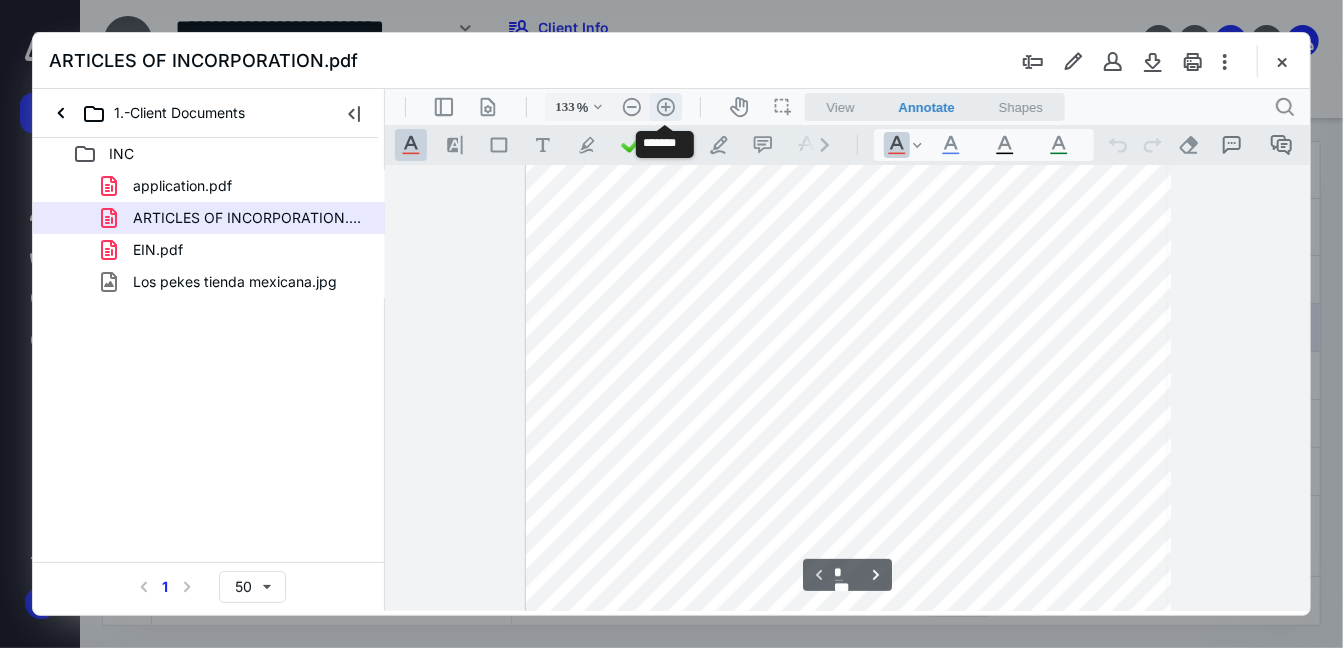 scroll, scrollTop: 282, scrollLeft: 0, axis: vertical 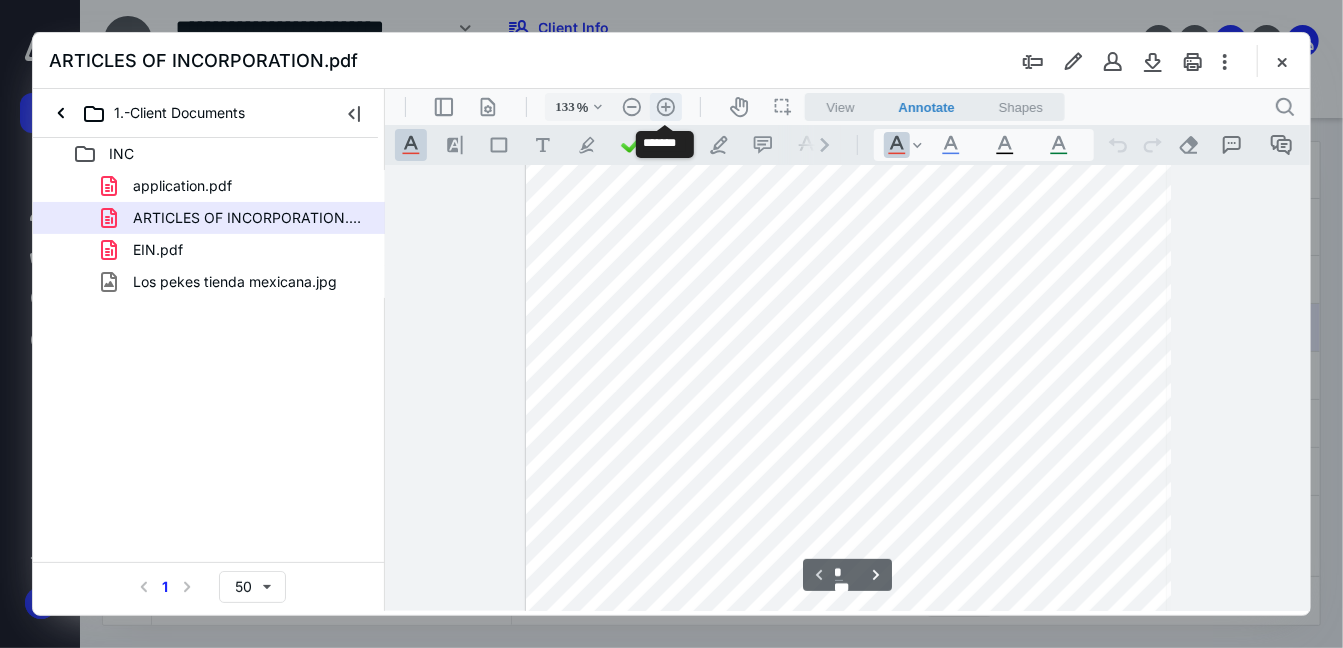 click on ".cls-1{fill:#abb0c4;} icon - header - zoom - in - line" at bounding box center (665, 106) 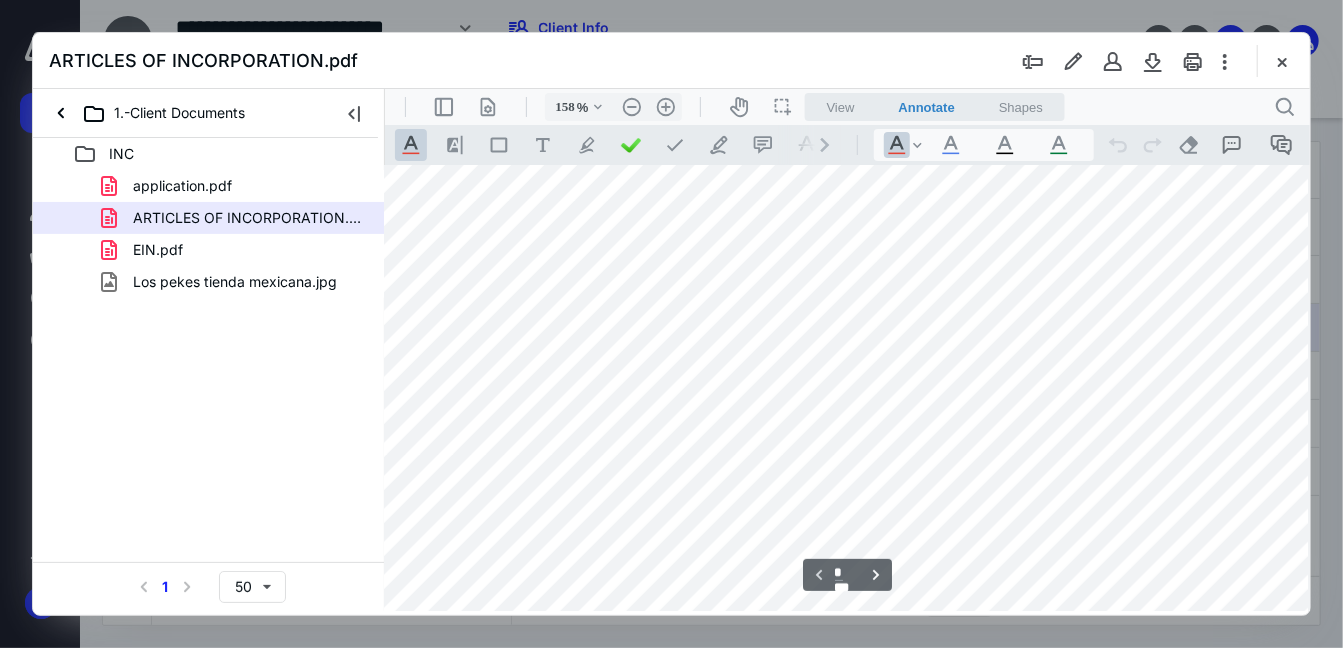 scroll, scrollTop: 818, scrollLeft: 17, axis: both 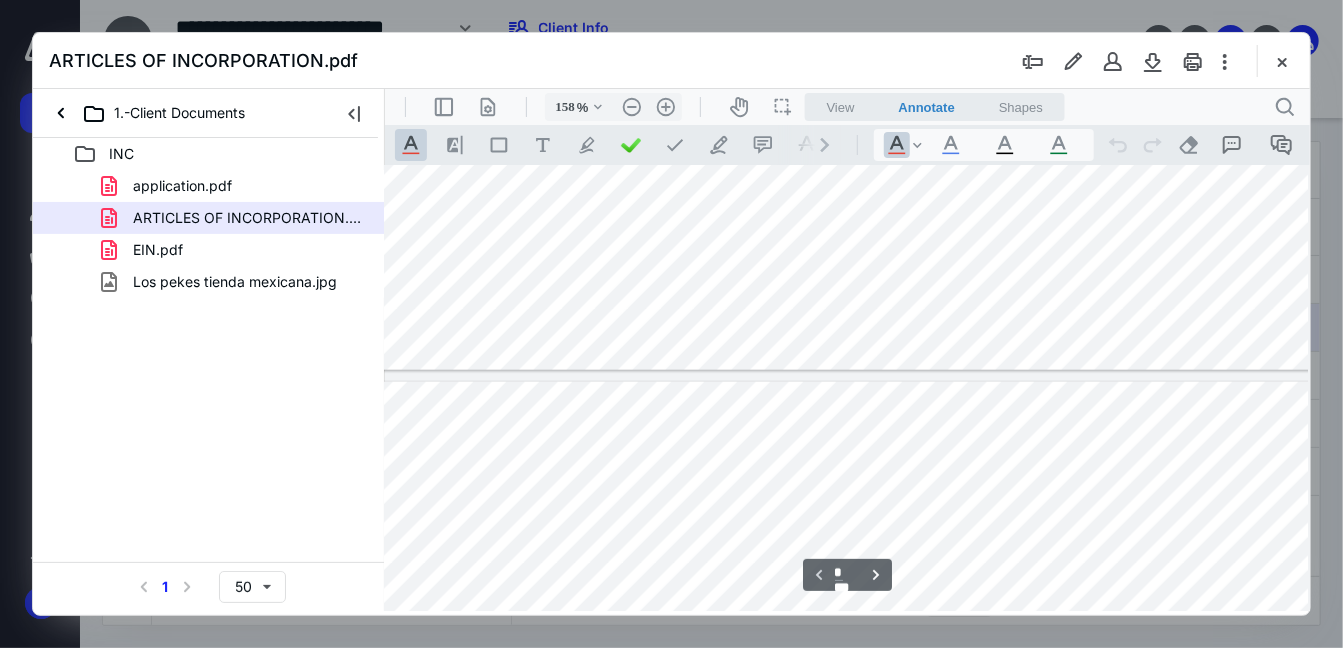 type on "*" 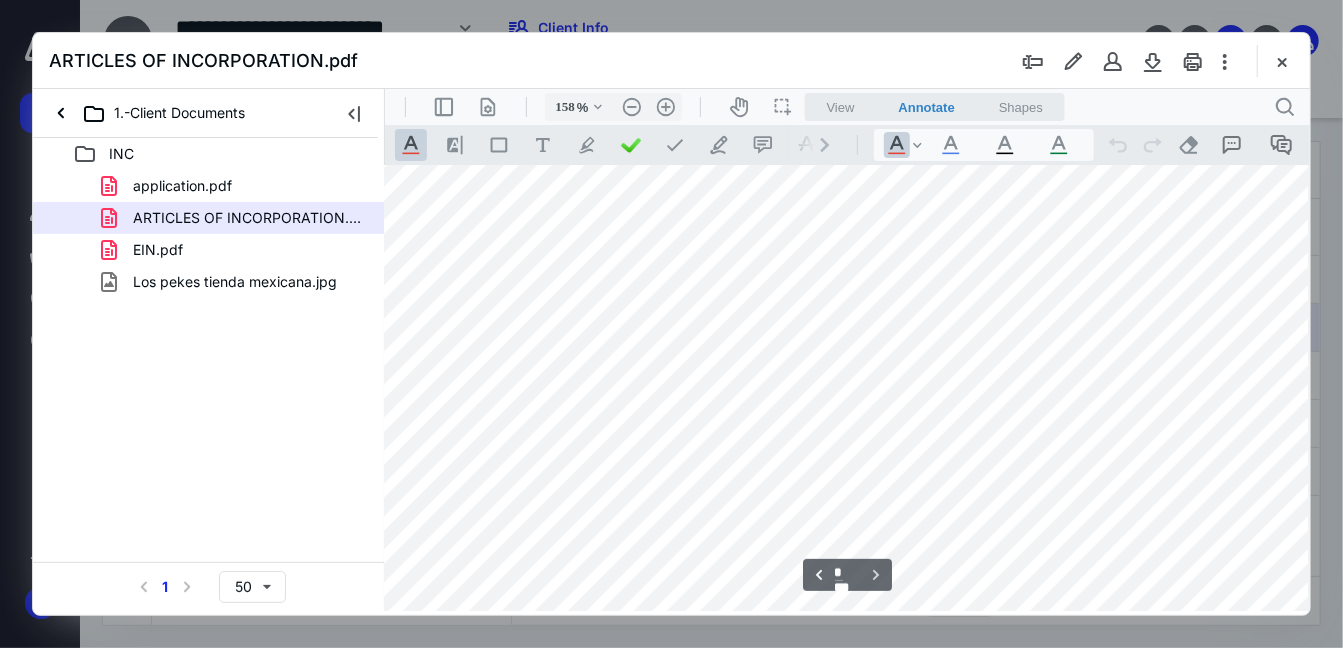 scroll, scrollTop: 2000, scrollLeft: 17, axis: both 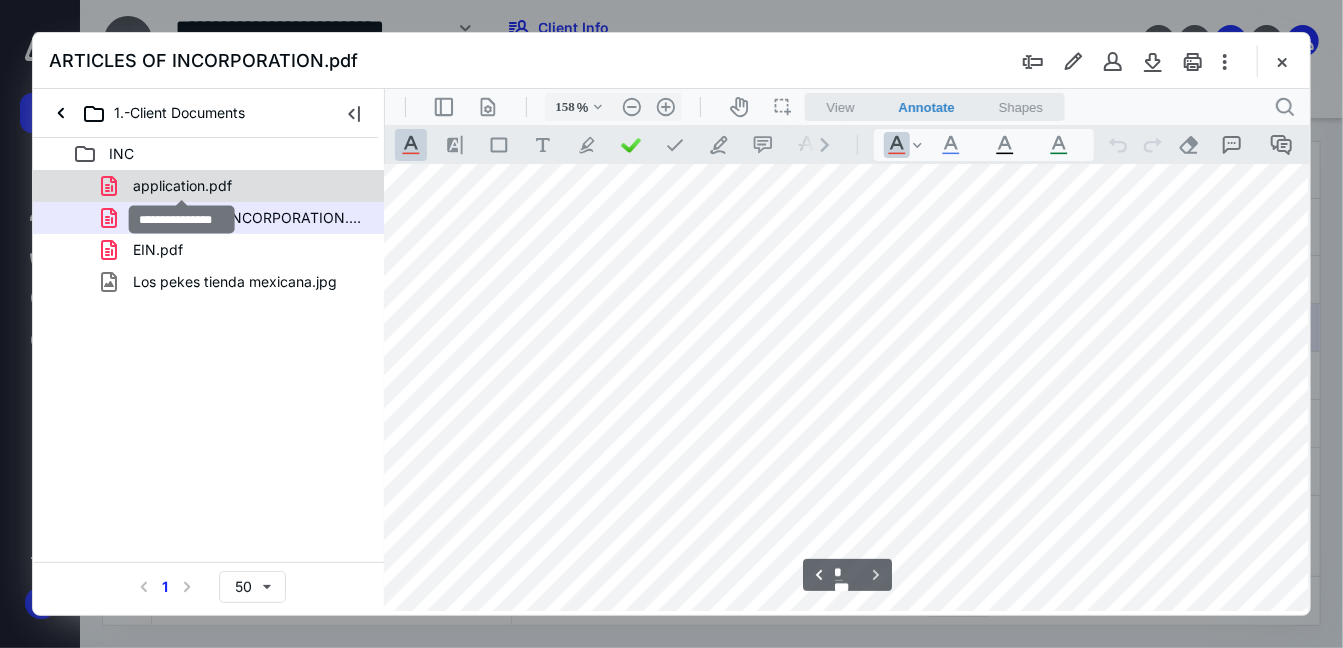 click on "application.pdf" at bounding box center (182, 186) 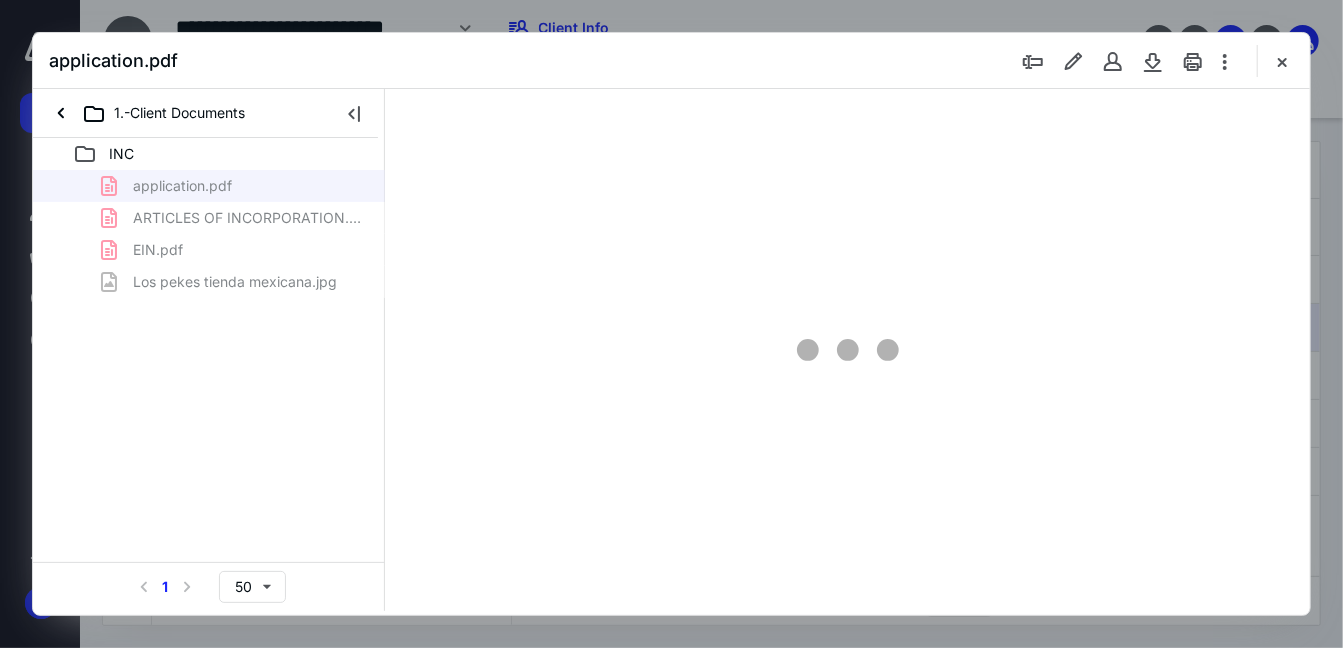 scroll, scrollTop: 78, scrollLeft: 0, axis: vertical 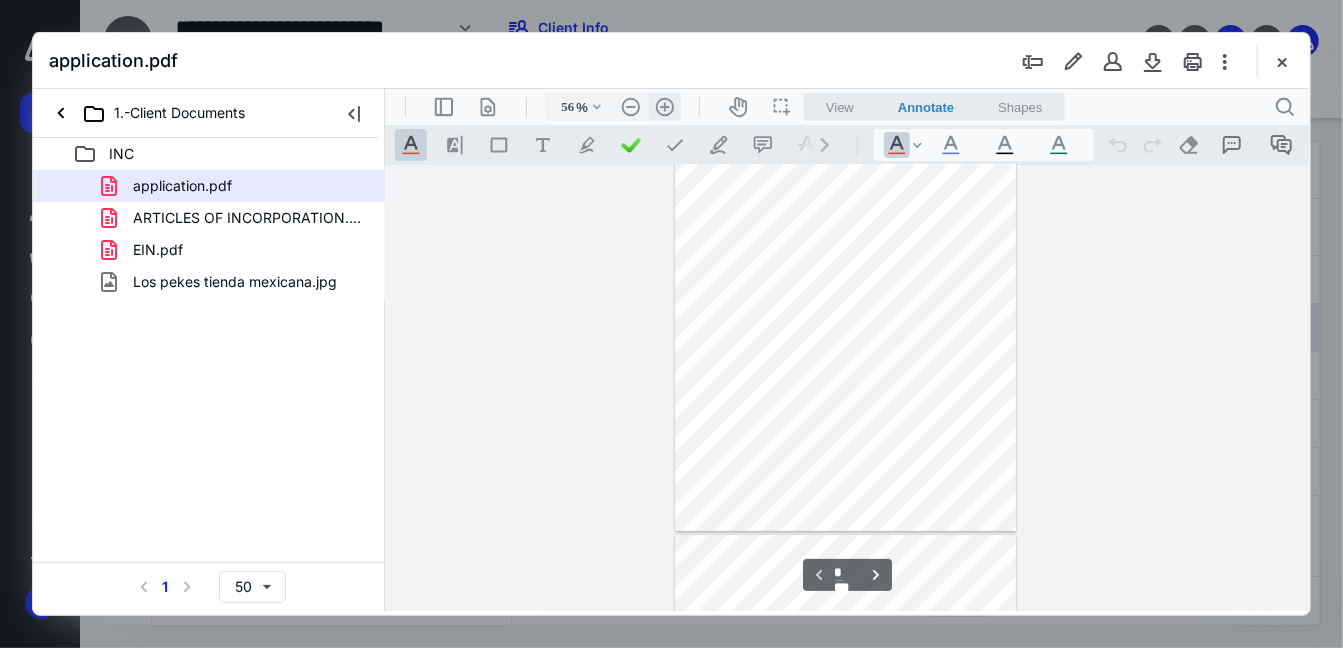 click on ".cls-1{fill:#abb0c4;} icon - header - zoom - in - line" at bounding box center [664, 106] 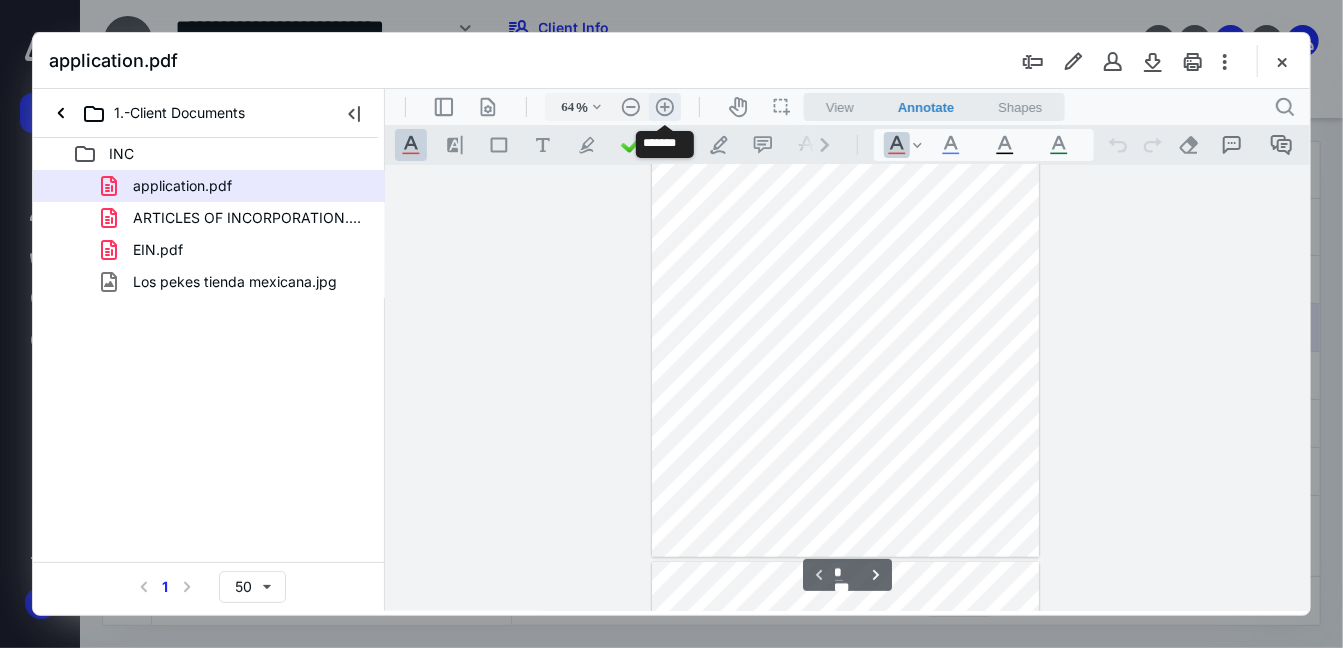 click on ".cls-1{fill:#abb0c4;} icon - header - zoom - in - line" at bounding box center [664, 106] 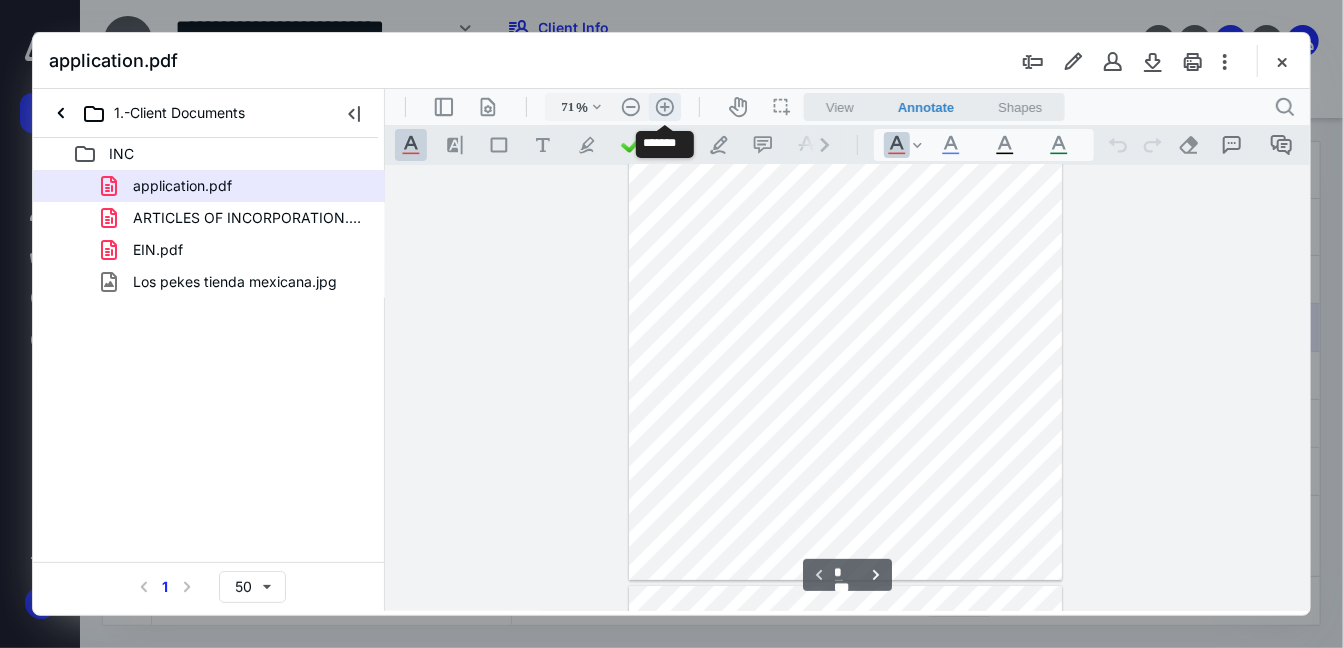 click on ".cls-1{fill:#abb0c4;} icon - header - zoom - in - line" at bounding box center [664, 106] 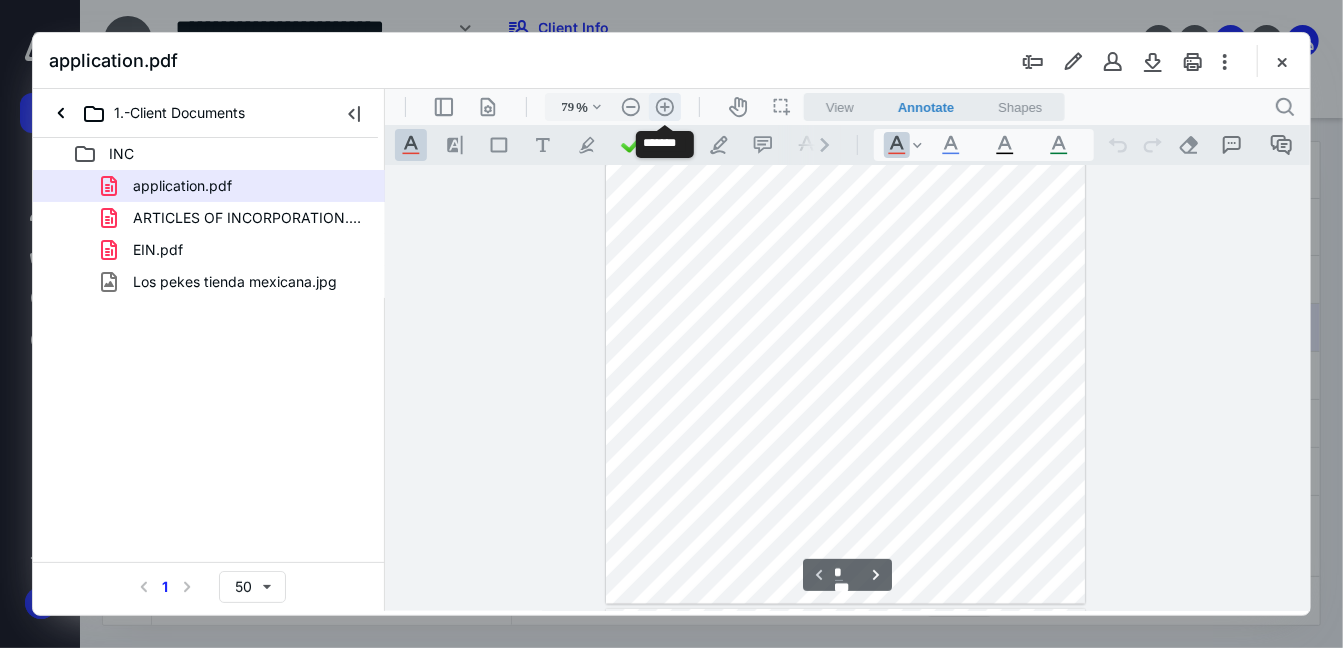 click on ".cls-1{fill:#abb0c4;} icon - header - zoom - in - line" at bounding box center (664, 106) 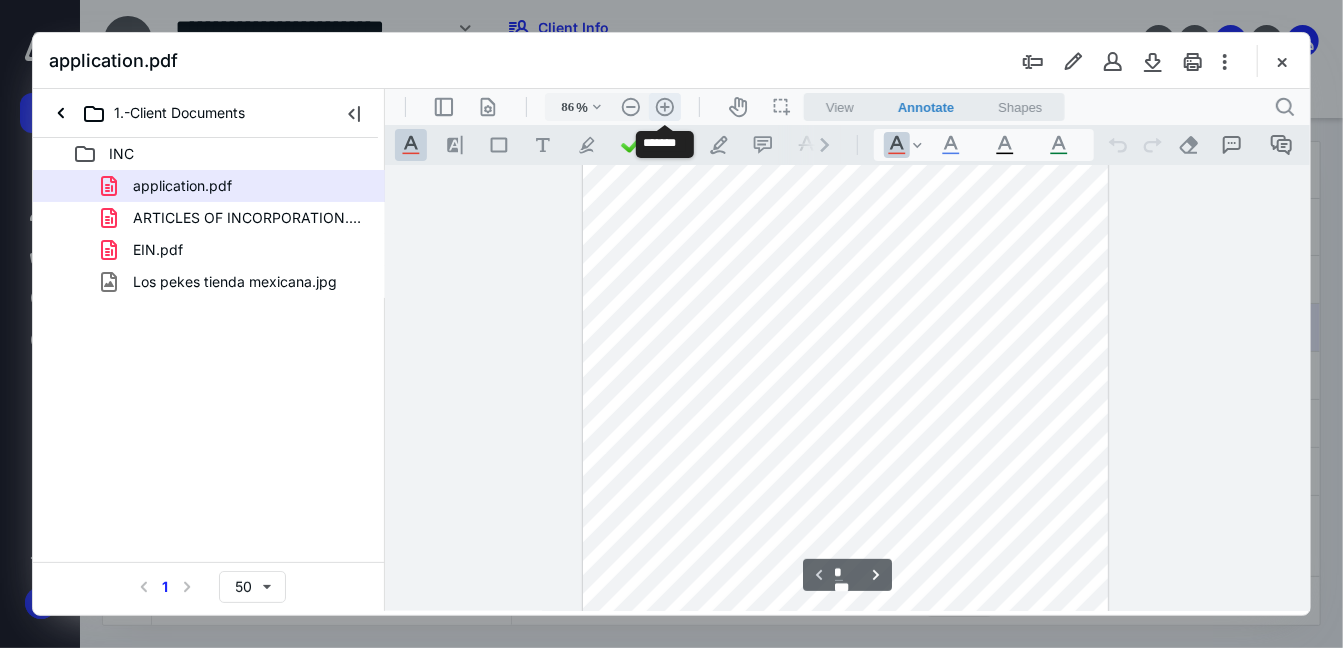 click on ".cls-1{fill:#abb0c4;} icon - header - zoom - in - line" at bounding box center (664, 106) 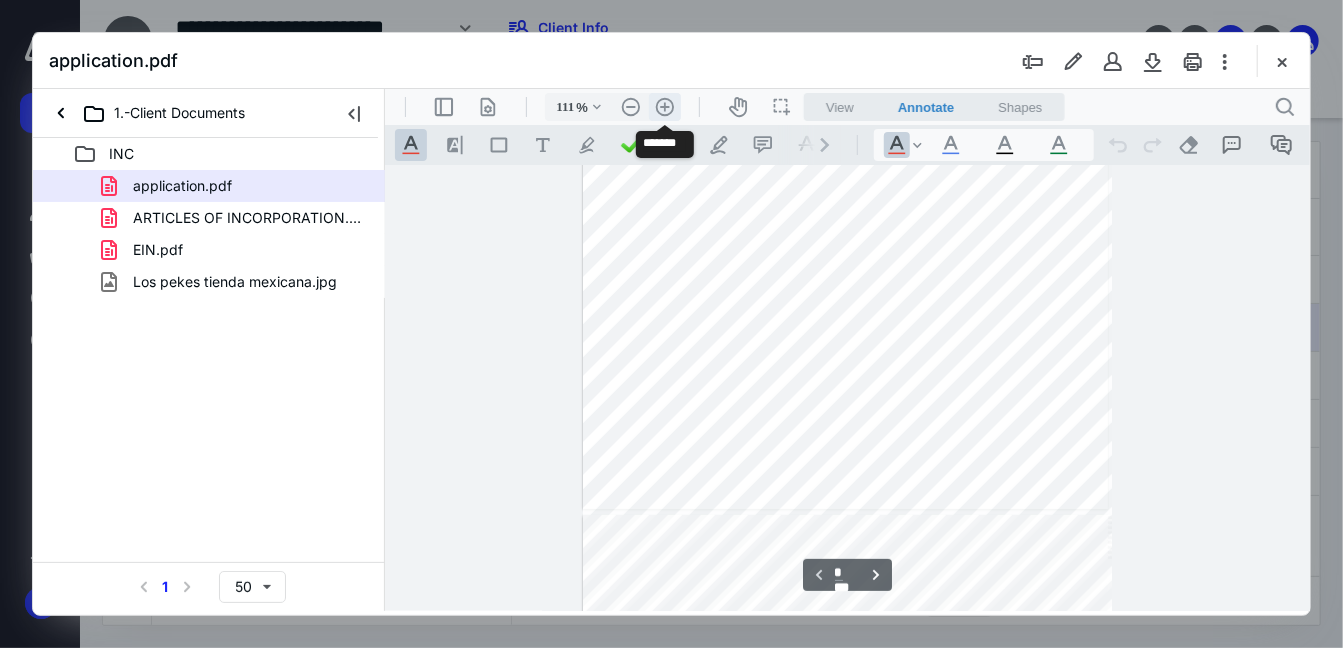 click on ".cls-1{fill:#abb0c4;} icon - header - zoom - in - line" at bounding box center (664, 106) 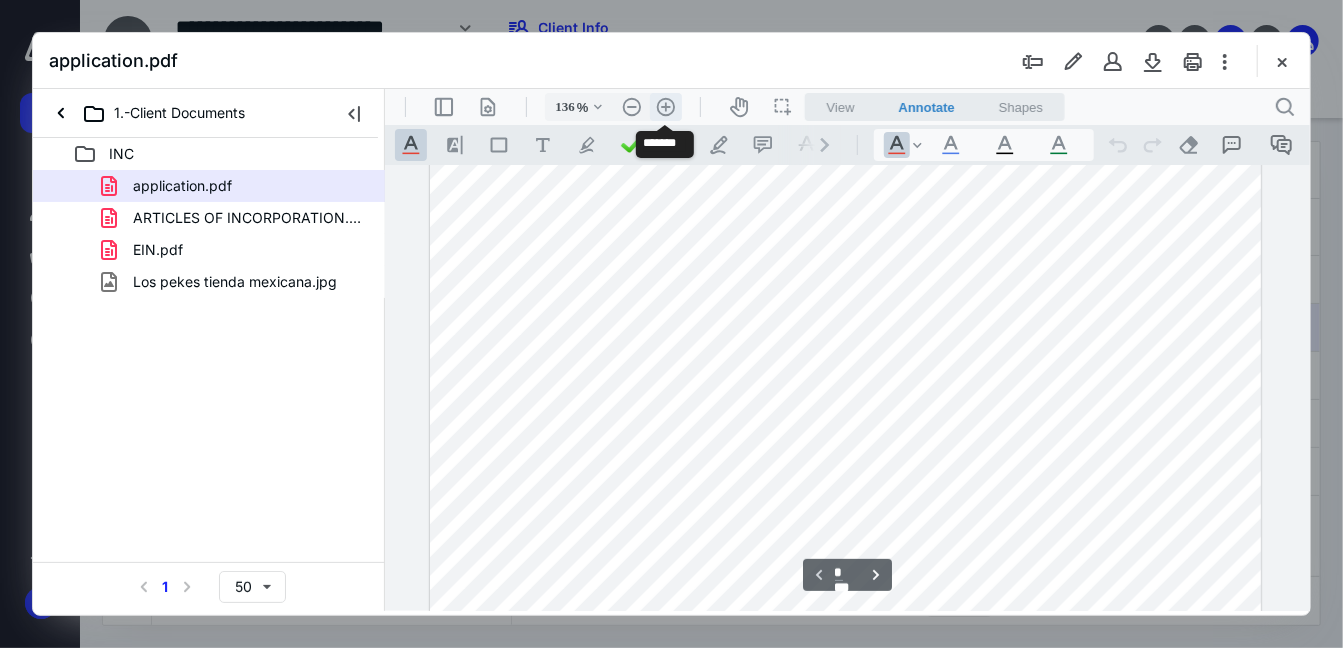 scroll, scrollTop: 457, scrollLeft: 0, axis: vertical 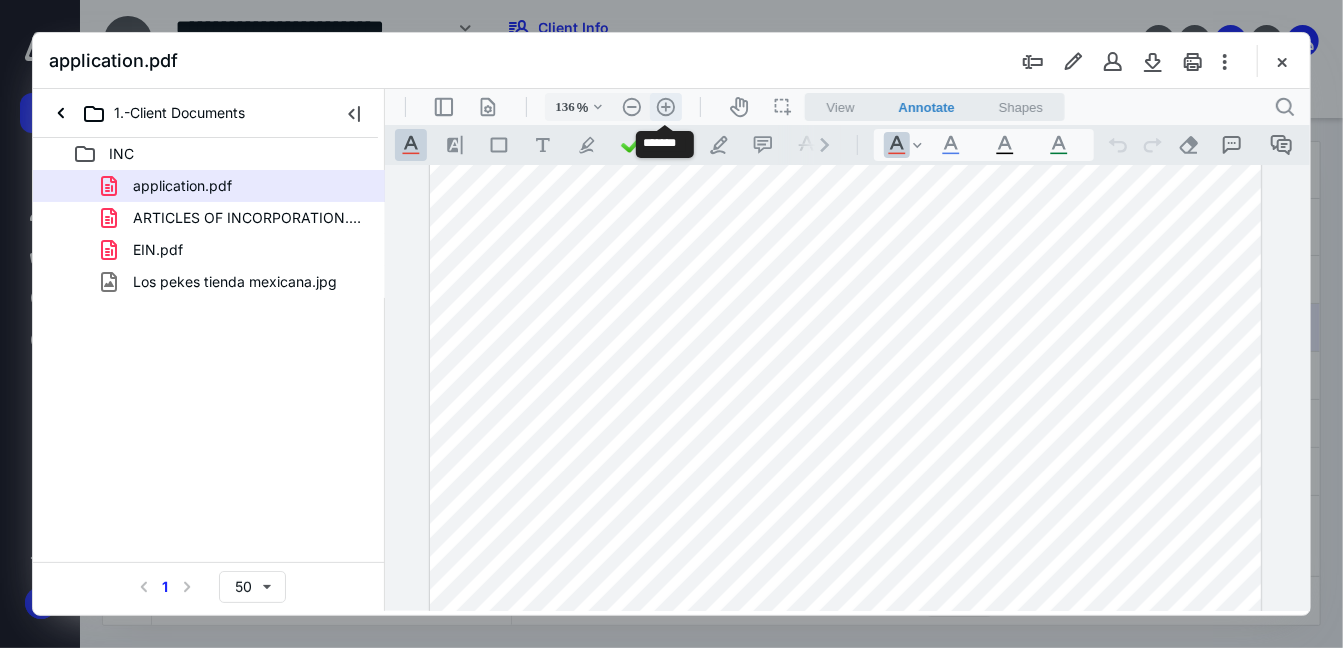 click on ".cls-1{fill:#abb0c4;} icon - header - zoom - in - line" at bounding box center (665, 106) 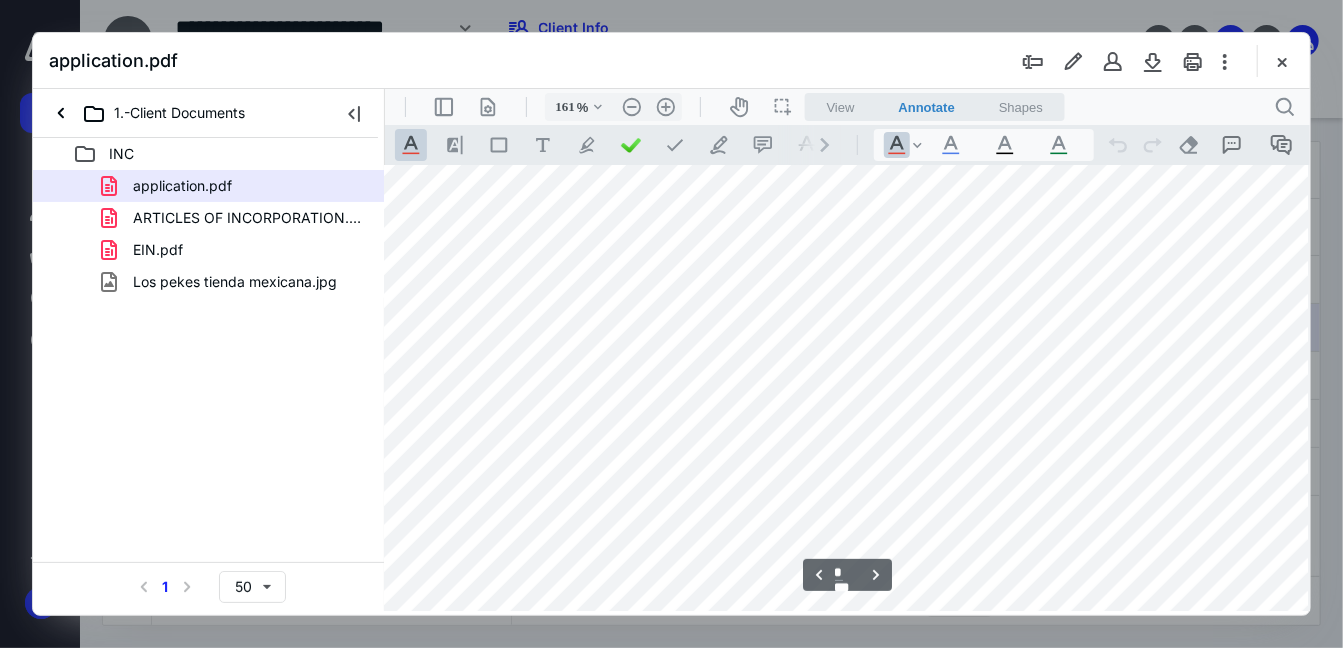 scroll, scrollTop: 4181, scrollLeft: 41, axis: both 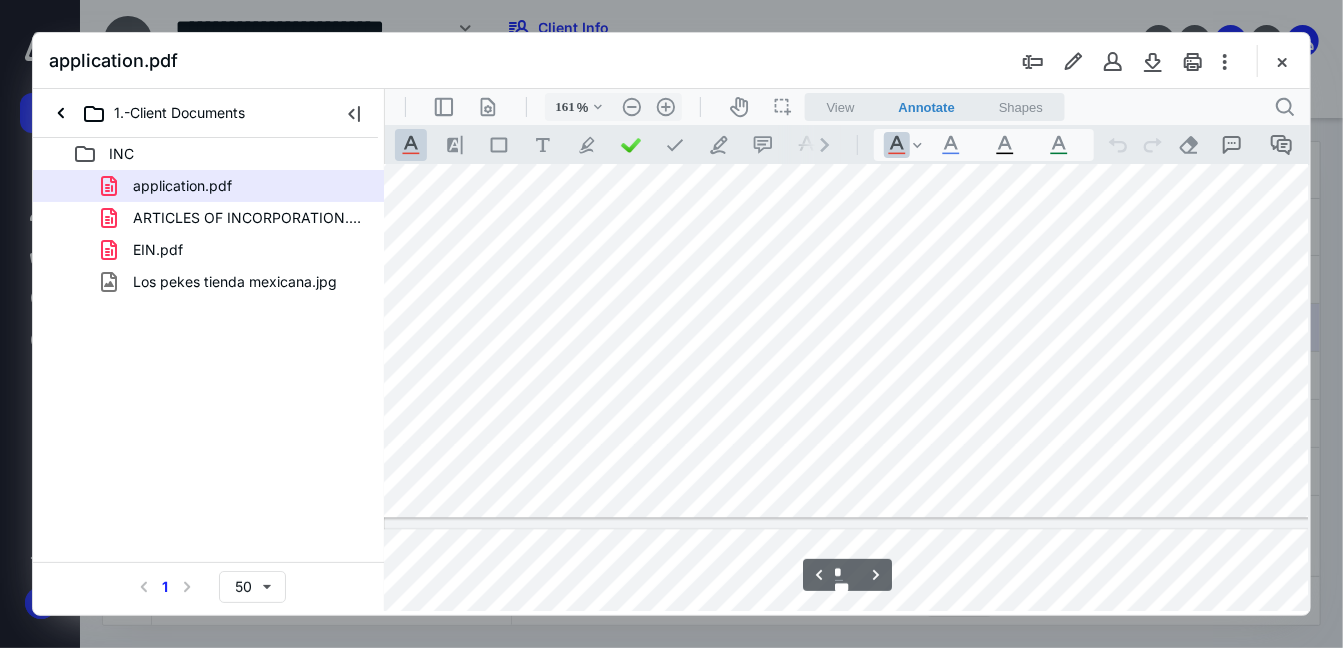 type on "*" 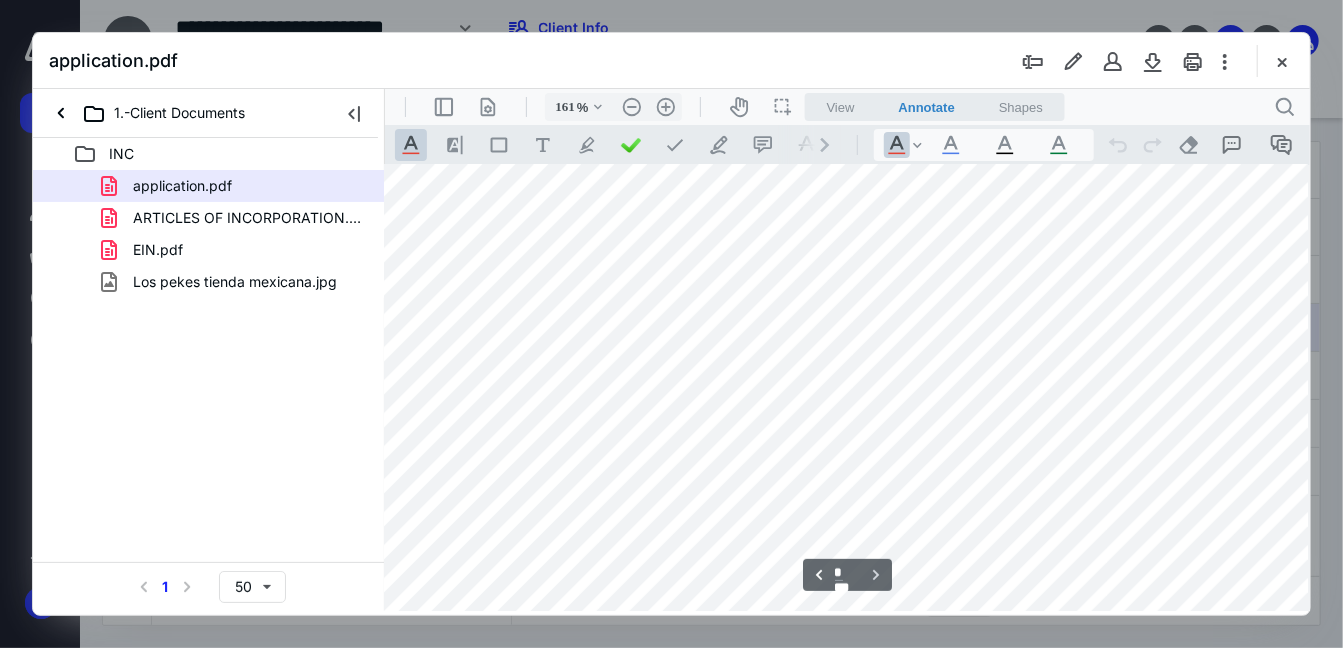scroll, scrollTop: 7000, scrollLeft: 41, axis: both 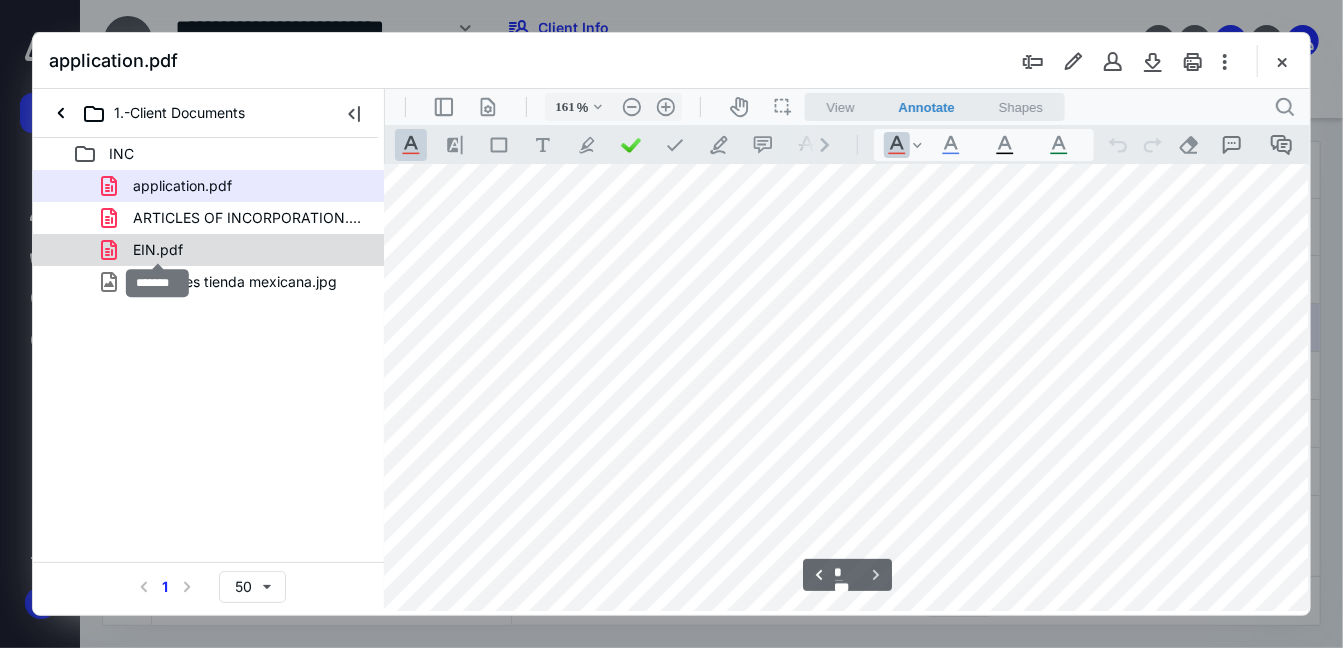 click on "EIN.pdf" at bounding box center [158, 250] 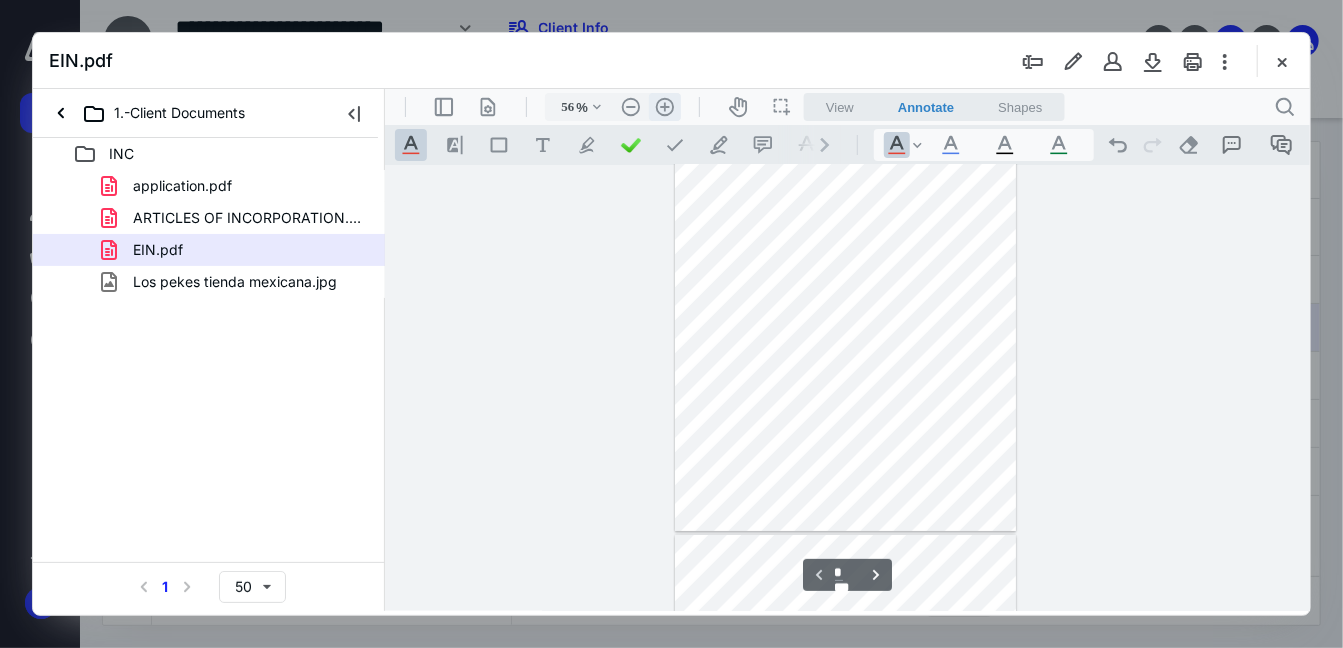 click on ".cls-1{fill:#abb0c4;} icon - header - zoom - in - line" at bounding box center (664, 106) 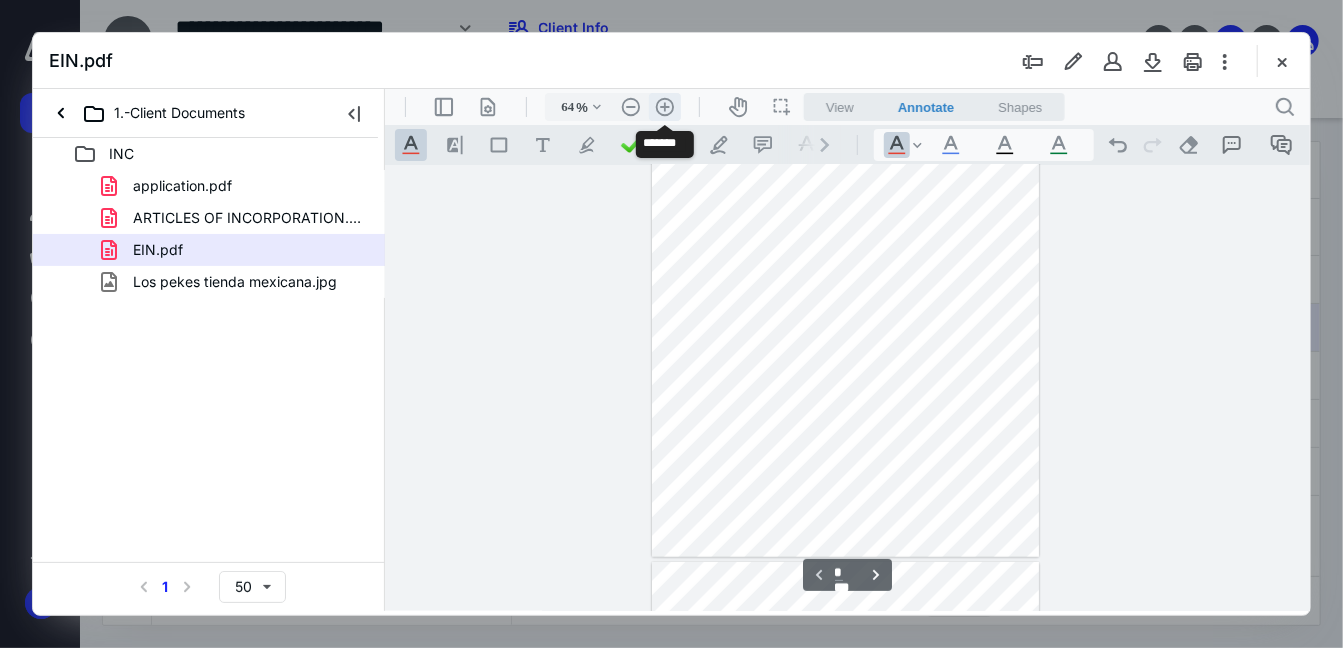 click on ".cls-1{fill:#abb0c4;} icon - header - zoom - in - line" at bounding box center [664, 106] 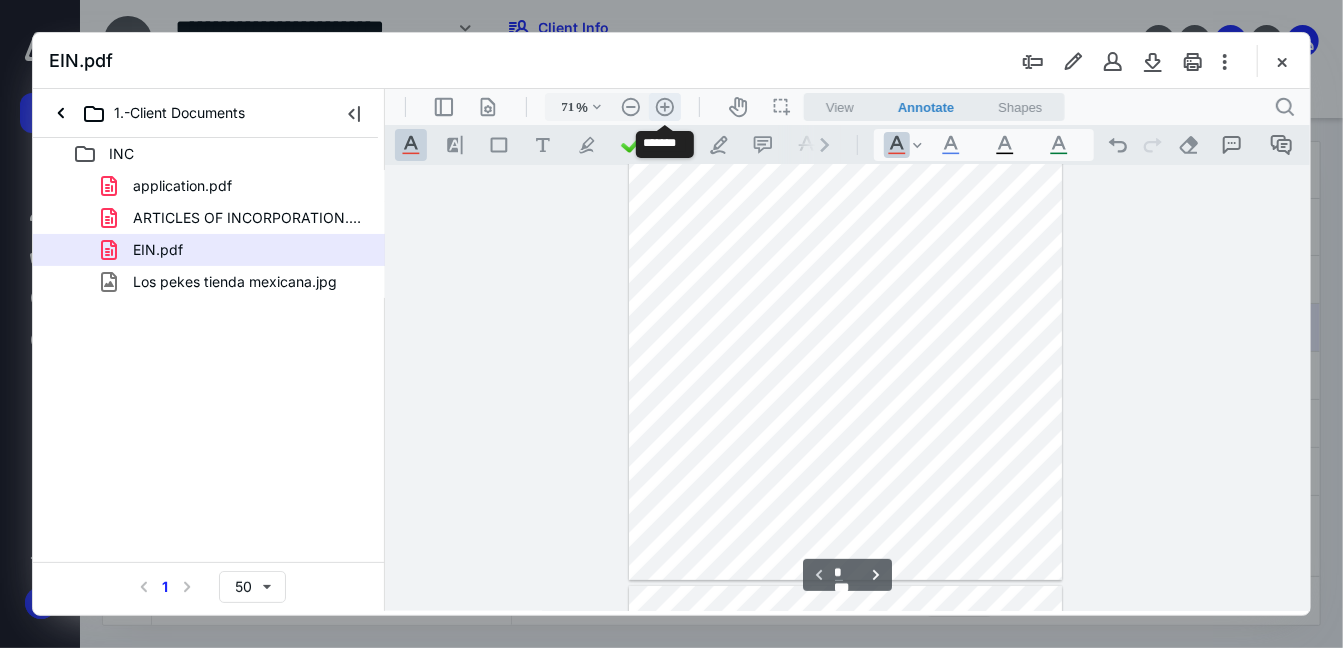 click on ".cls-1{fill:#abb0c4;} icon - header - zoom - in - line" at bounding box center (664, 106) 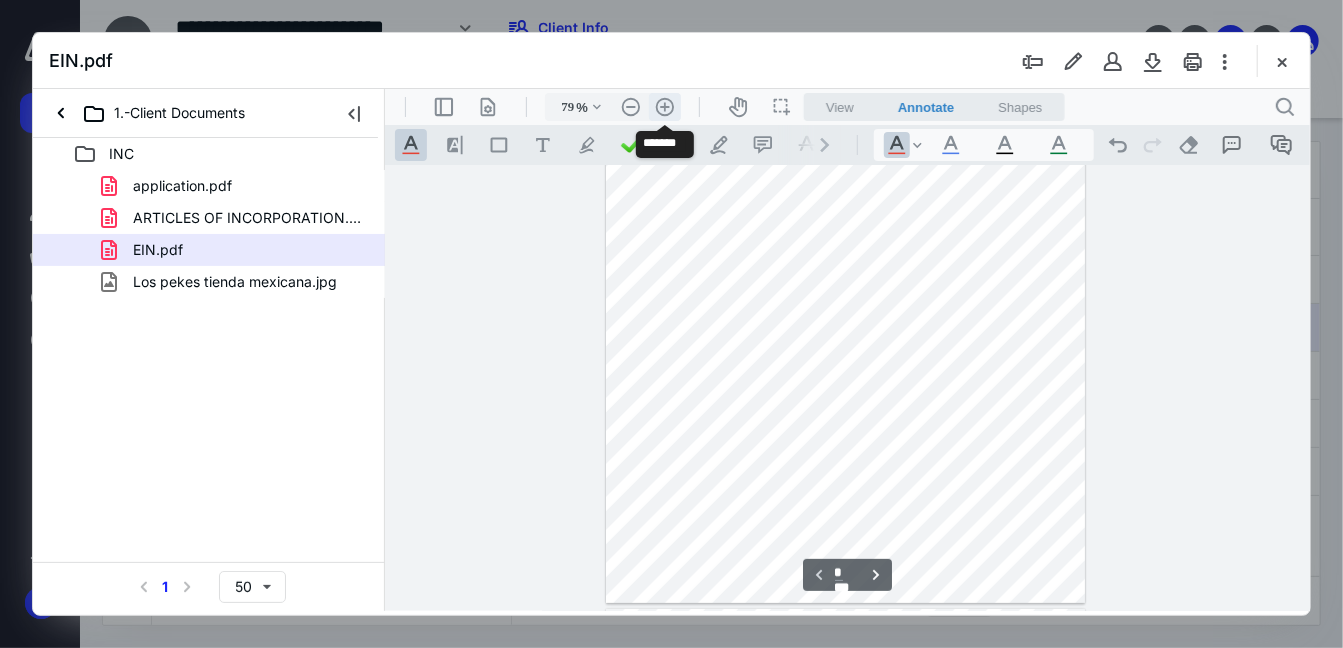 click on ".cls-1{fill:#abb0c4;} icon - header - zoom - in - line" at bounding box center (664, 106) 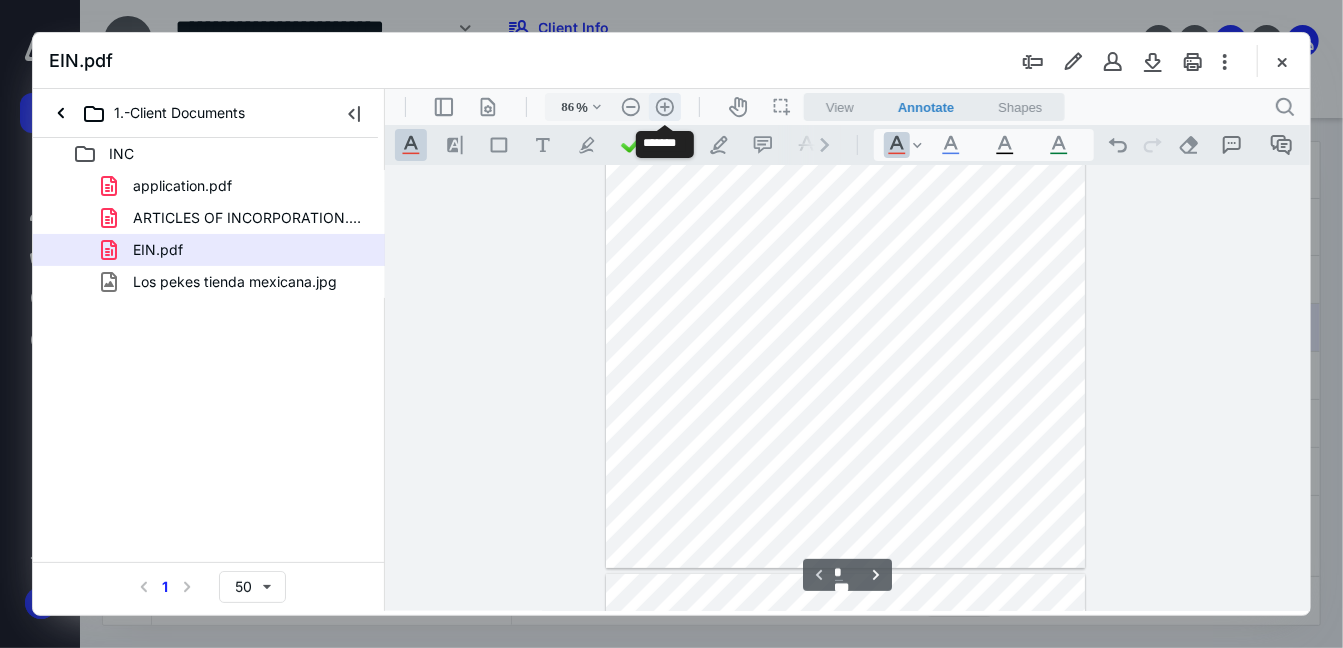 click on ".cls-1{fill:#abb0c4;} icon - header - zoom - in - line" at bounding box center (664, 106) 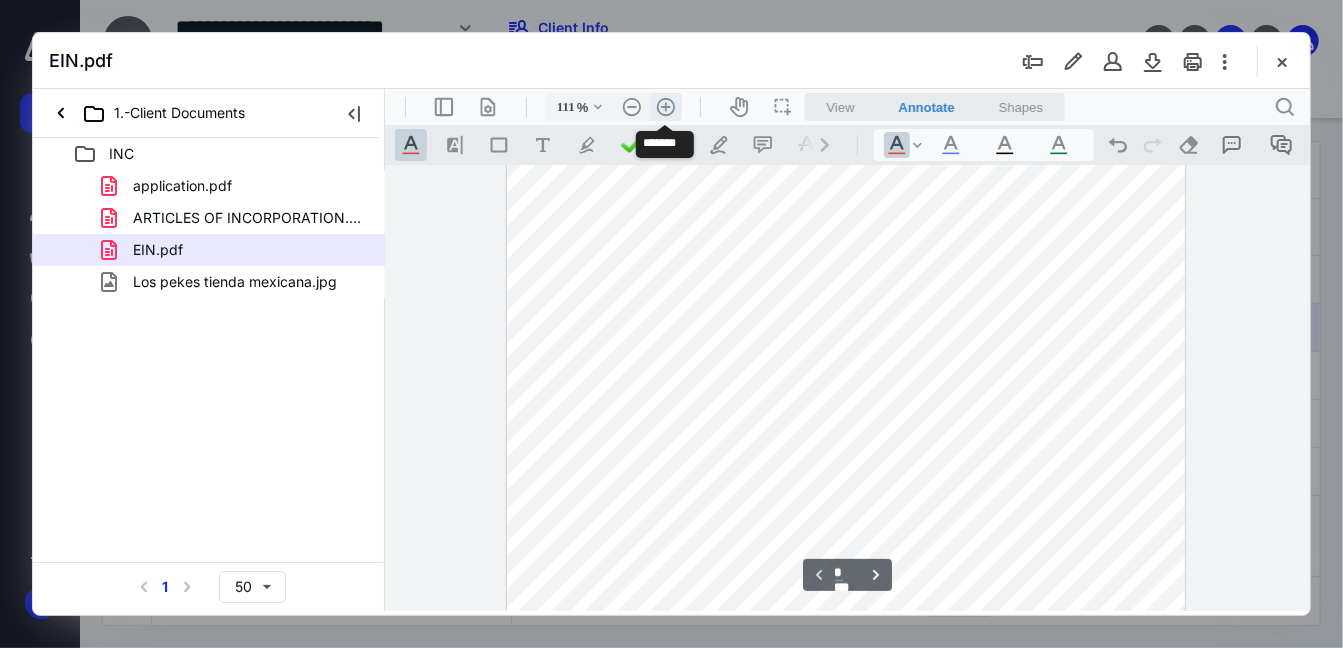 click on ".cls-1{fill:#abb0c4;} icon - header - zoom - in - line" at bounding box center [665, 106] 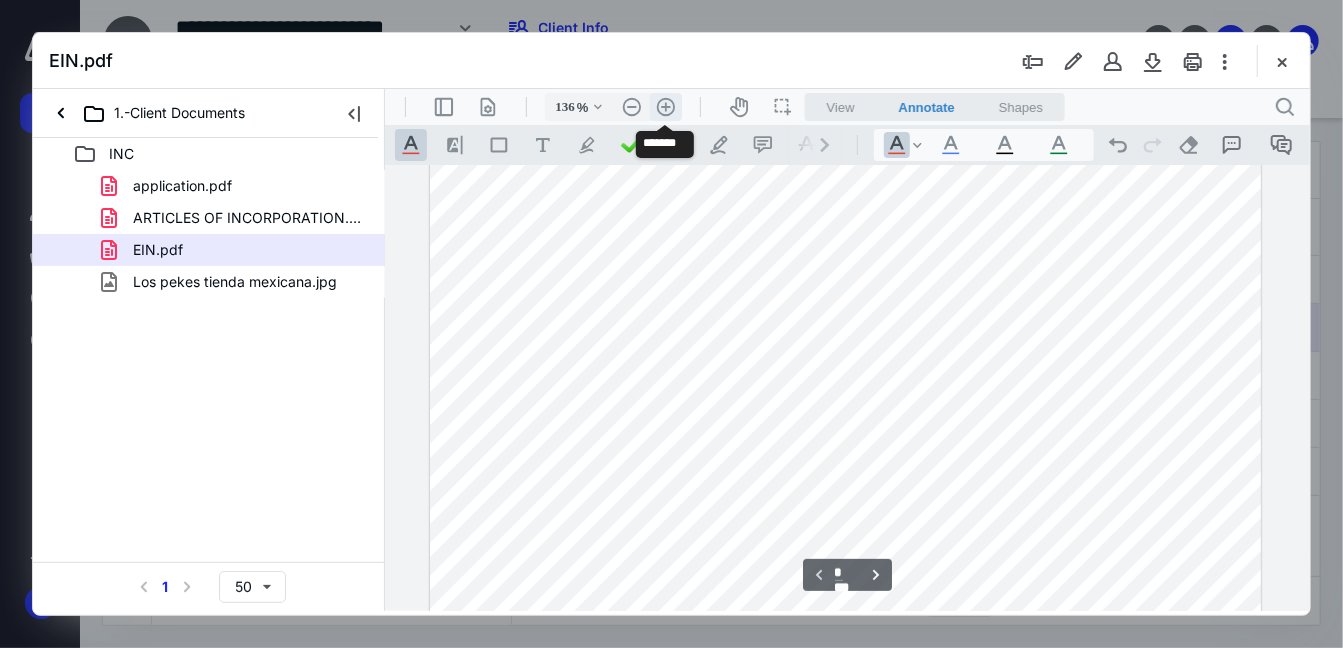 scroll, scrollTop: 457, scrollLeft: 0, axis: vertical 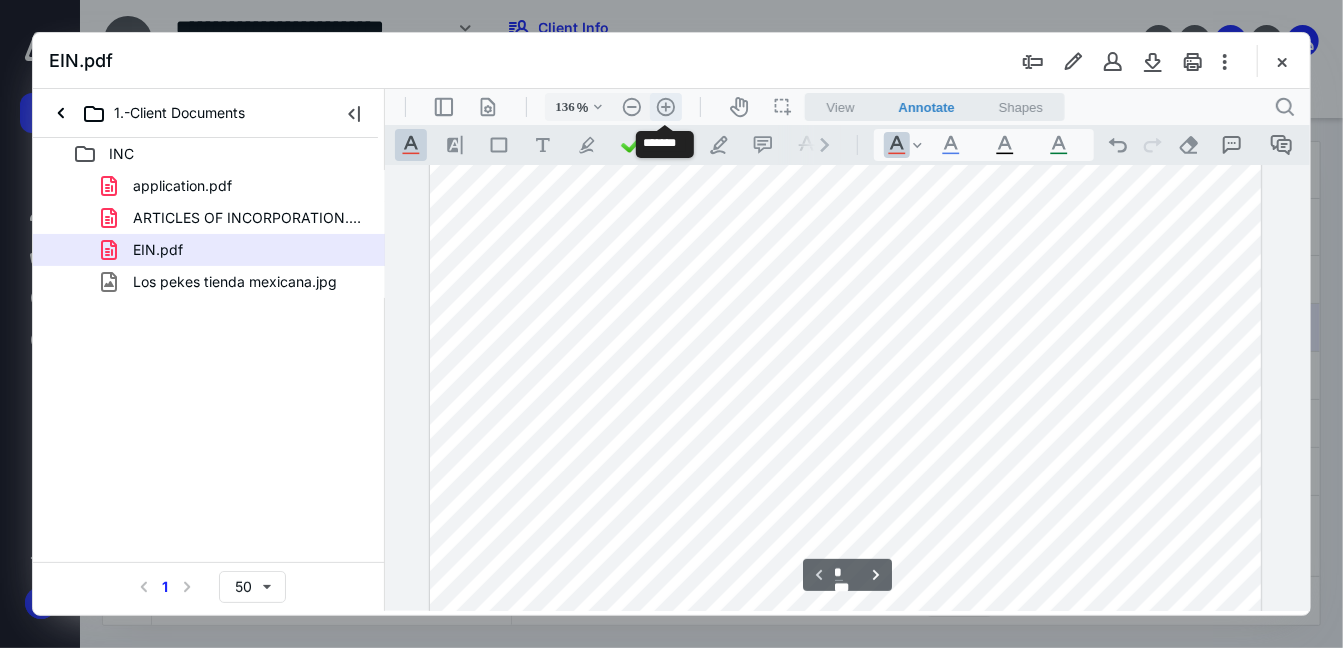 click on ".cls-1{fill:#abb0c4;} icon - header - zoom - in - line" at bounding box center (665, 106) 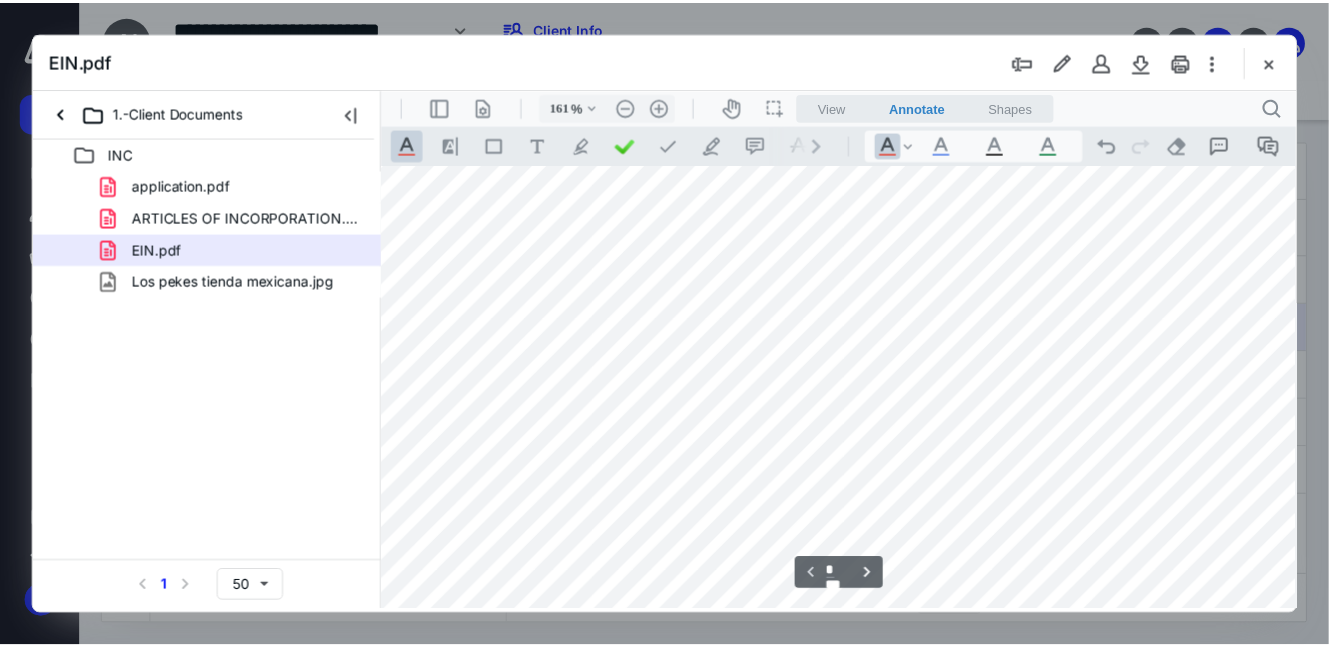 scroll, scrollTop: 0, scrollLeft: 41, axis: horizontal 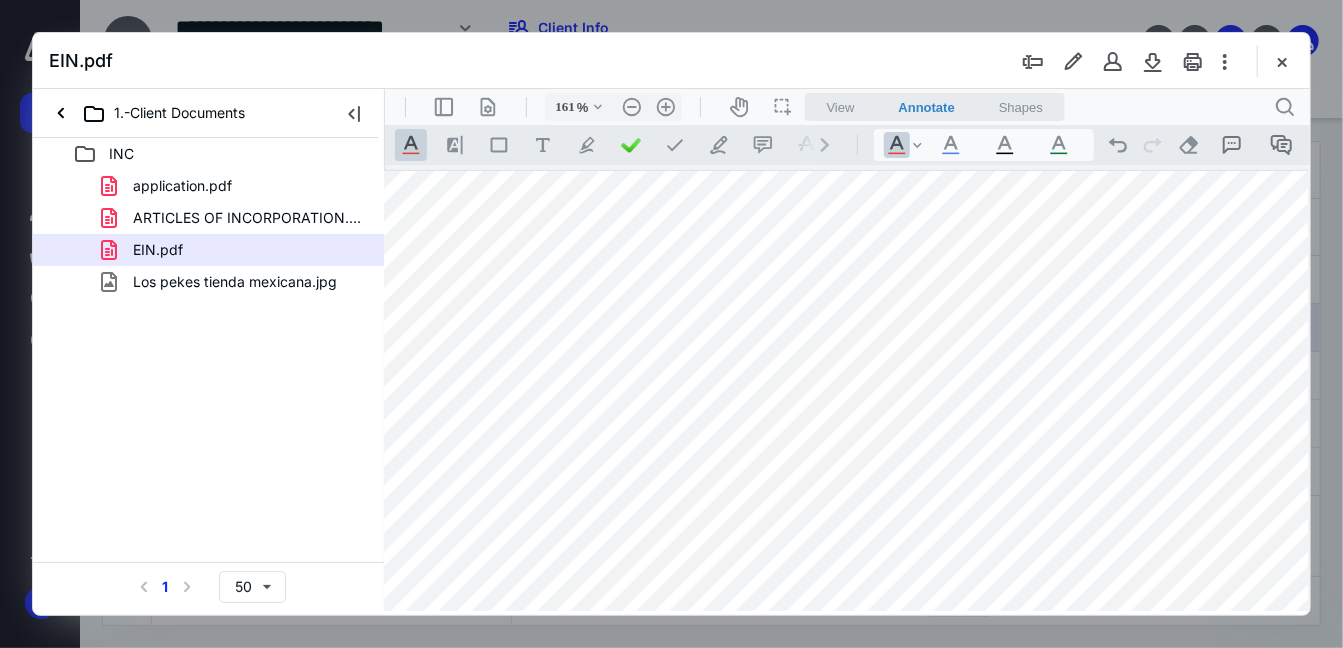 click at bounding box center (841, 807) 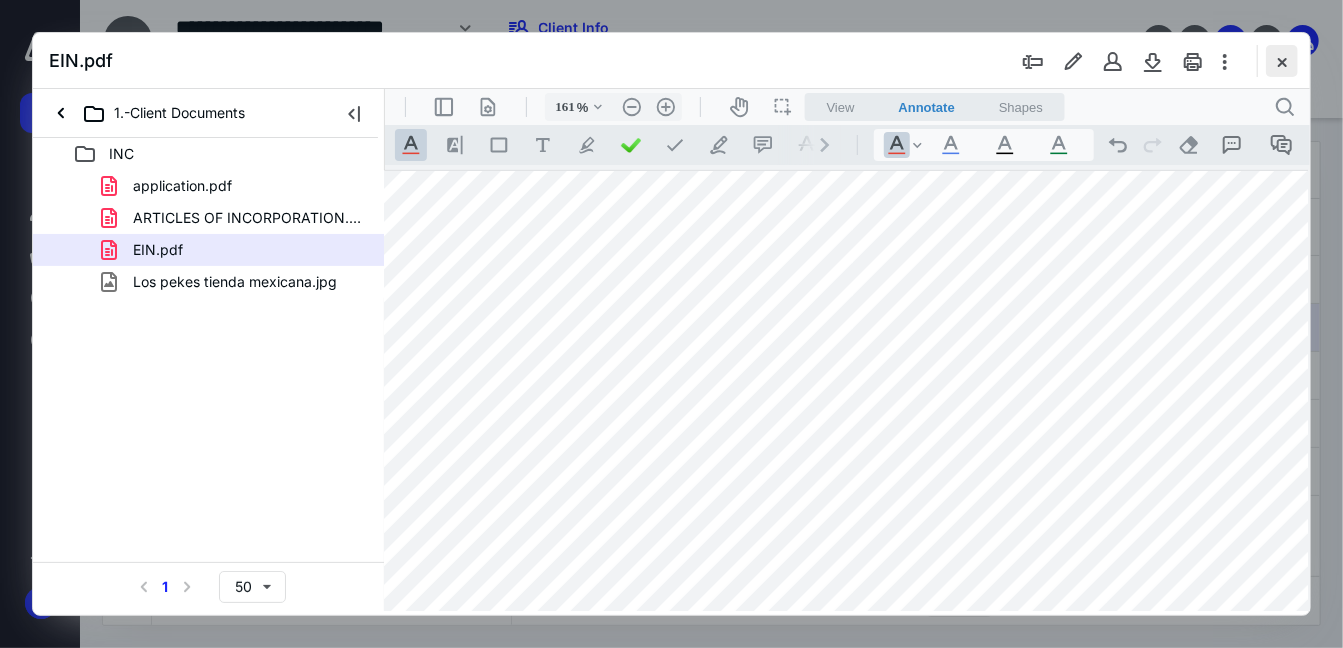 click at bounding box center [1282, 61] 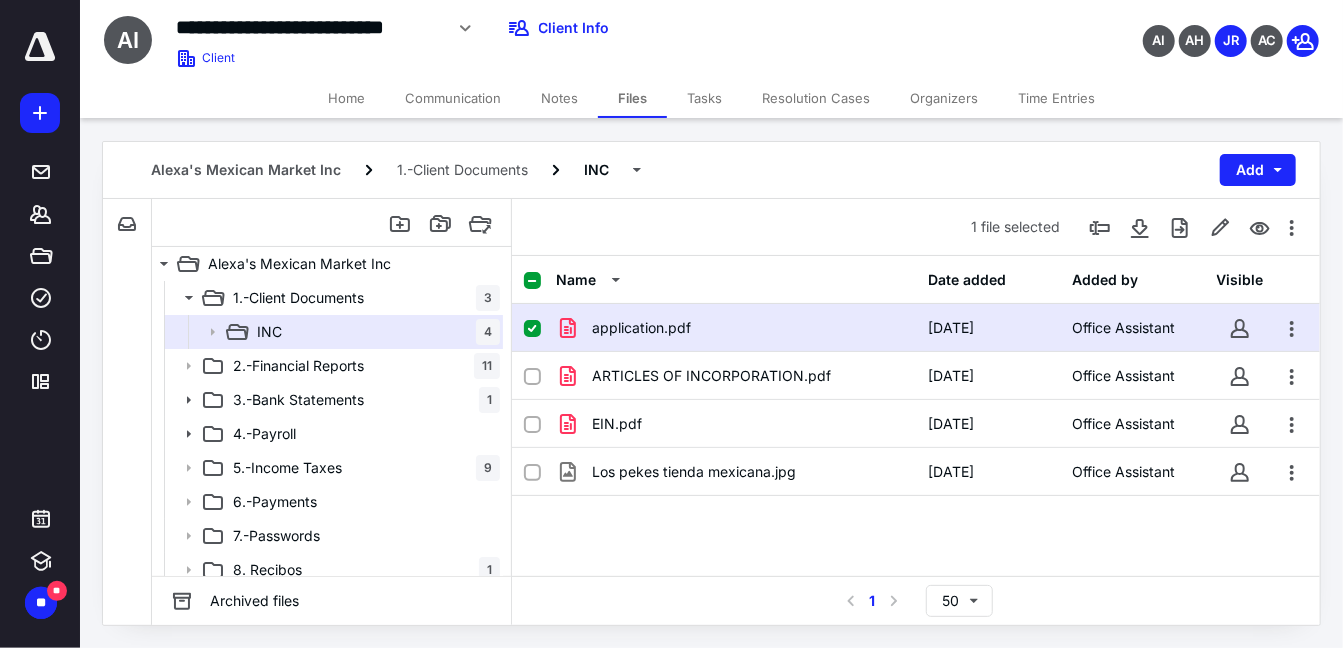 click on "Home" at bounding box center [346, 98] 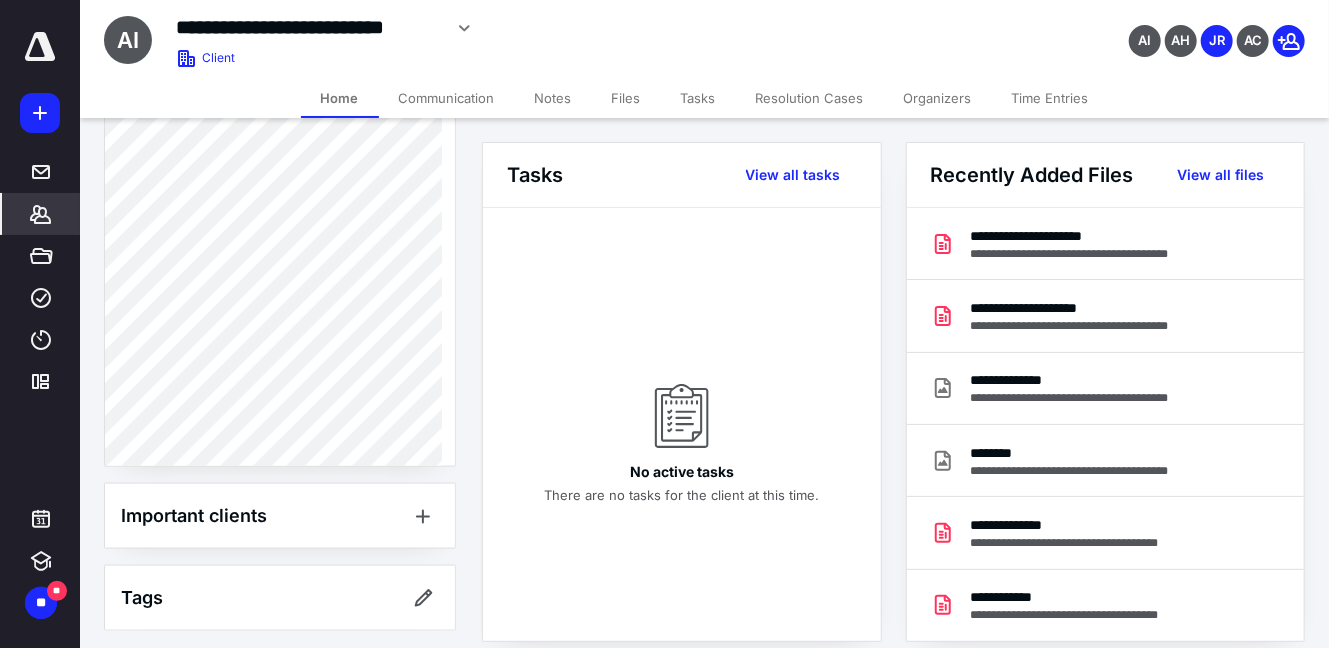 scroll, scrollTop: 1025, scrollLeft: 0, axis: vertical 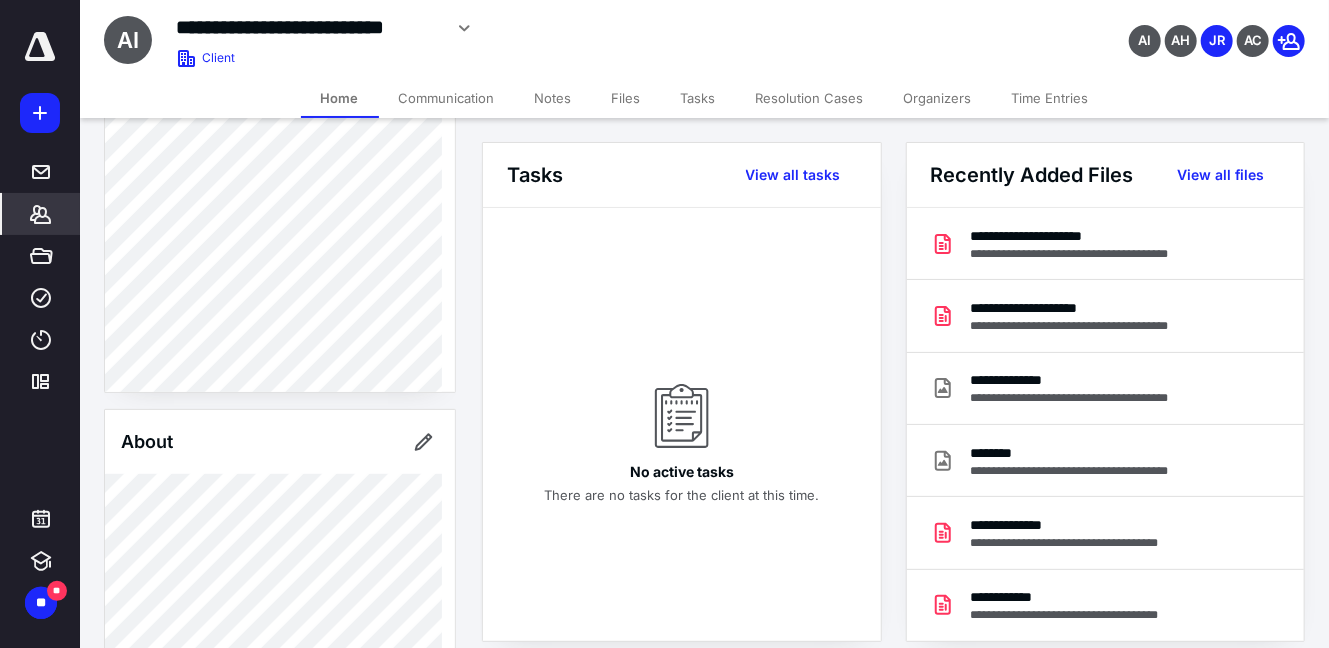 click on "Files" at bounding box center (626, 98) 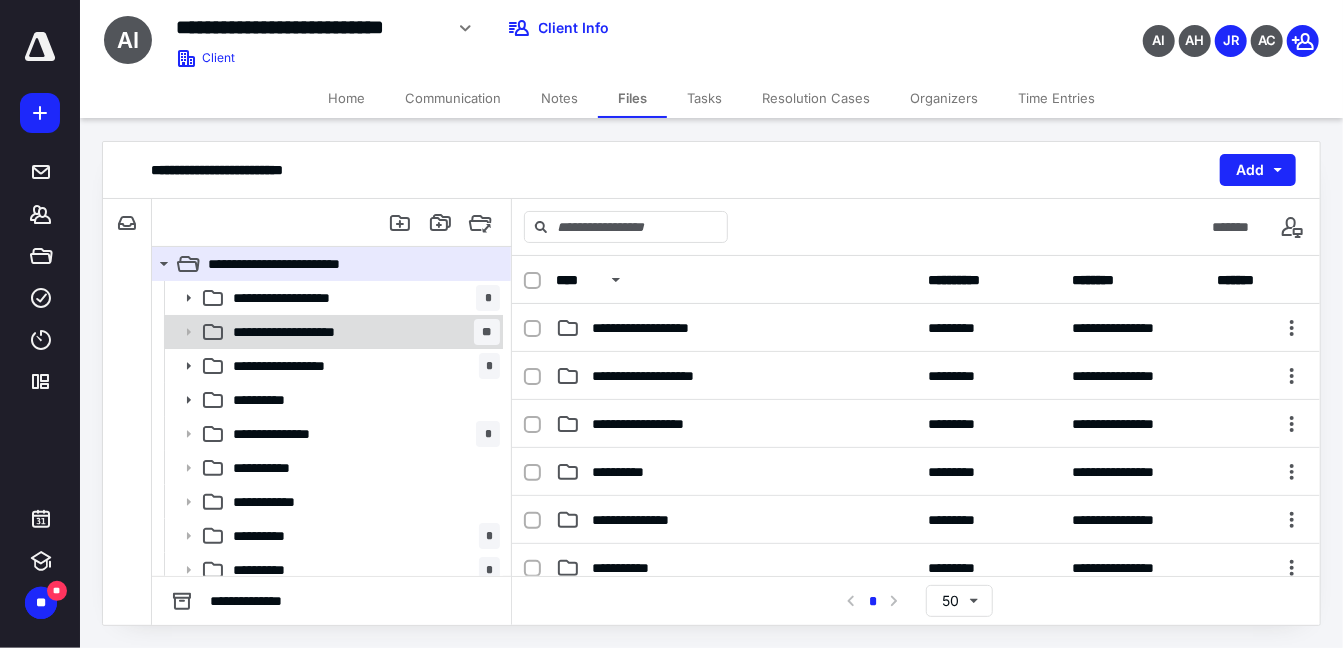 click 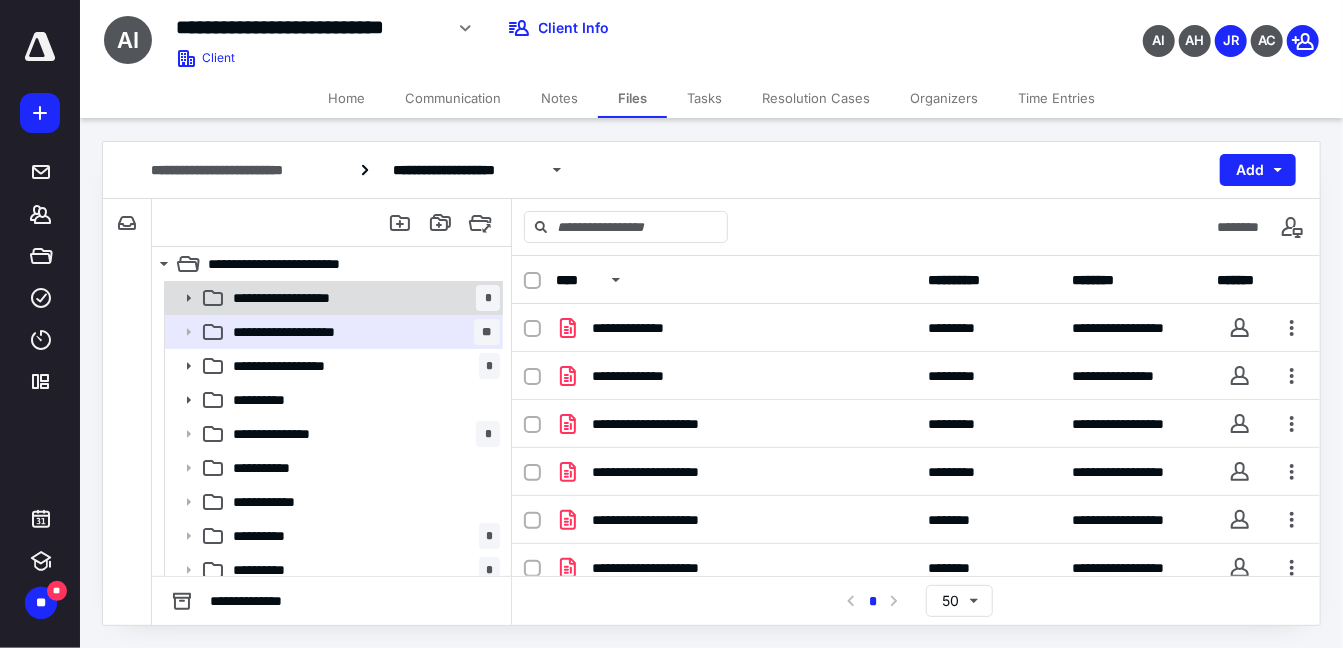 click 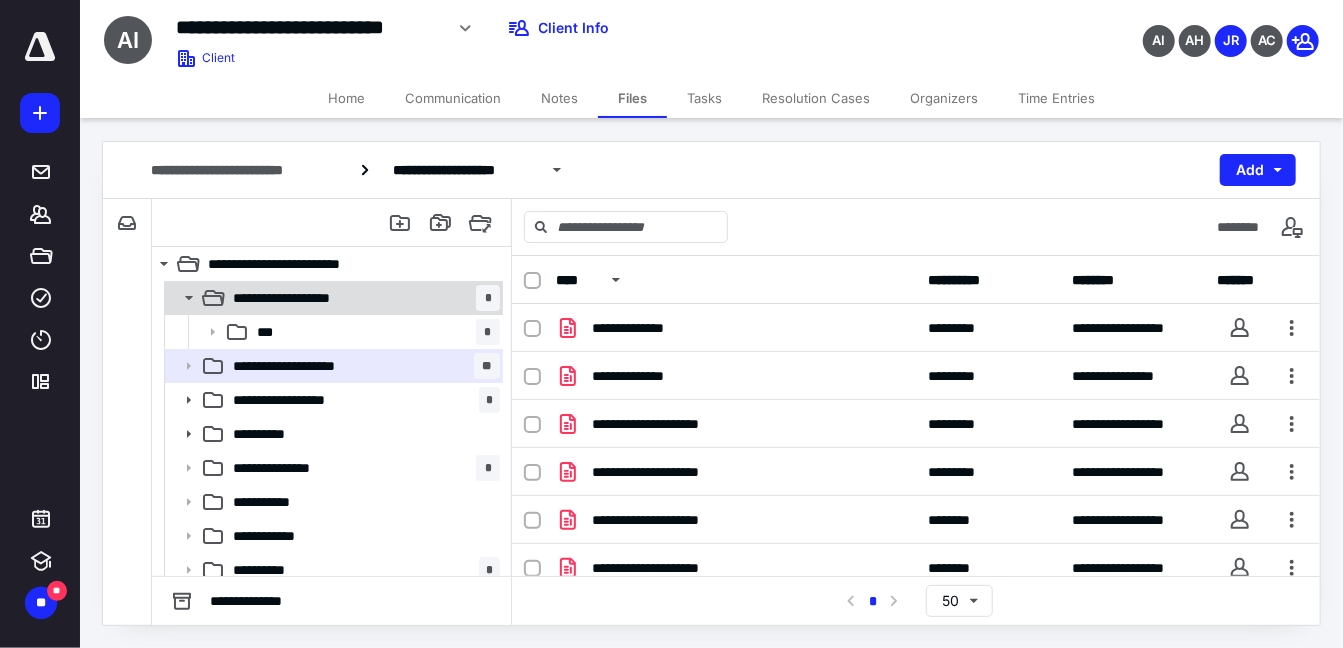 click on "**********" at bounding box center (362, 298) 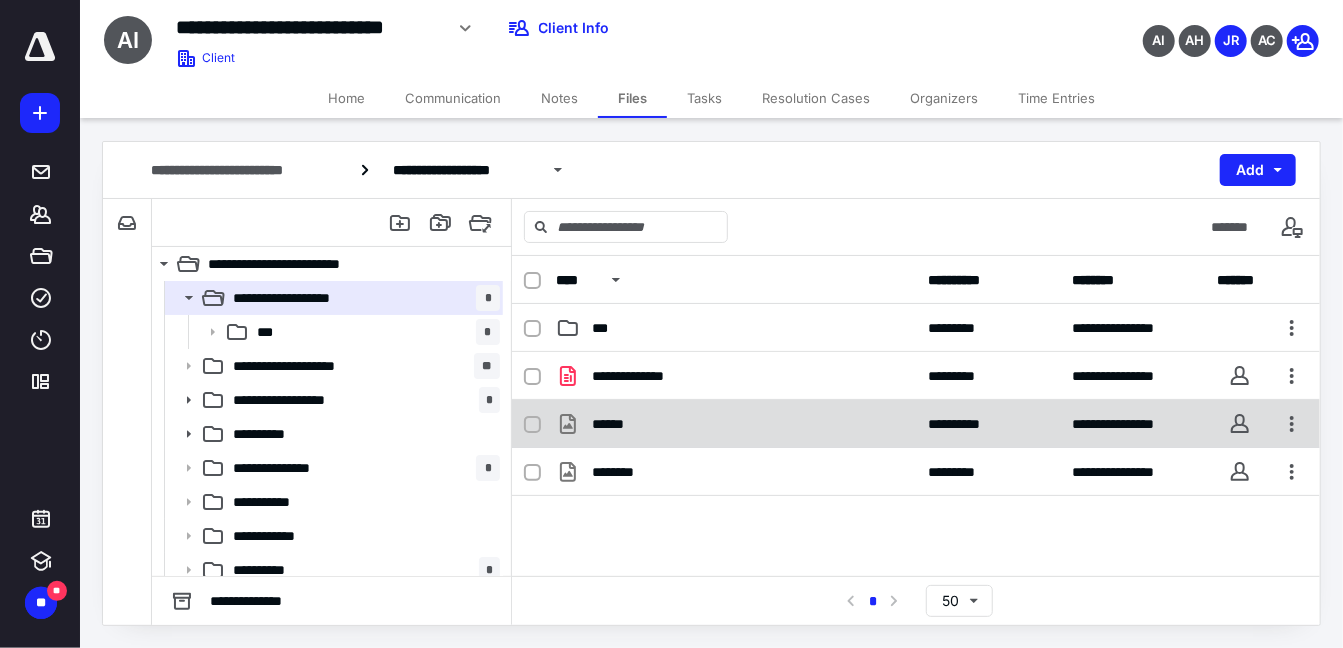 click on "******" at bounding box center [736, 424] 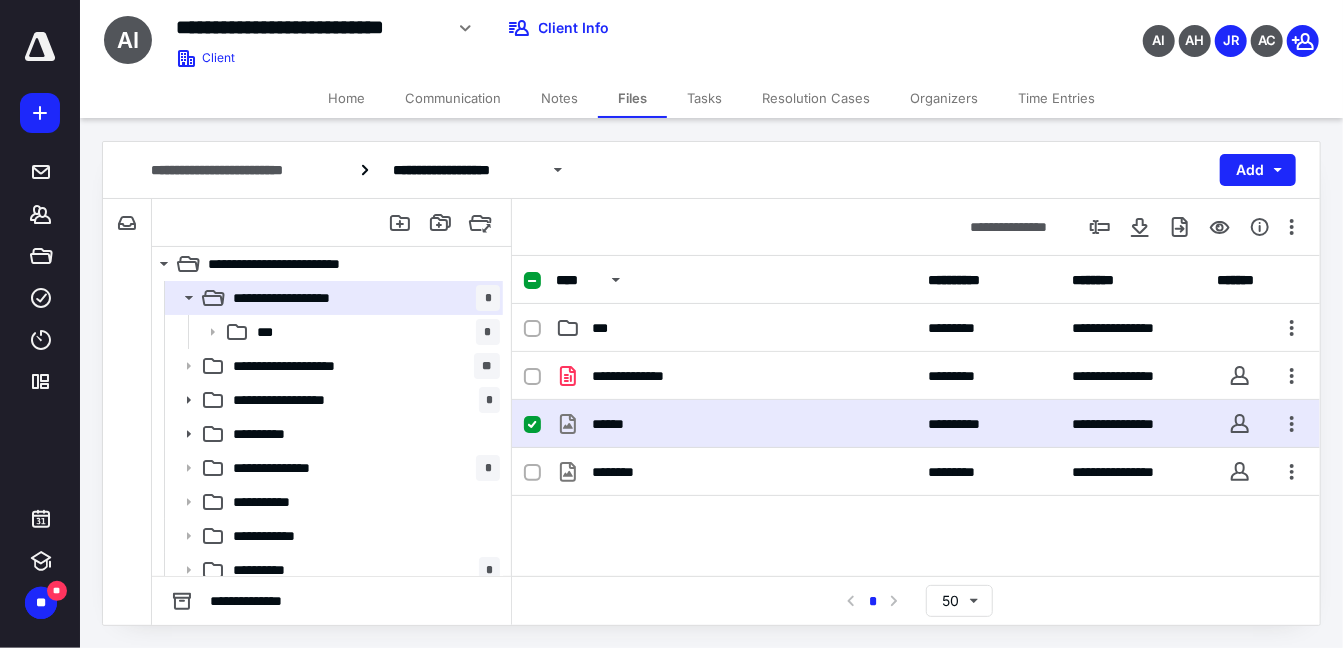 click on "******" at bounding box center [736, 424] 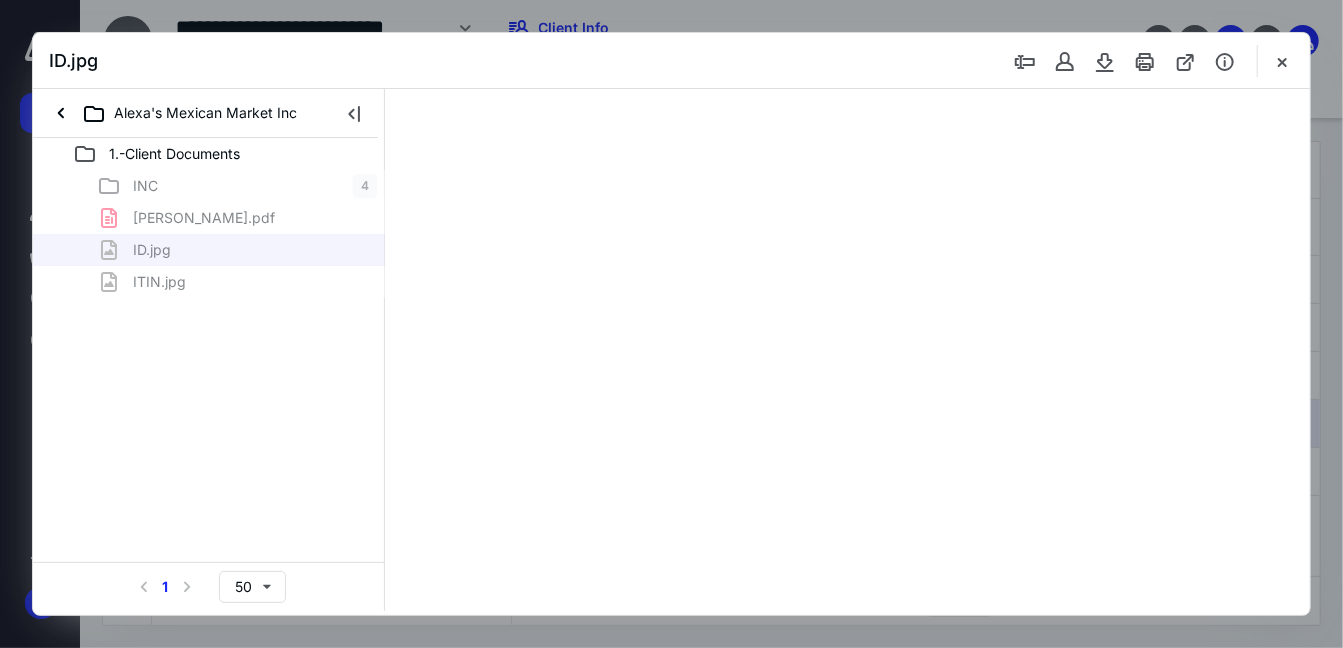 scroll, scrollTop: 0, scrollLeft: 0, axis: both 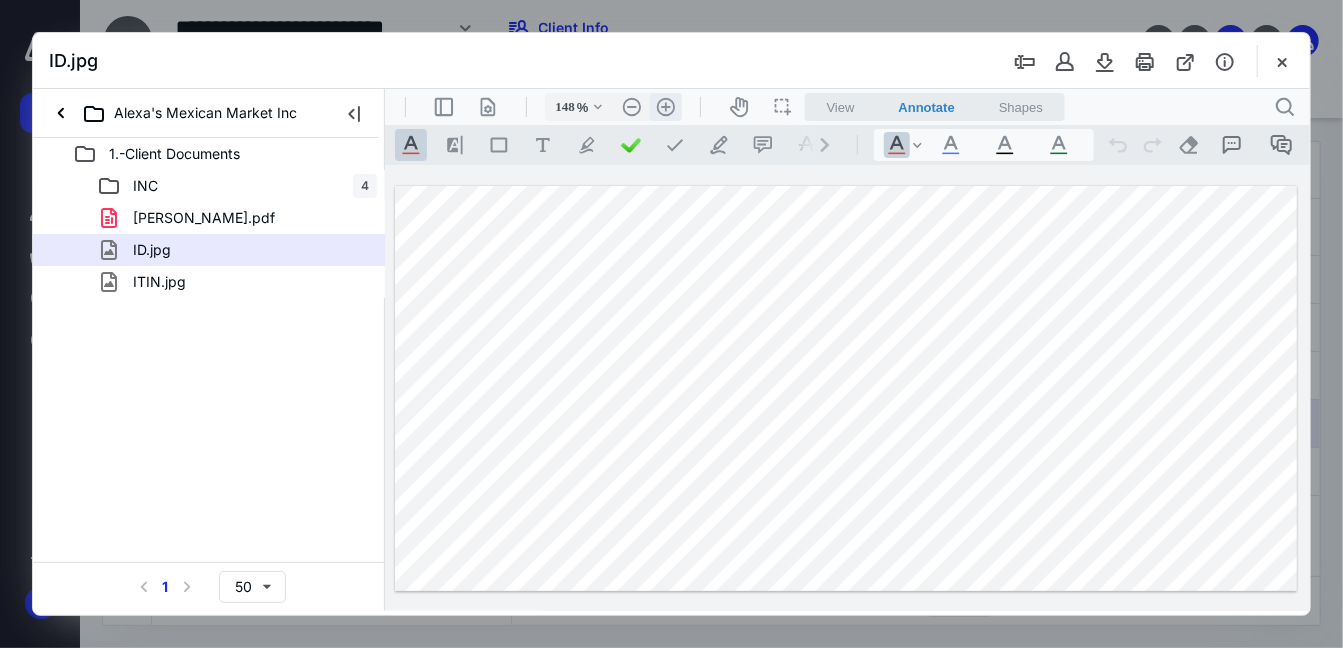 click on ".cls-1{fill:#abb0c4;} icon - header - zoom - in - line" at bounding box center (665, 106) 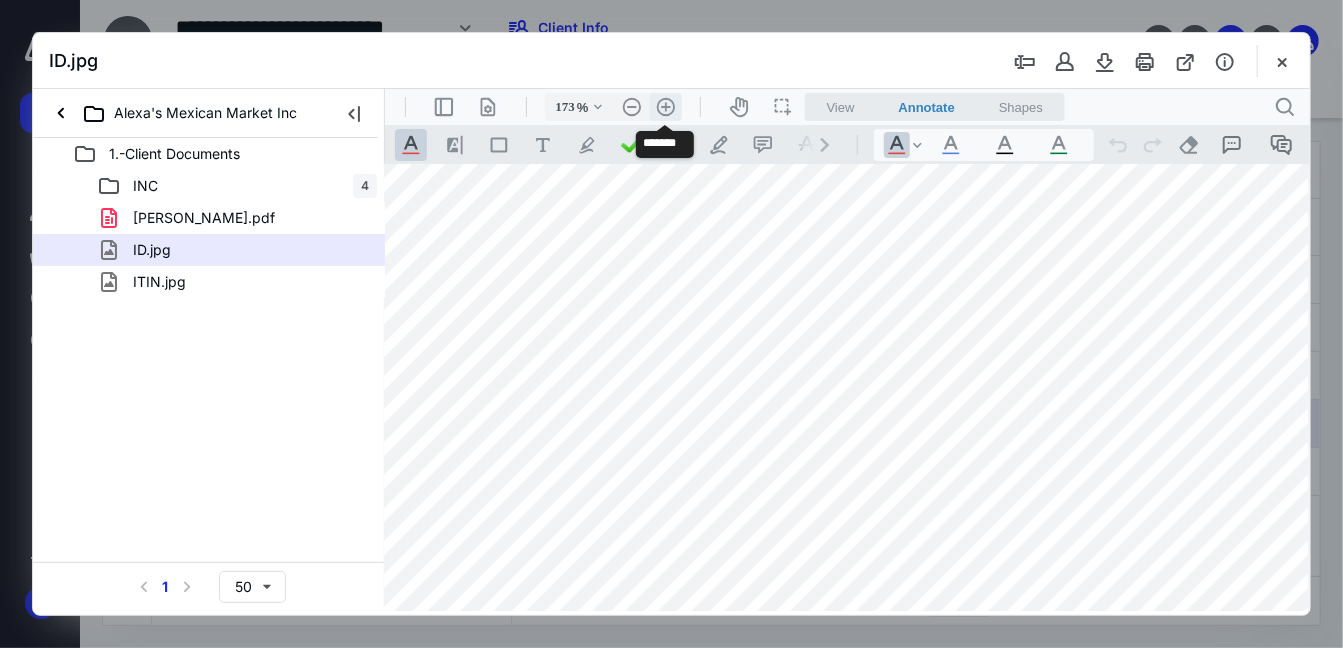 click on ".cls-1{fill:#abb0c4;} icon - header - zoom - in - line" at bounding box center (665, 106) 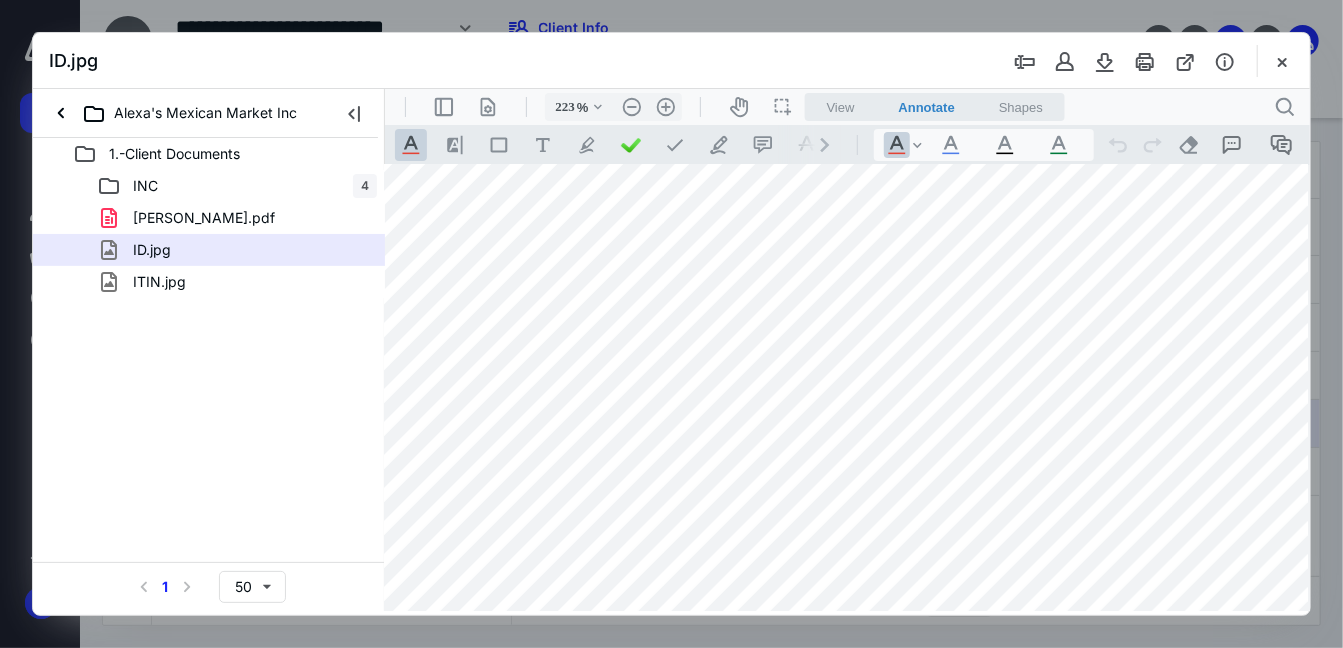 scroll, scrollTop: 0, scrollLeft: 230, axis: horizontal 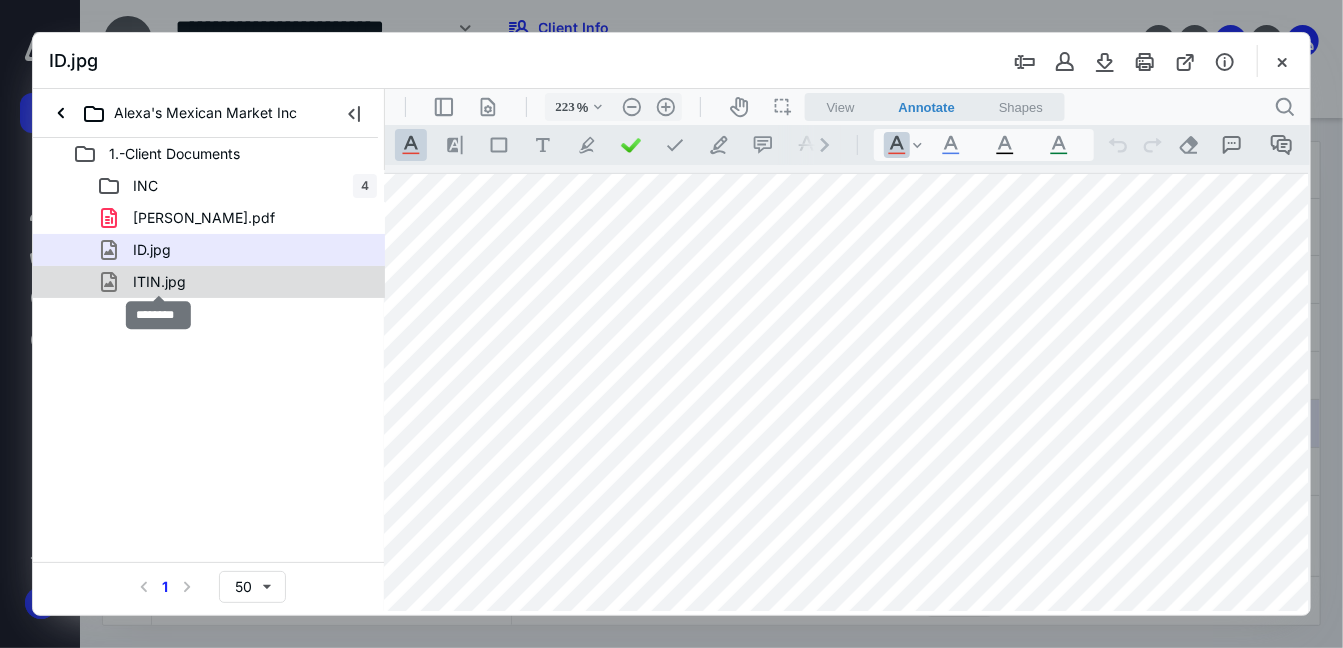 click on "ITIN.jpg" at bounding box center [159, 282] 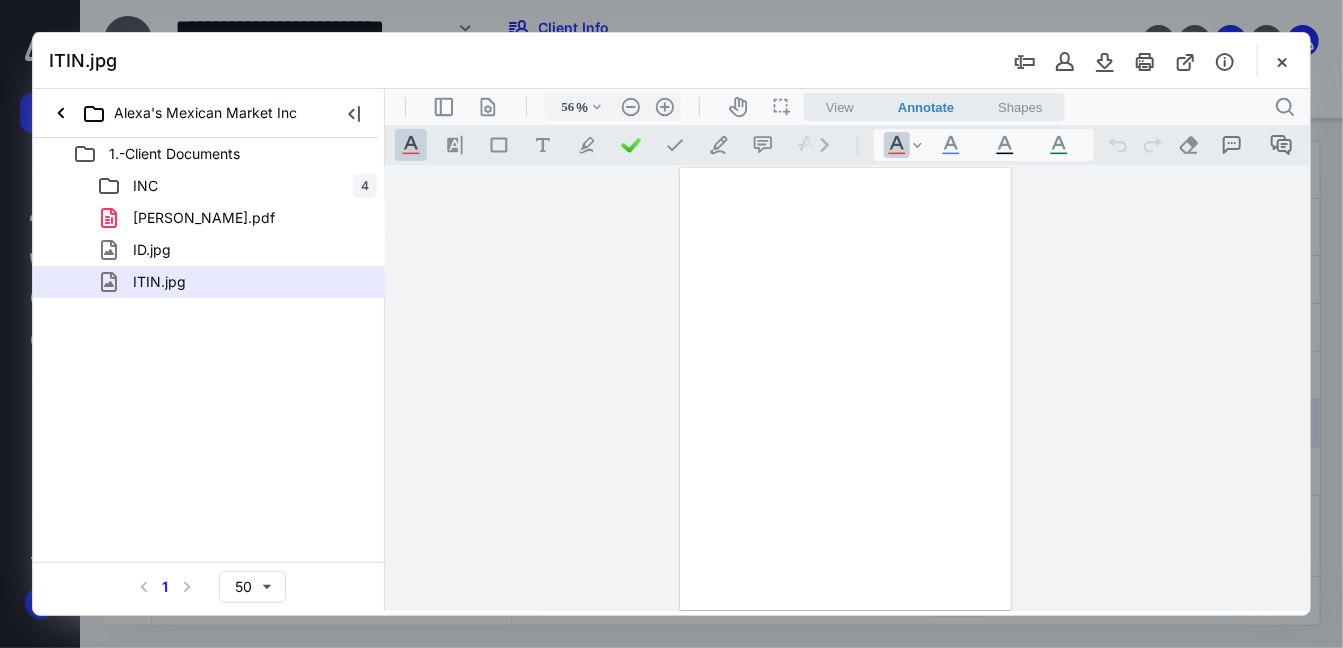 scroll, scrollTop: 0, scrollLeft: 0, axis: both 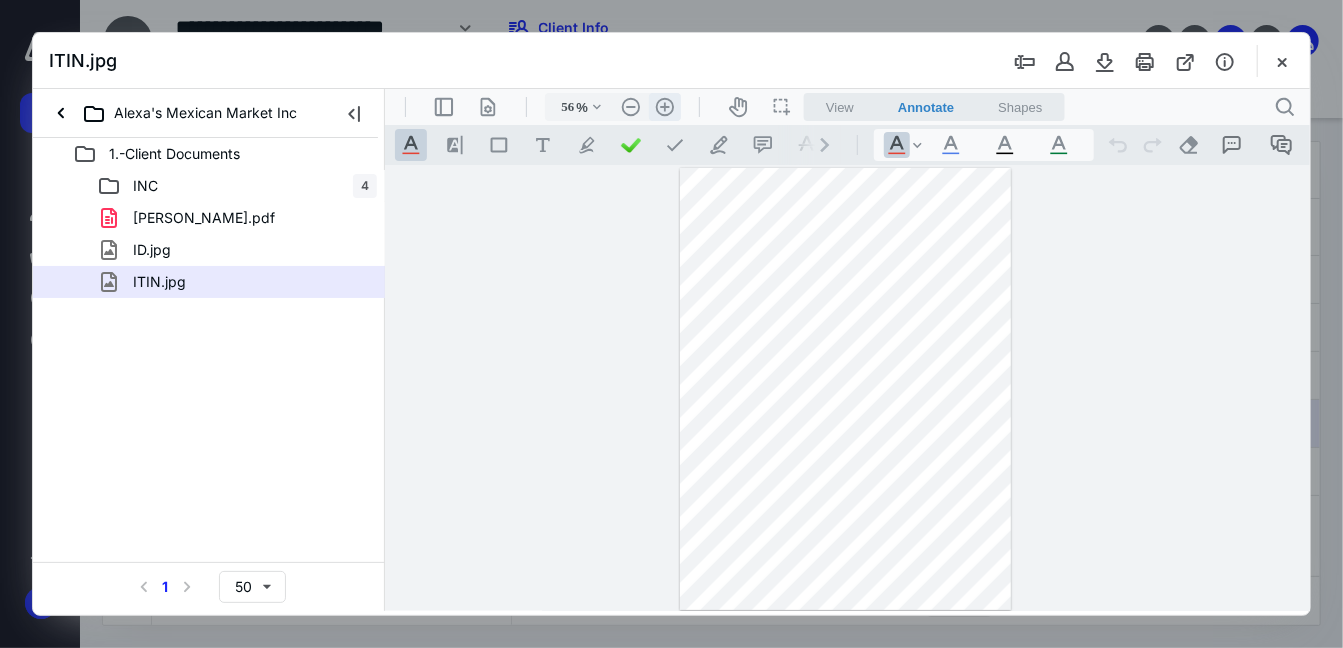 click on ".cls-1{fill:#abb0c4;} icon - header - zoom - in - line" at bounding box center (664, 106) 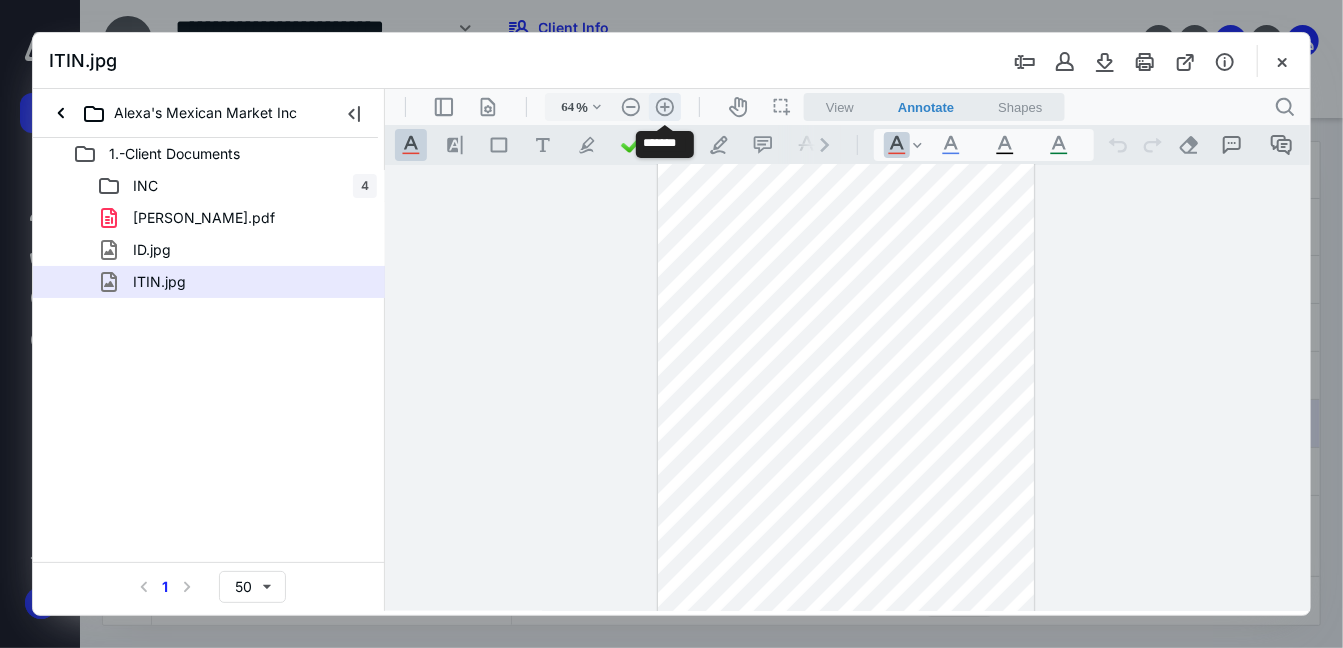 click on ".cls-1{fill:#abb0c4;} icon - header - zoom - in - line" at bounding box center (664, 106) 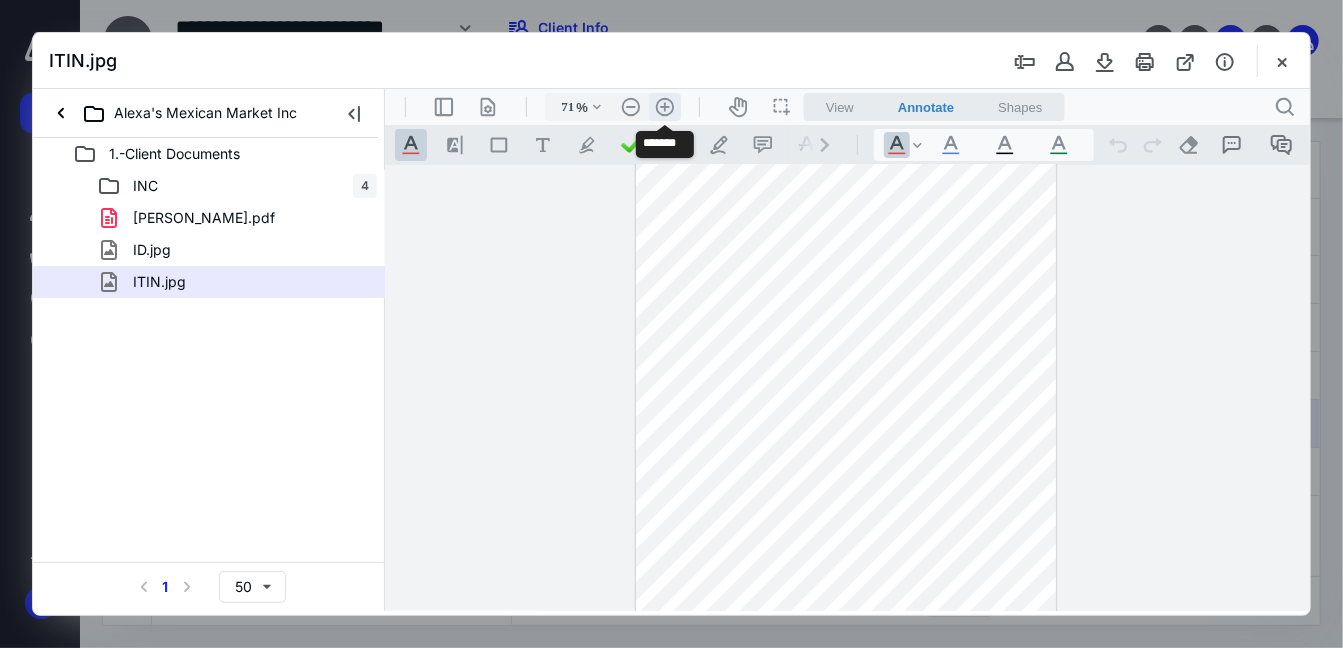 click on ".cls-1{fill:#abb0c4;} icon - header - zoom - in - line" at bounding box center (664, 106) 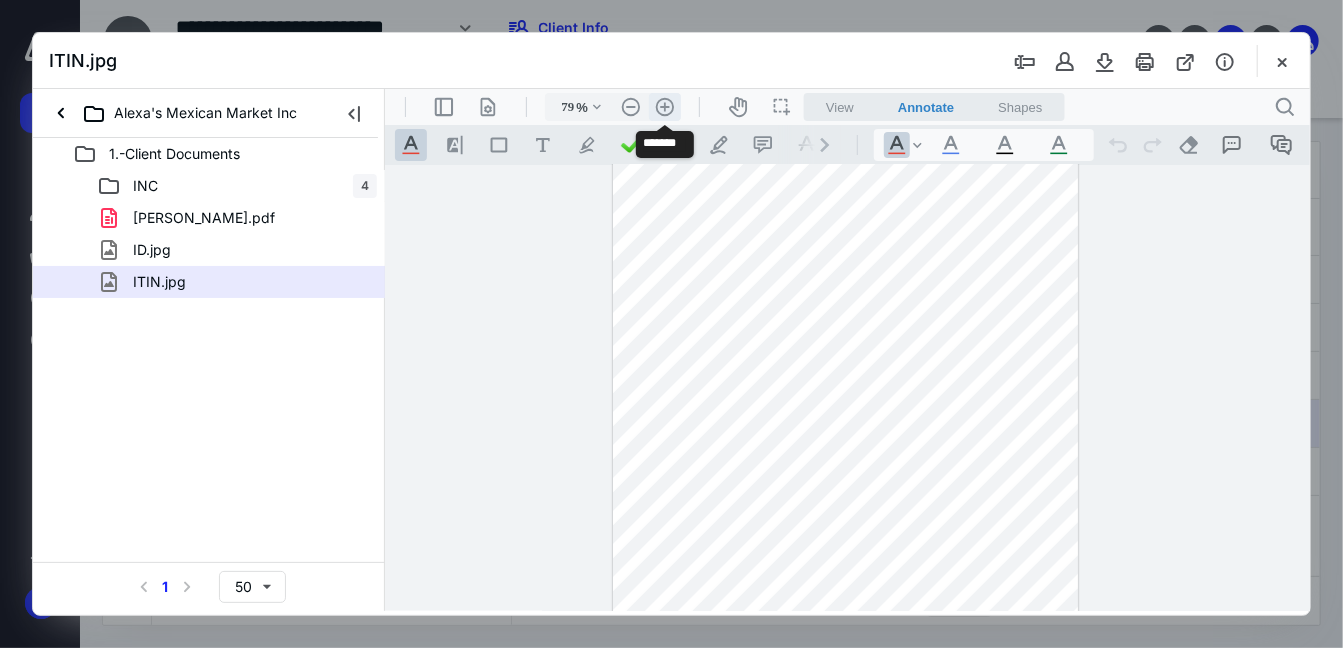 click on ".cls-1{fill:#abb0c4;} icon - header - zoom - in - line" at bounding box center [664, 106] 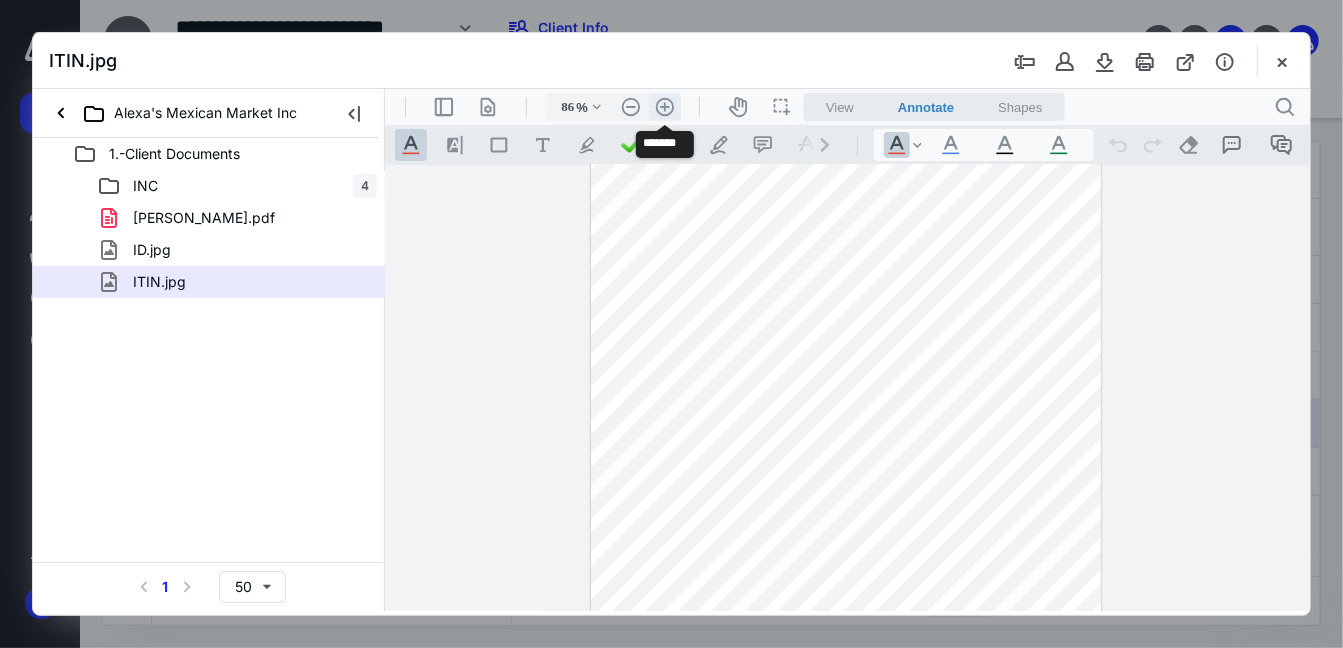 click on ".cls-1{fill:#abb0c4;} icon - header - zoom - in - line" at bounding box center [664, 106] 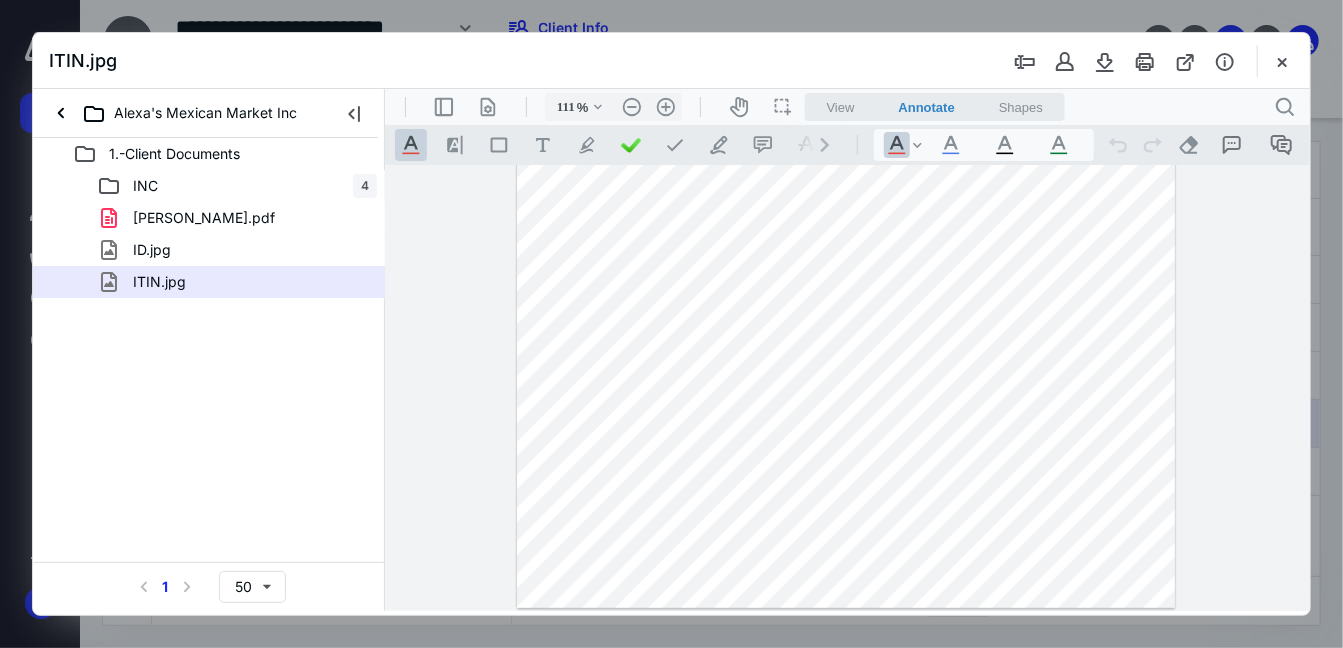 scroll, scrollTop: 348, scrollLeft: 0, axis: vertical 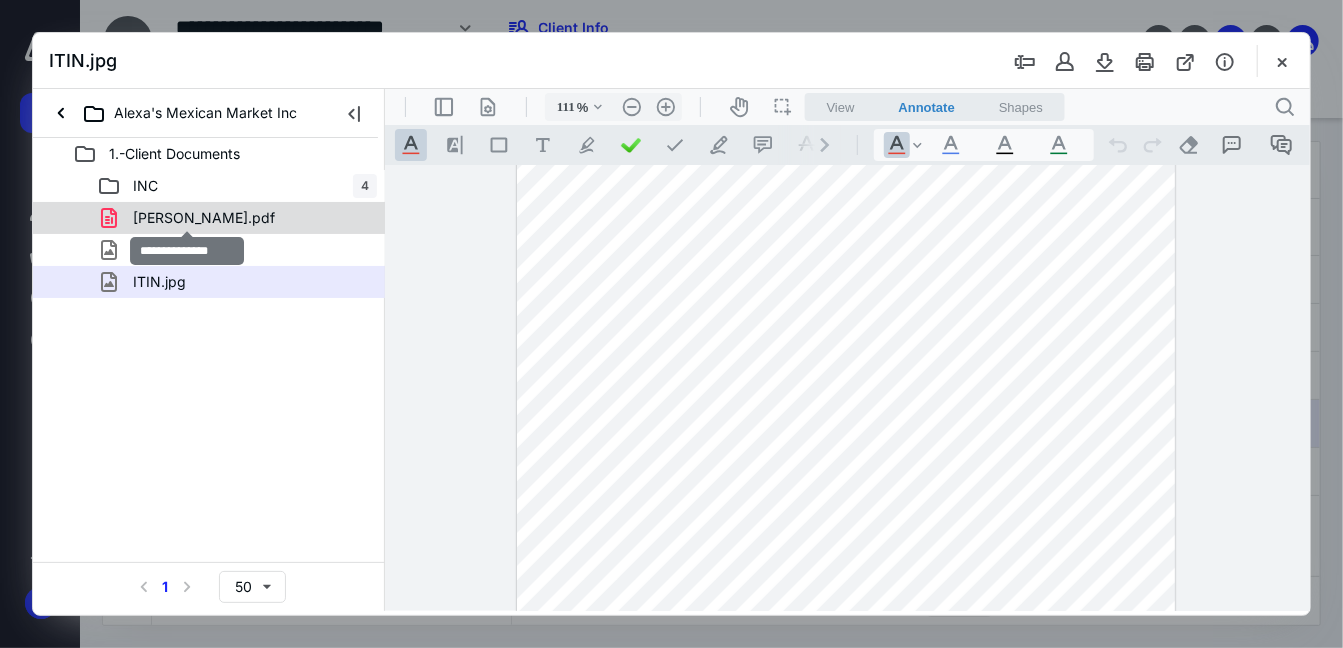 click on "[PERSON_NAME].pdf" at bounding box center (204, 218) 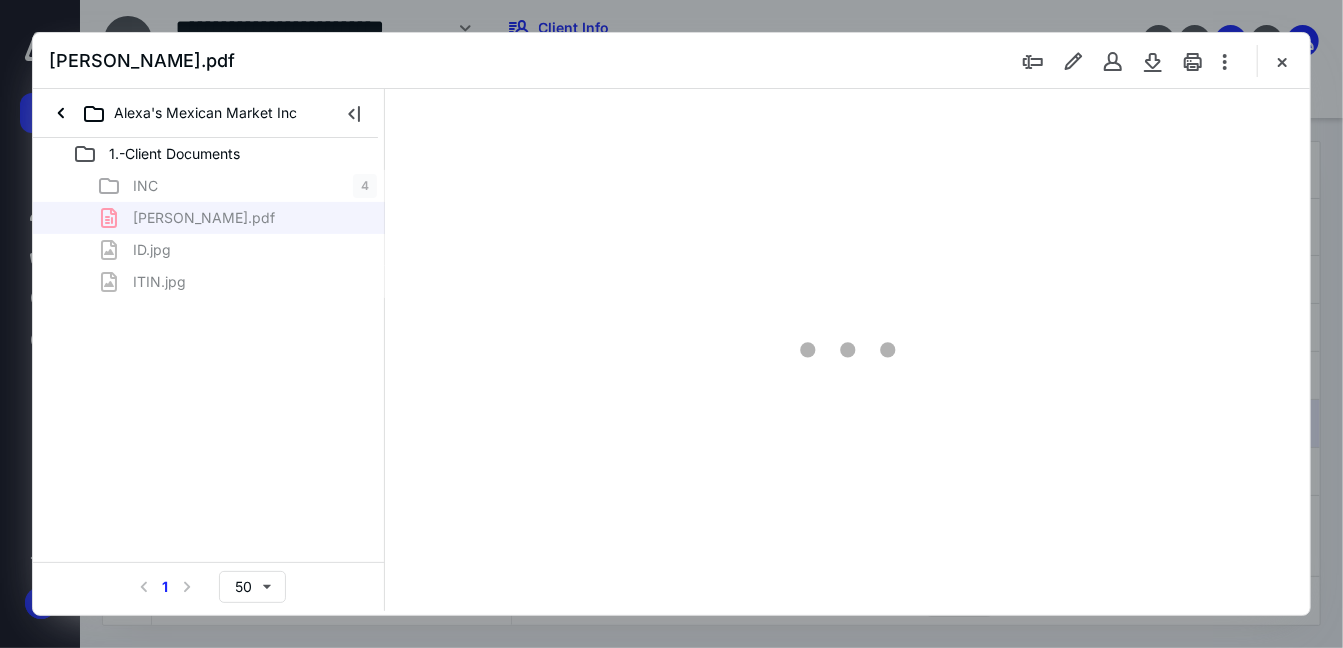 scroll, scrollTop: 0, scrollLeft: 0, axis: both 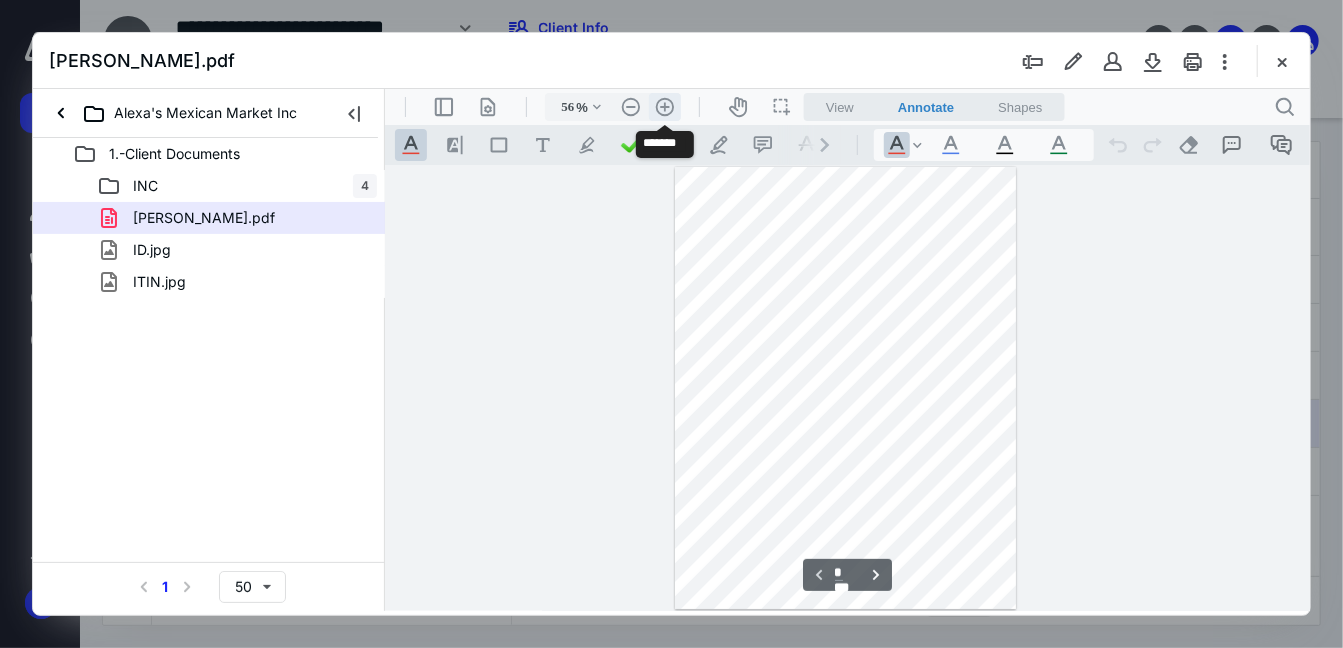 click on ".cls-1{fill:#abb0c4;} icon - header - zoom - in - line" at bounding box center (664, 106) 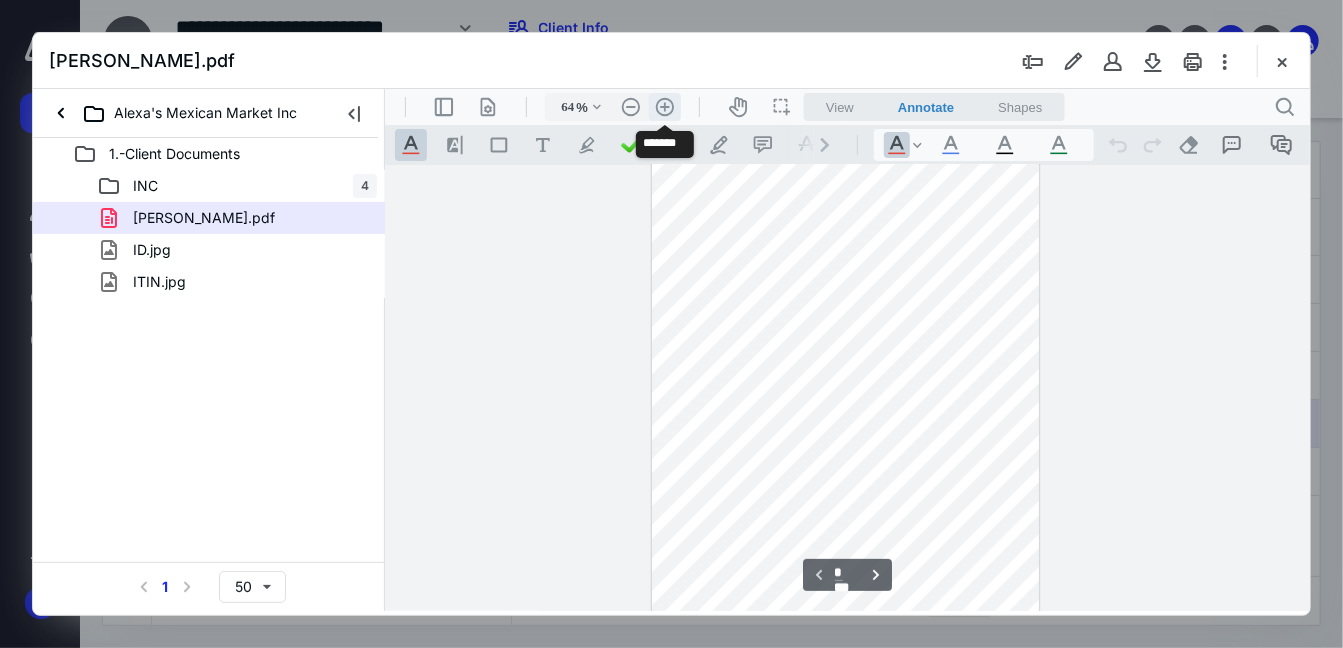 click on ".cls-1{fill:#abb0c4;} icon - header - zoom - in - line" at bounding box center [664, 106] 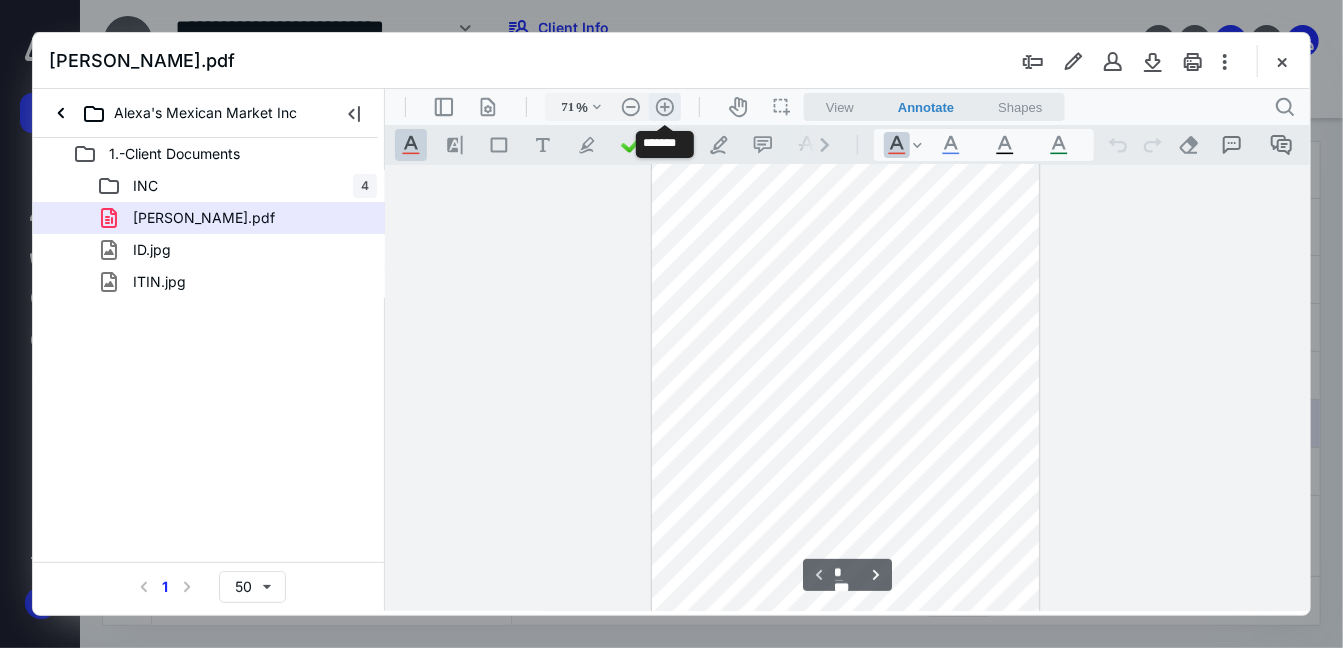 click on ".cls-1{fill:#abb0c4;} icon - header - zoom - in - line" at bounding box center [664, 106] 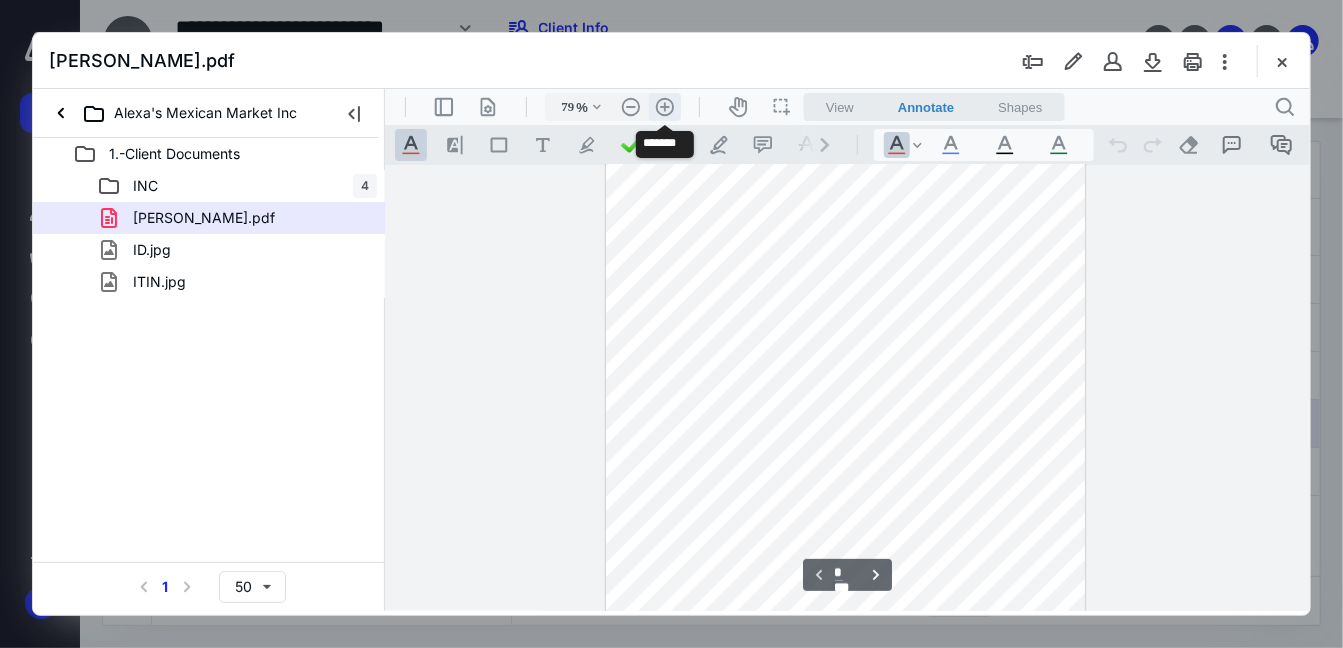 click on ".cls-1{fill:#abb0c4;} icon - header - zoom - in - line" at bounding box center [664, 106] 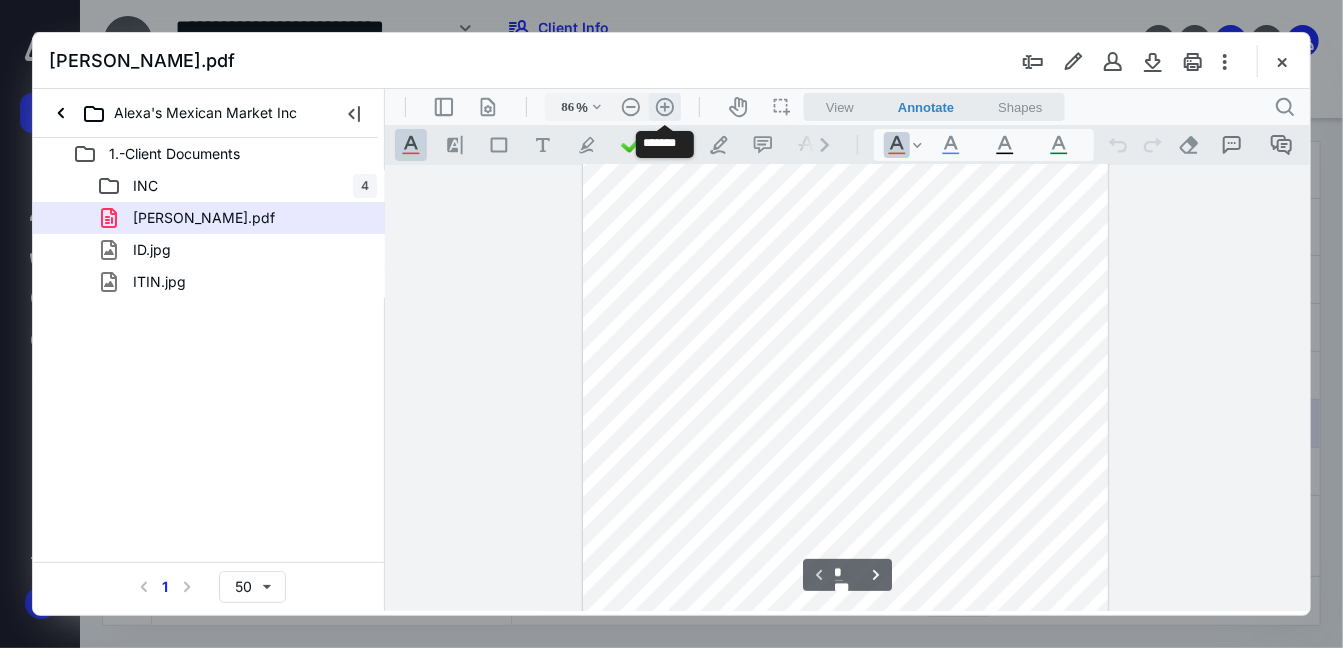 click on ".cls-1{fill:#abb0c4;} icon - header - zoom - in - line" at bounding box center [664, 106] 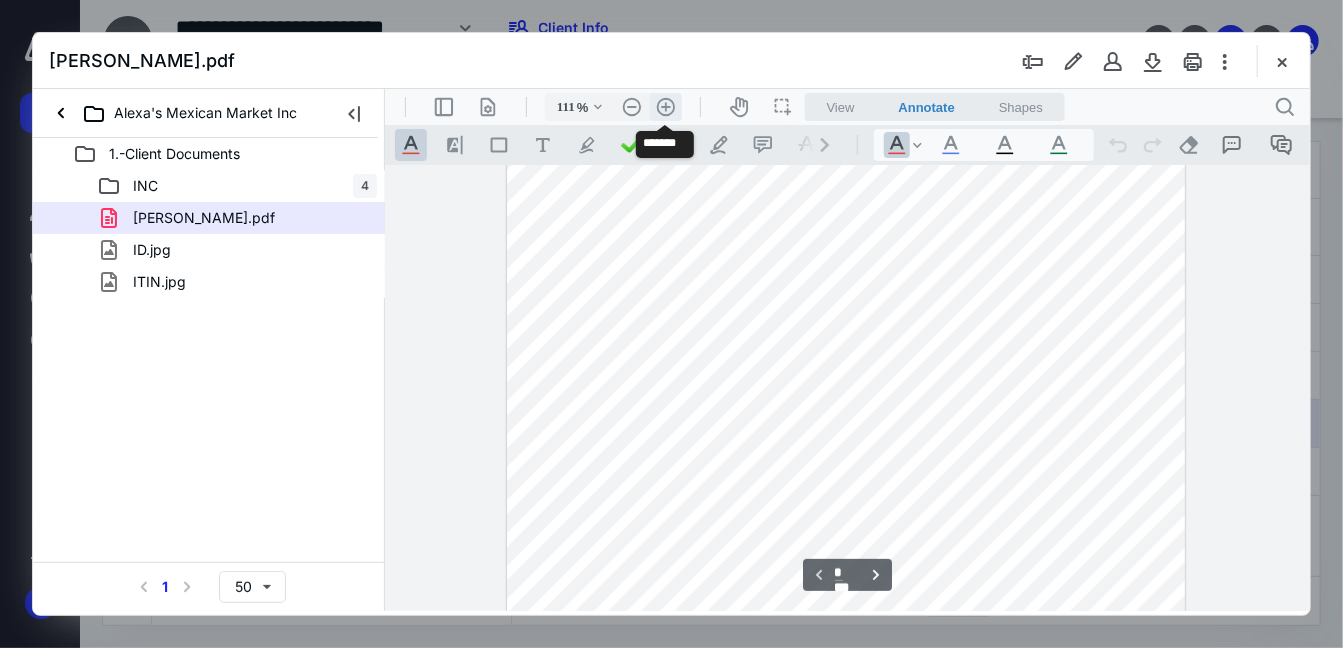 click on ".cls-1{fill:#abb0c4;} icon - header - zoom - in - line" at bounding box center (665, 106) 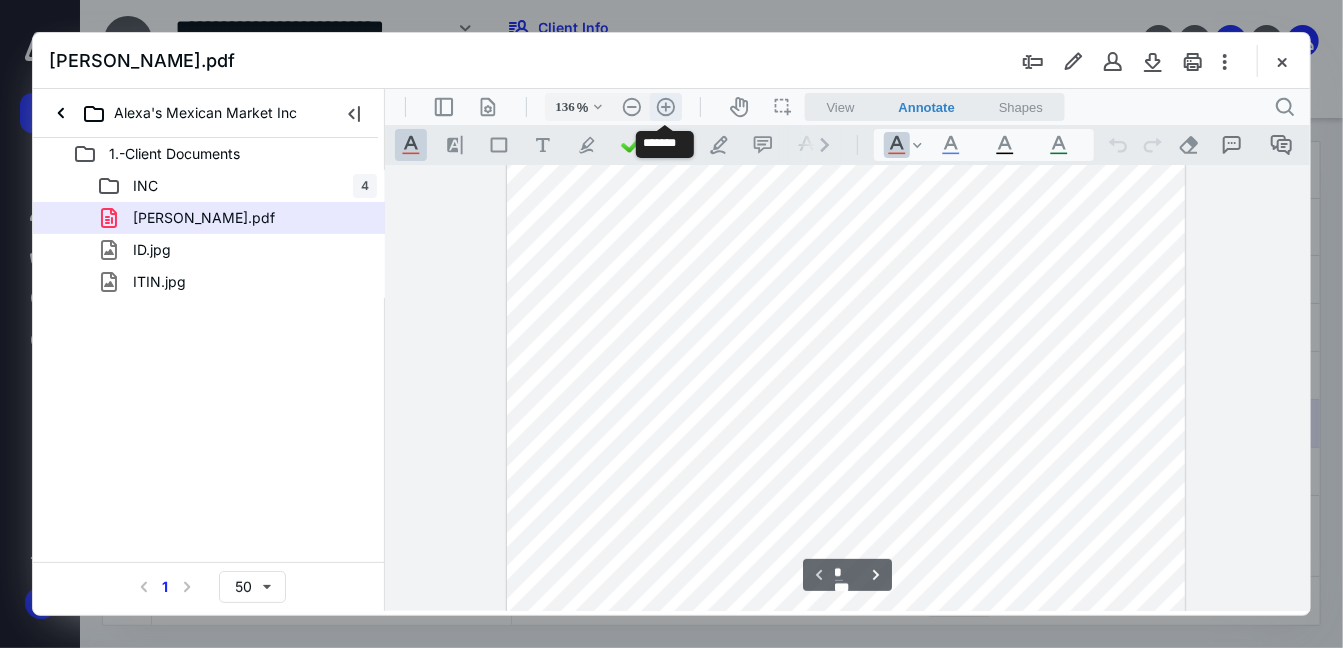 scroll, scrollTop: 267, scrollLeft: 0, axis: vertical 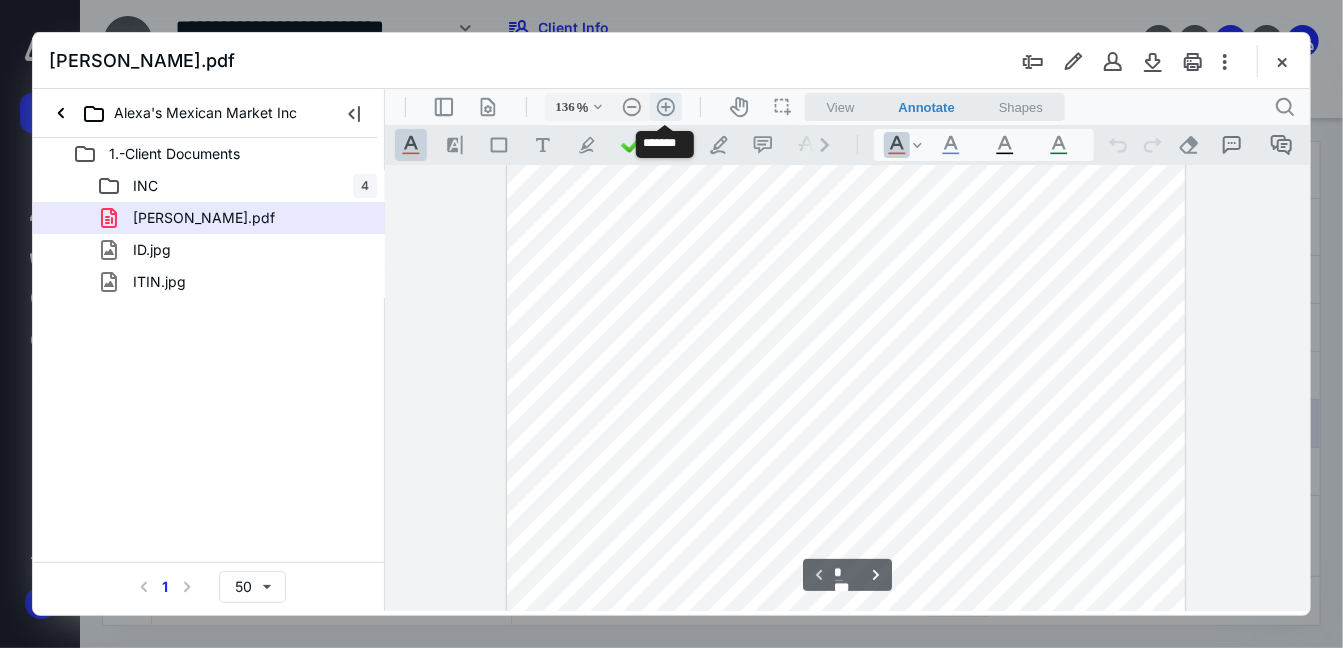 click on ".cls-1{fill:#abb0c4;} icon - header - zoom - in - line" at bounding box center (665, 106) 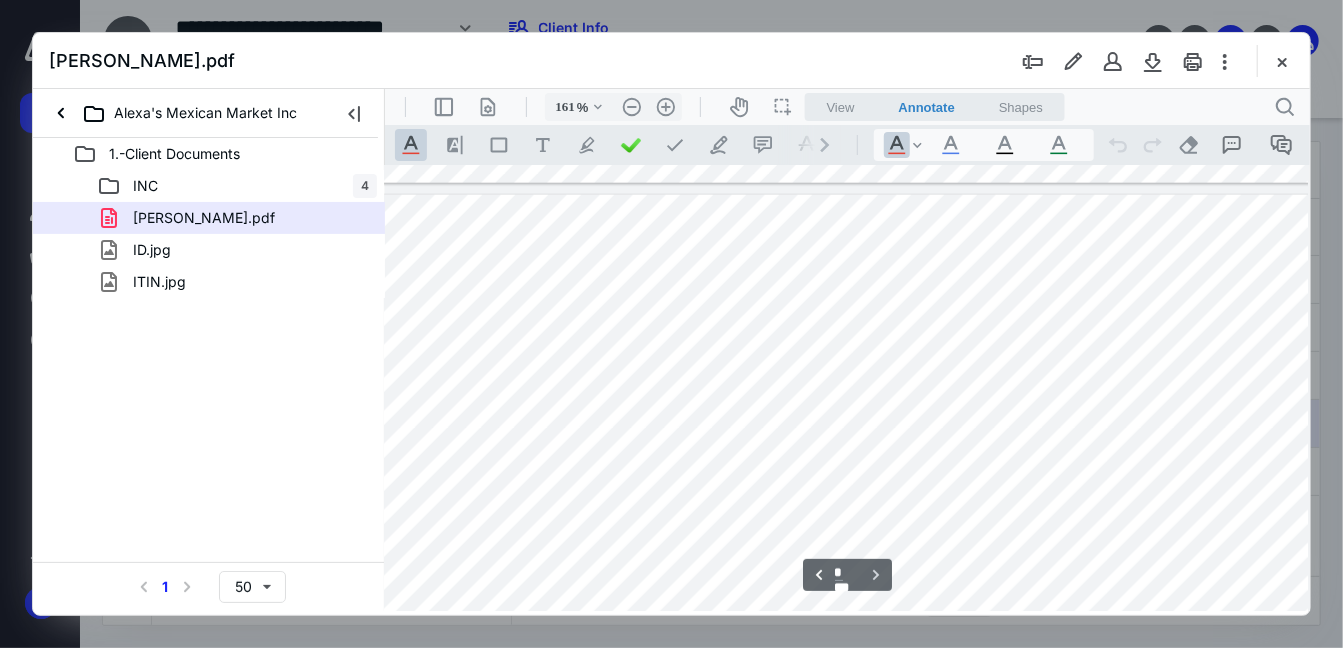 scroll, scrollTop: 1272, scrollLeft: 41, axis: both 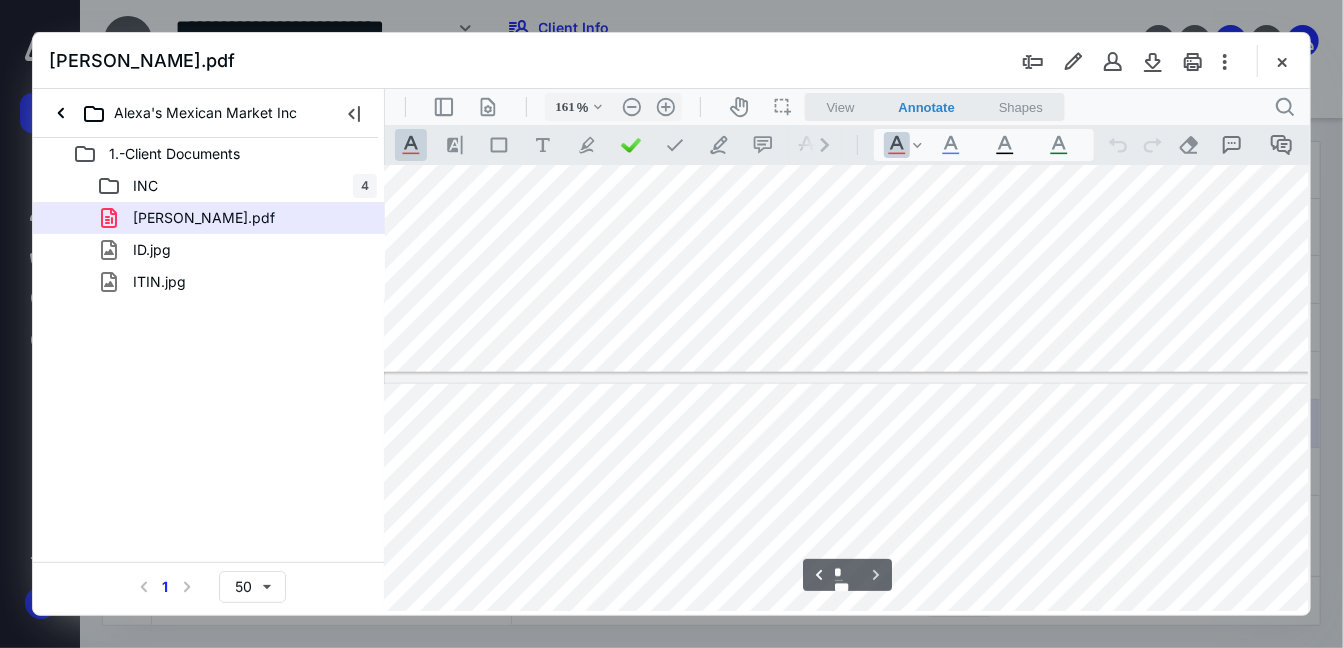 type on "*" 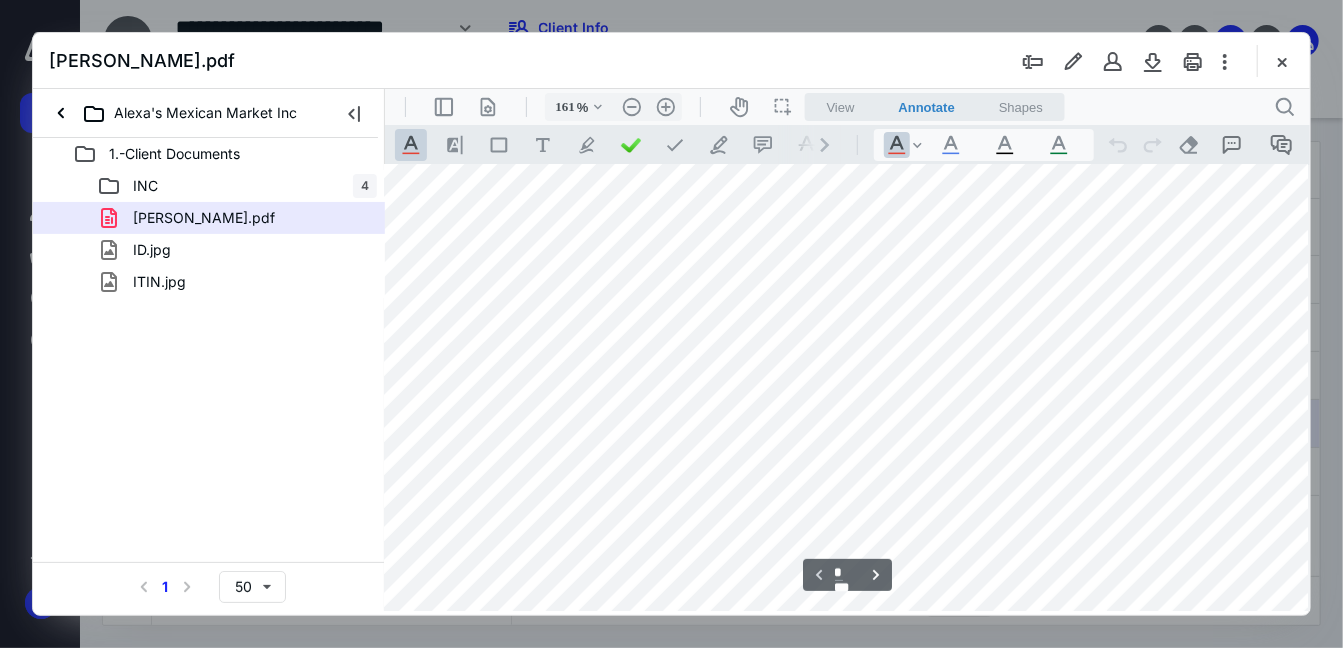 scroll, scrollTop: 0, scrollLeft: 41, axis: horizontal 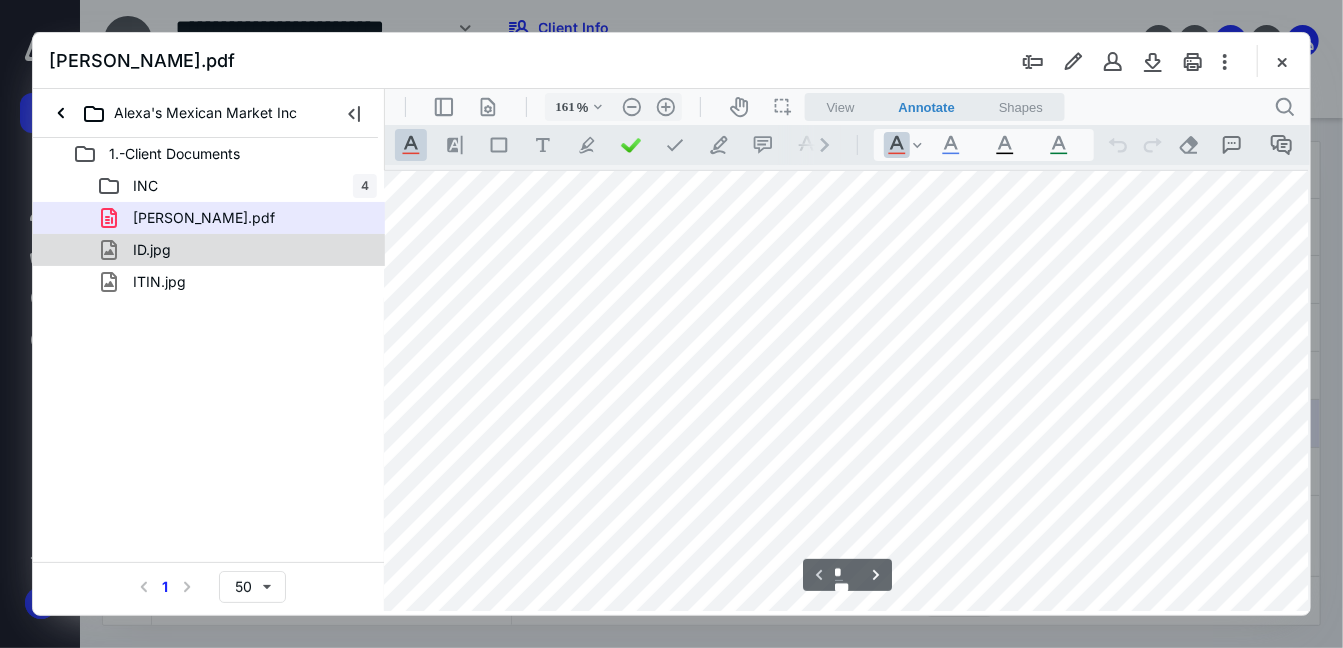 click on "ID.jpg" at bounding box center [140, 250] 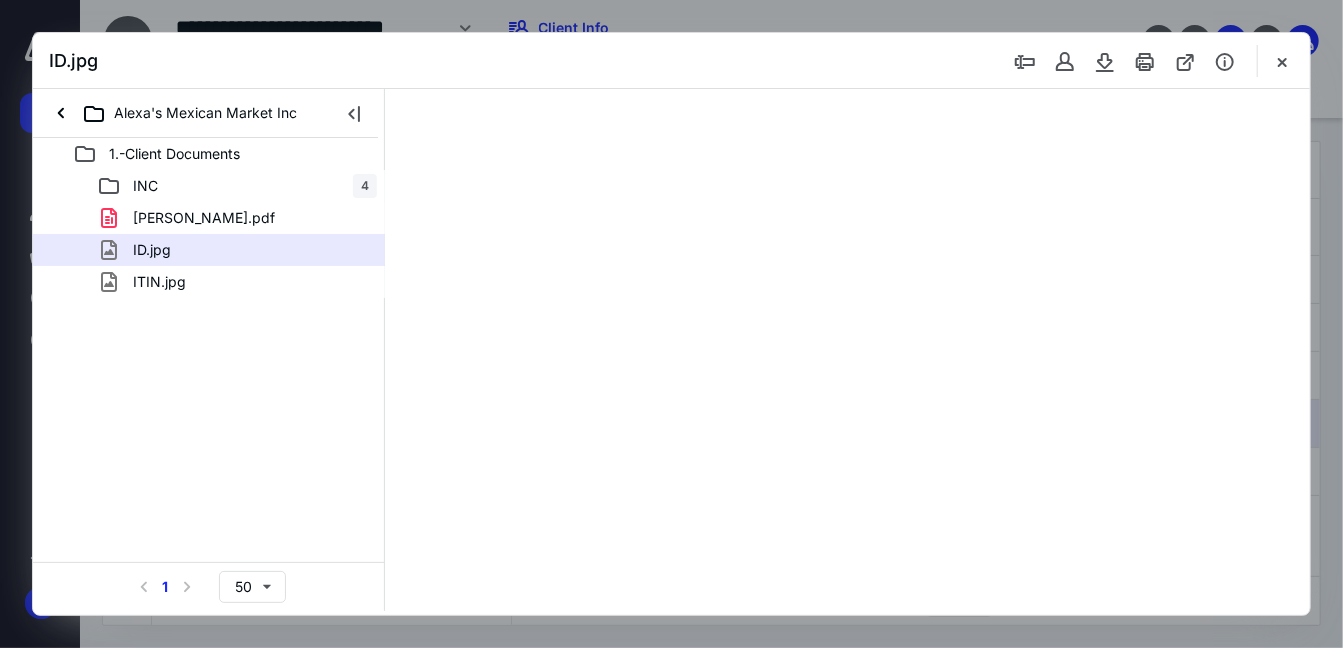 scroll, scrollTop: 0, scrollLeft: 0, axis: both 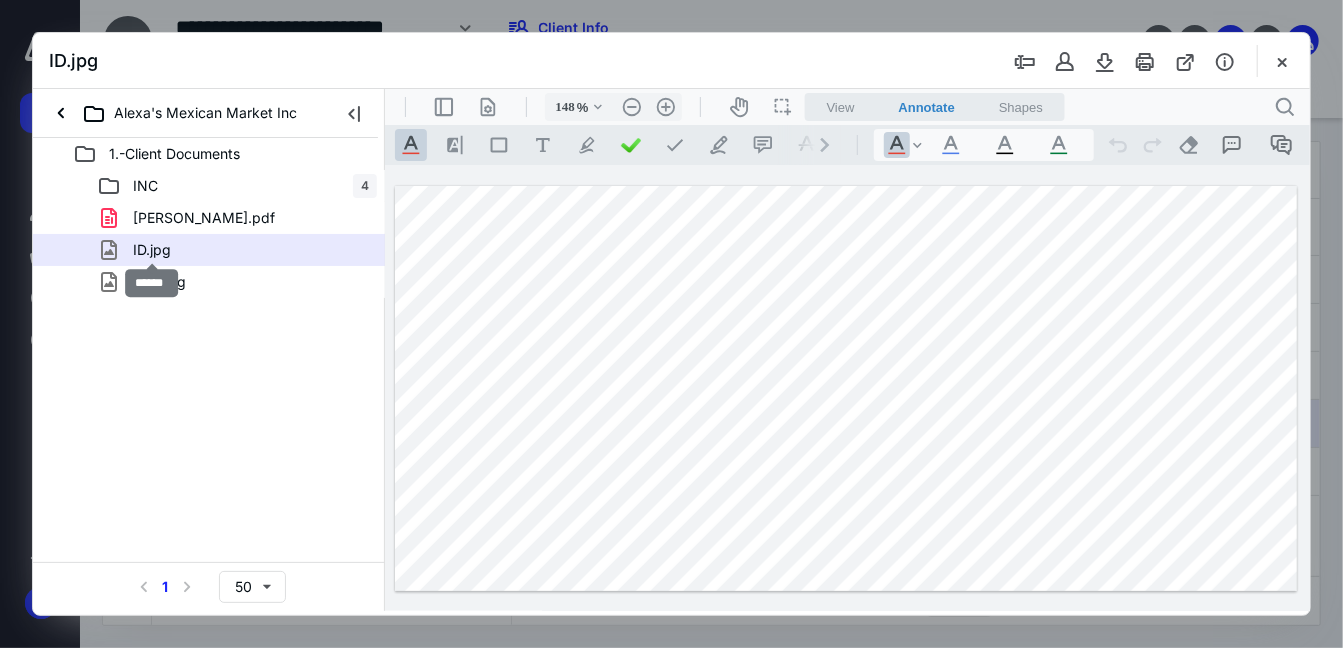 click on "ID.jpg" at bounding box center [152, 250] 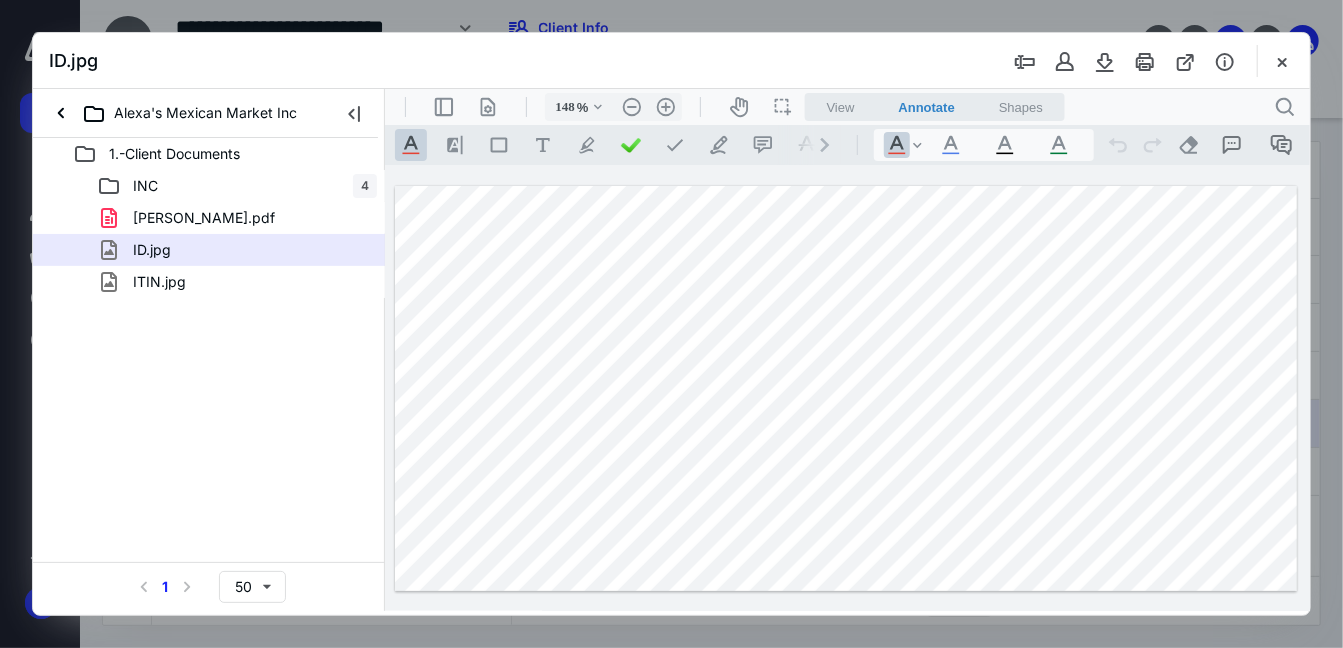 click on "ITIN.jpg" at bounding box center [159, 282] 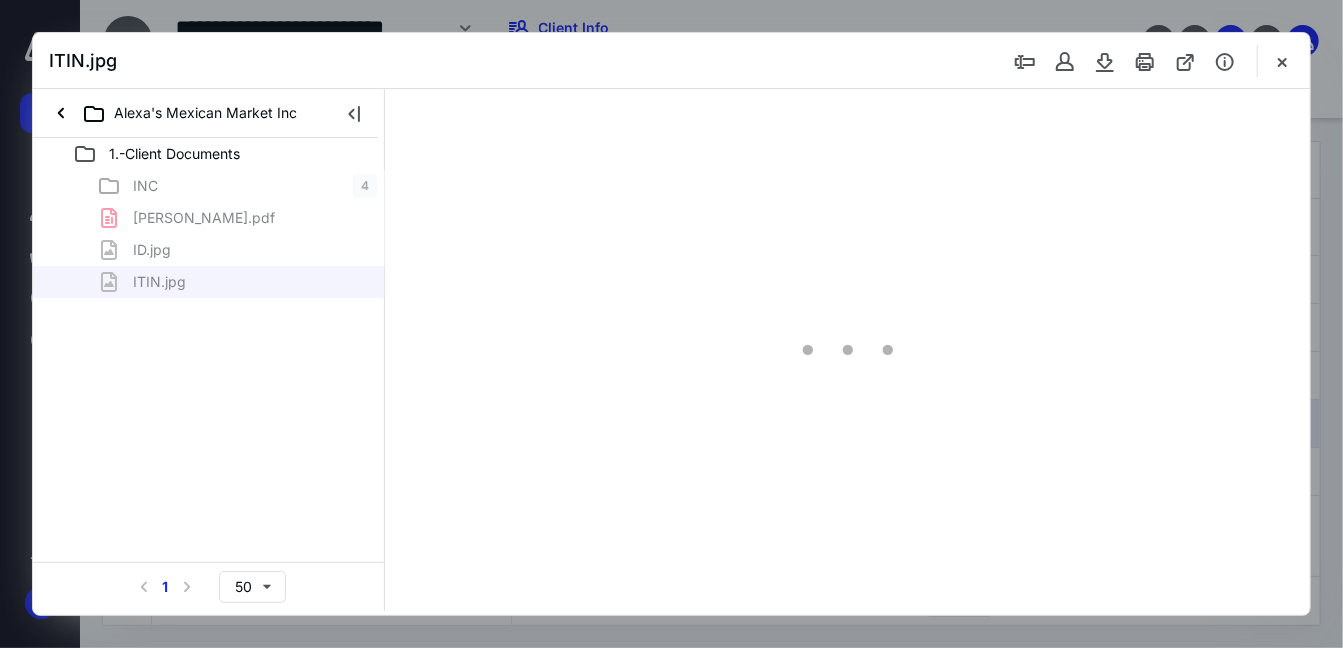 type on "56" 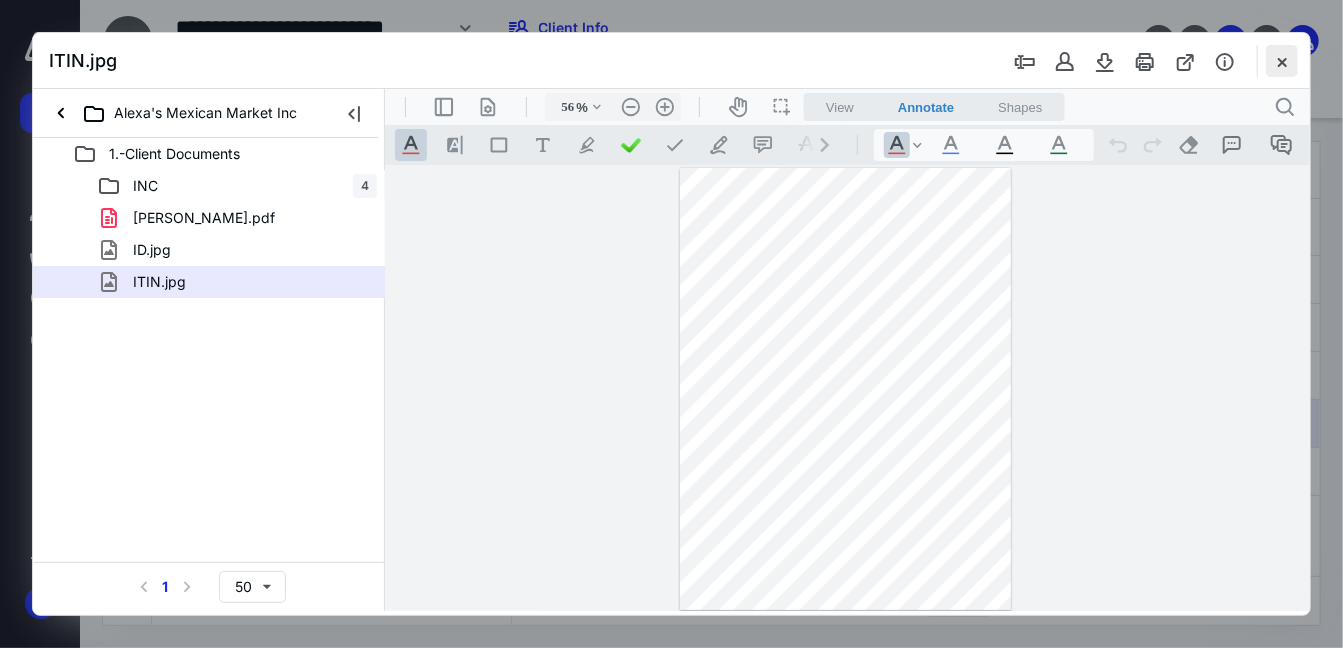 click at bounding box center [1282, 61] 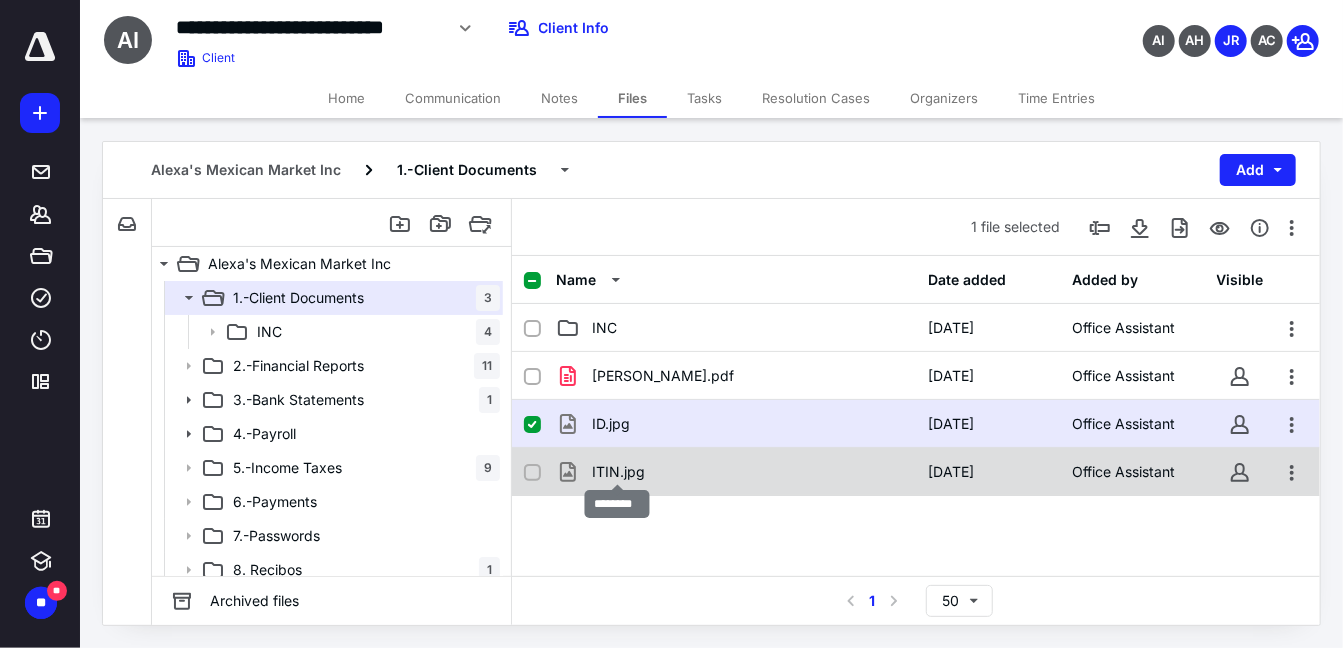 click on "ITIN.jpg" at bounding box center (618, 472) 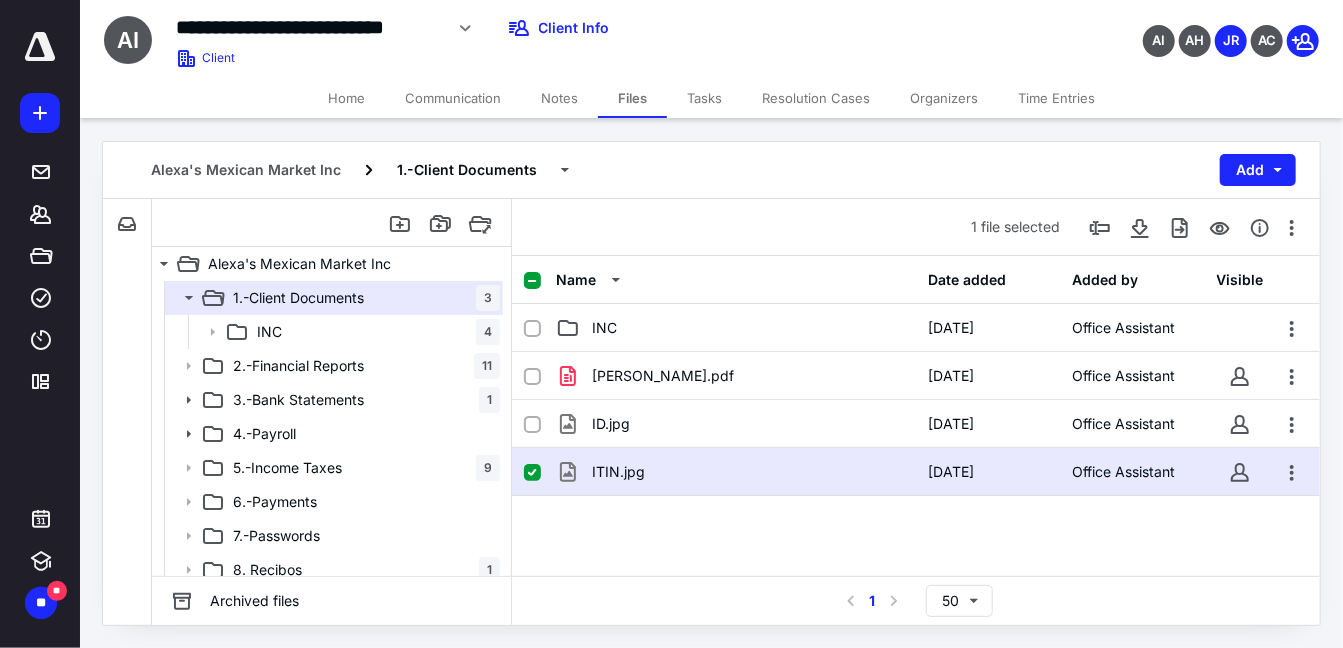 click on "ITIN.jpg" at bounding box center [736, 472] 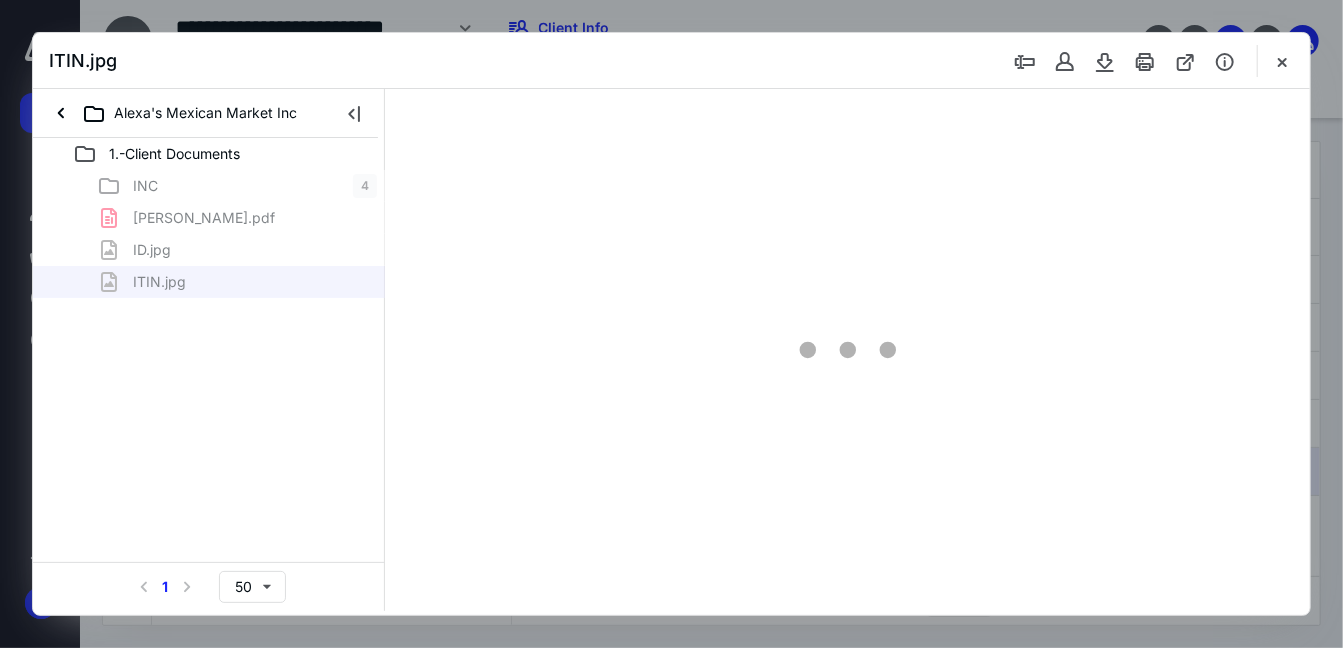scroll, scrollTop: 0, scrollLeft: 0, axis: both 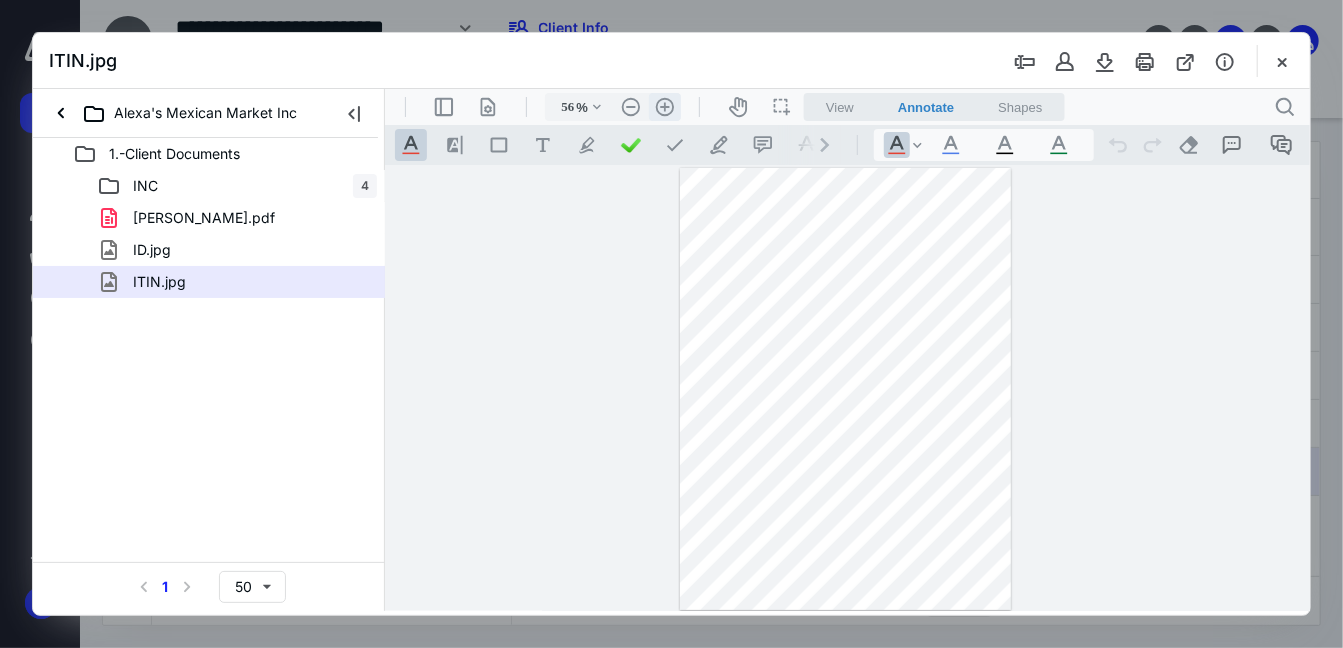 click on ".cls-1{fill:#abb0c4;} icon - header - zoom - in - line" at bounding box center [664, 106] 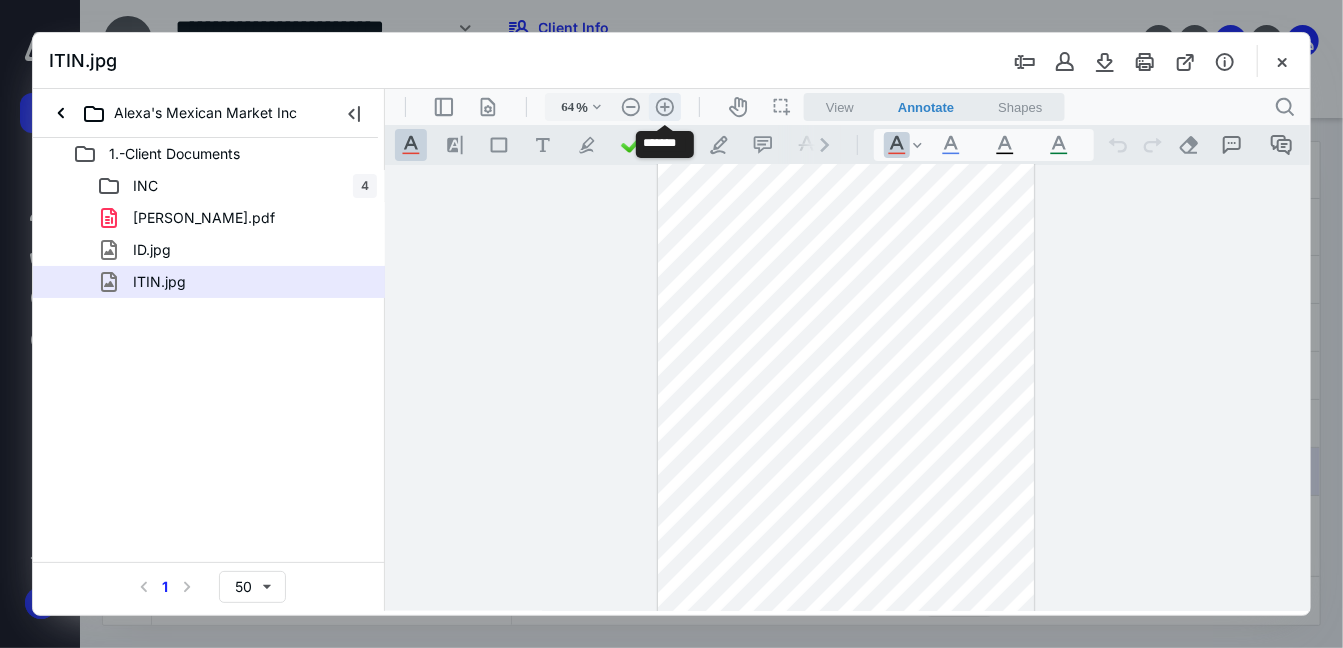 click on ".cls-1{fill:#abb0c4;} icon - header - zoom - in - line" at bounding box center (664, 106) 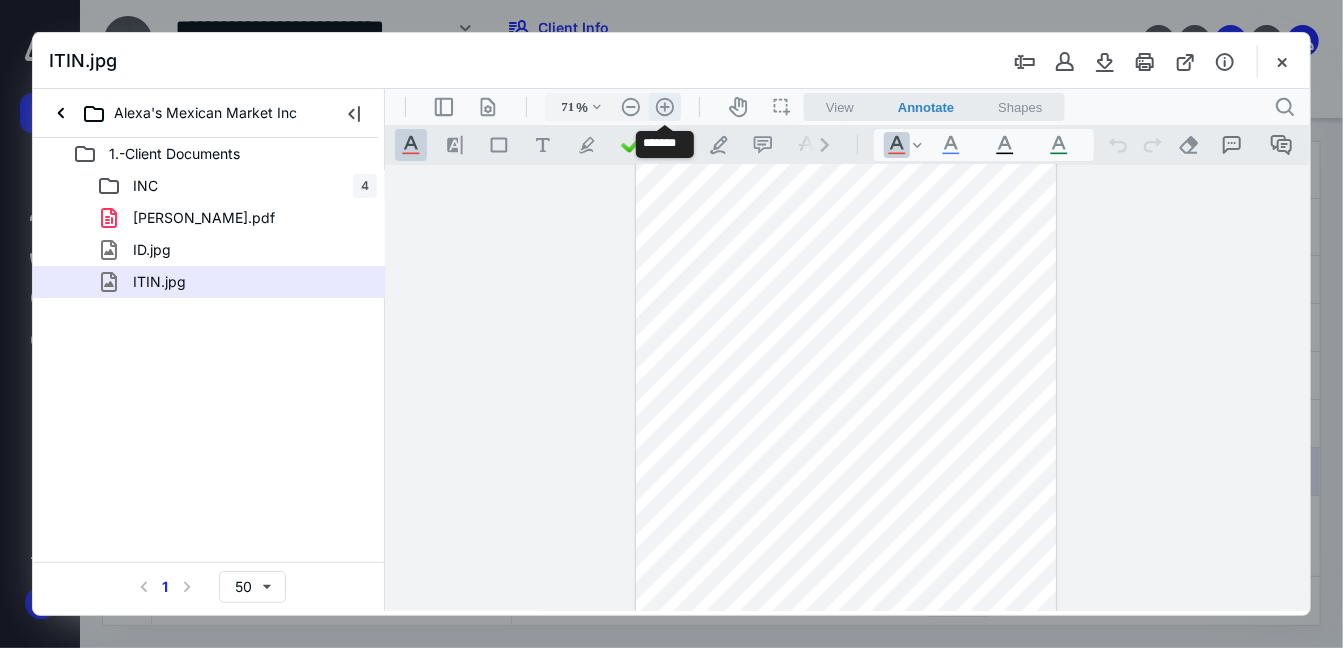 click on ".cls-1{fill:#abb0c4;} icon - header - zoom - in - line" at bounding box center (664, 106) 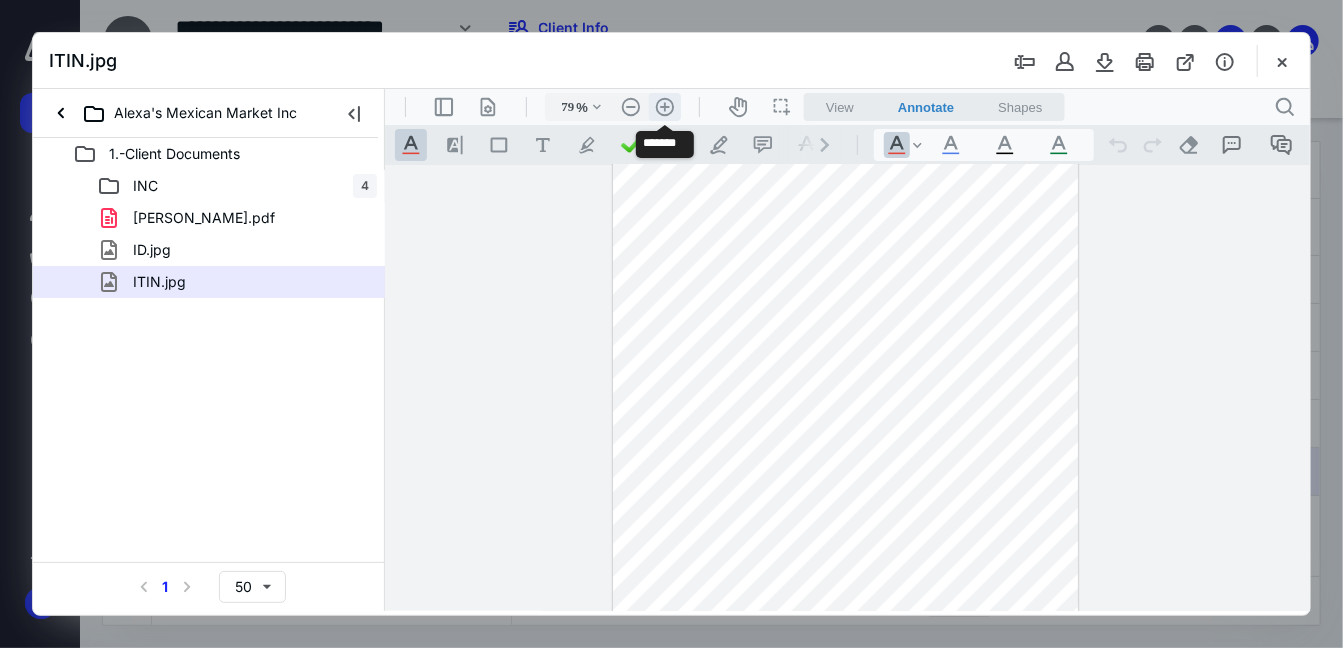 click on ".cls-1{fill:#abb0c4;} icon - header - zoom - in - line" at bounding box center [664, 106] 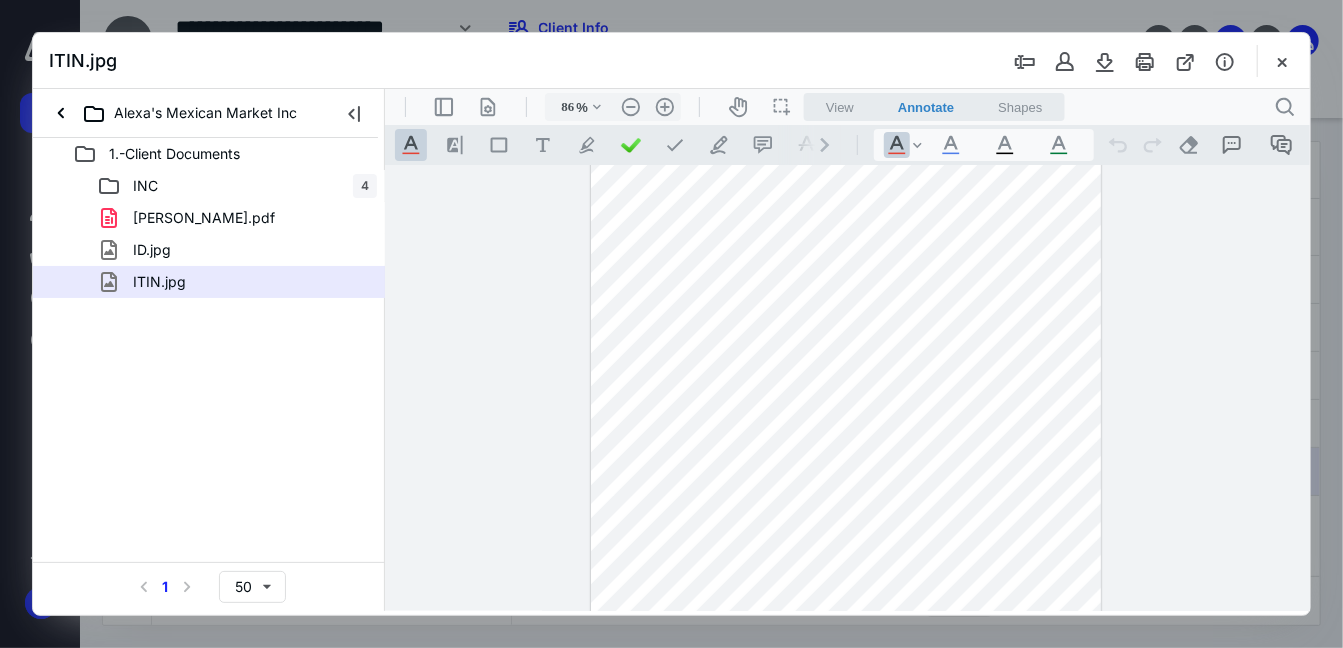 scroll, scrollTop: 239, scrollLeft: 0, axis: vertical 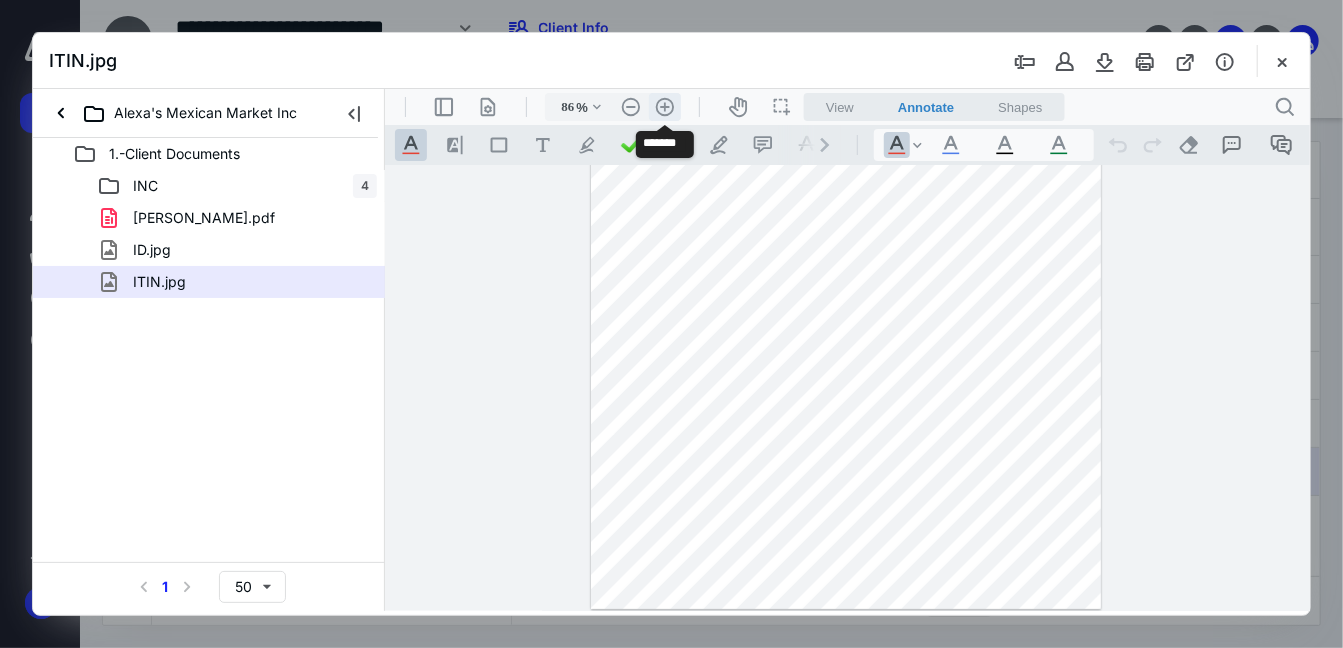 click on ".cls-1{fill:#abb0c4;} icon - header - zoom - in - line" at bounding box center [664, 106] 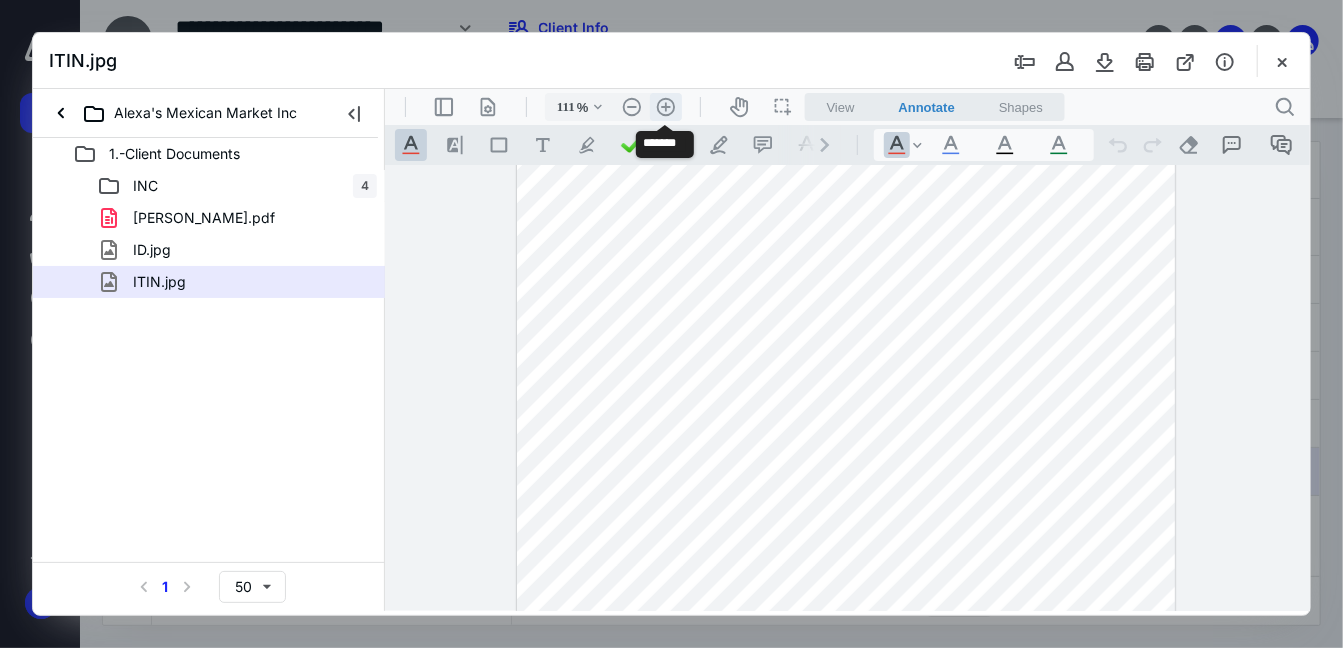 click on ".cls-1{fill:#abb0c4;} icon - header - zoom - in - line" at bounding box center (665, 106) 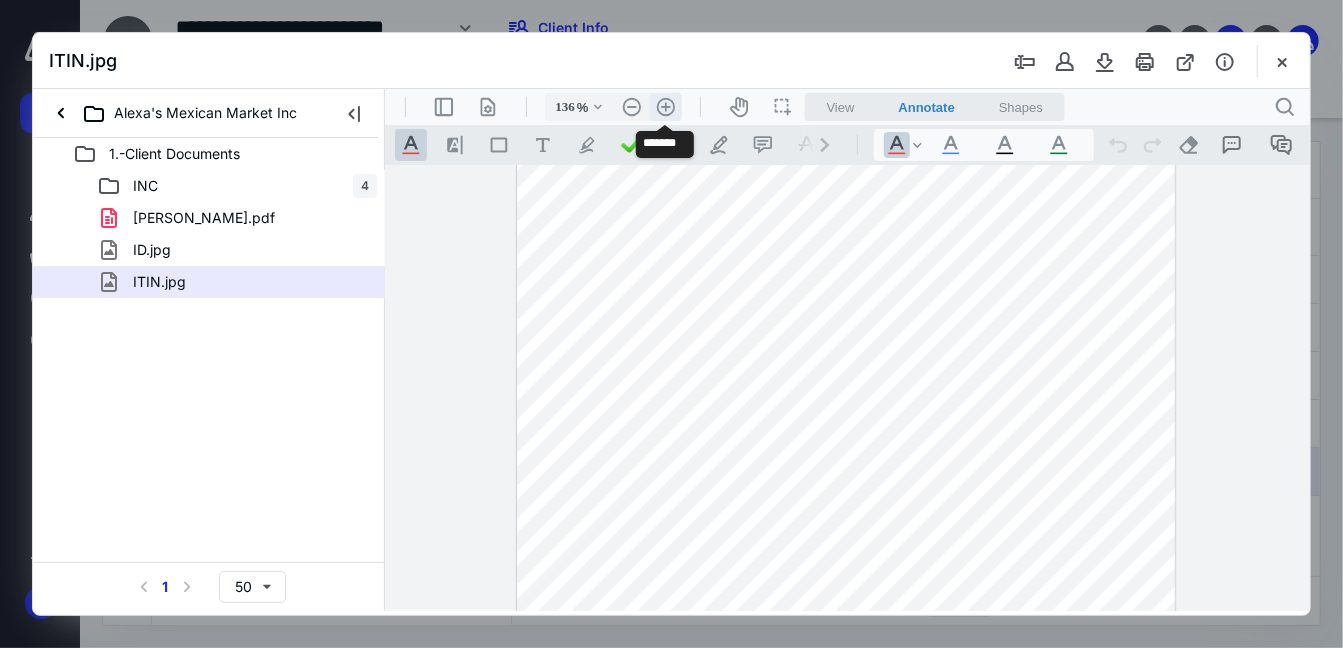 scroll, scrollTop: 486, scrollLeft: 0, axis: vertical 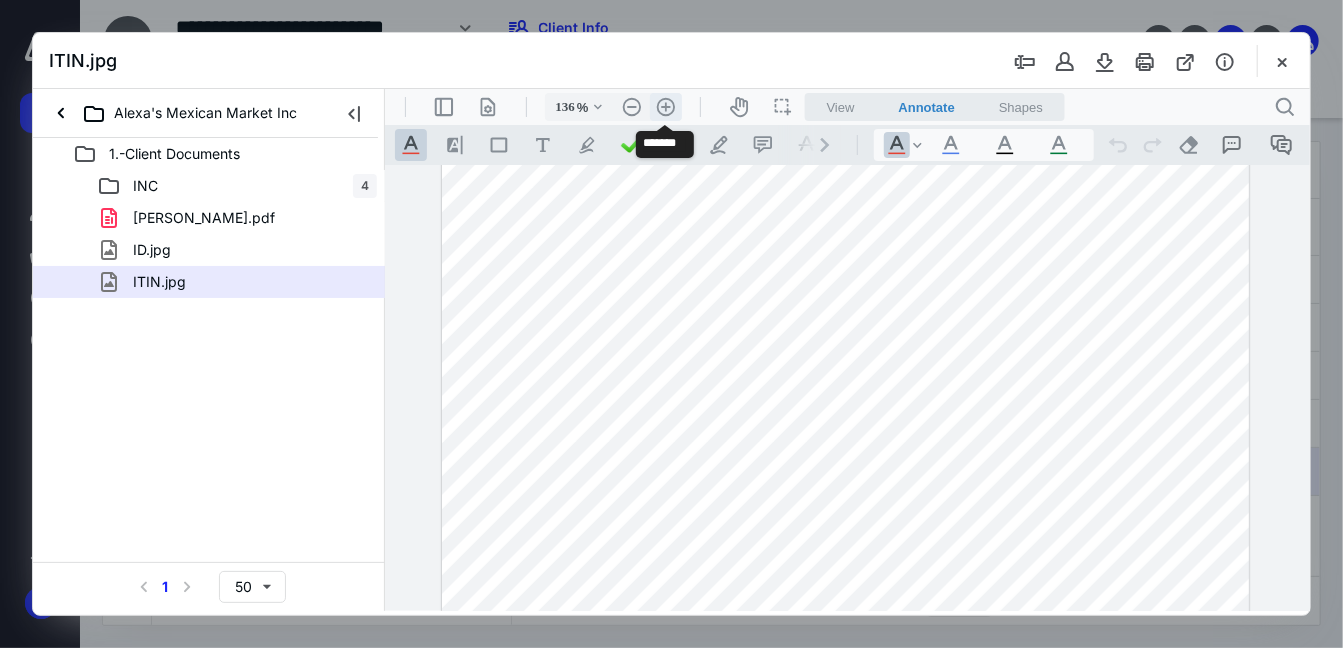 click on ".cls-1{fill:#abb0c4;} icon - header - zoom - in - line" at bounding box center [665, 106] 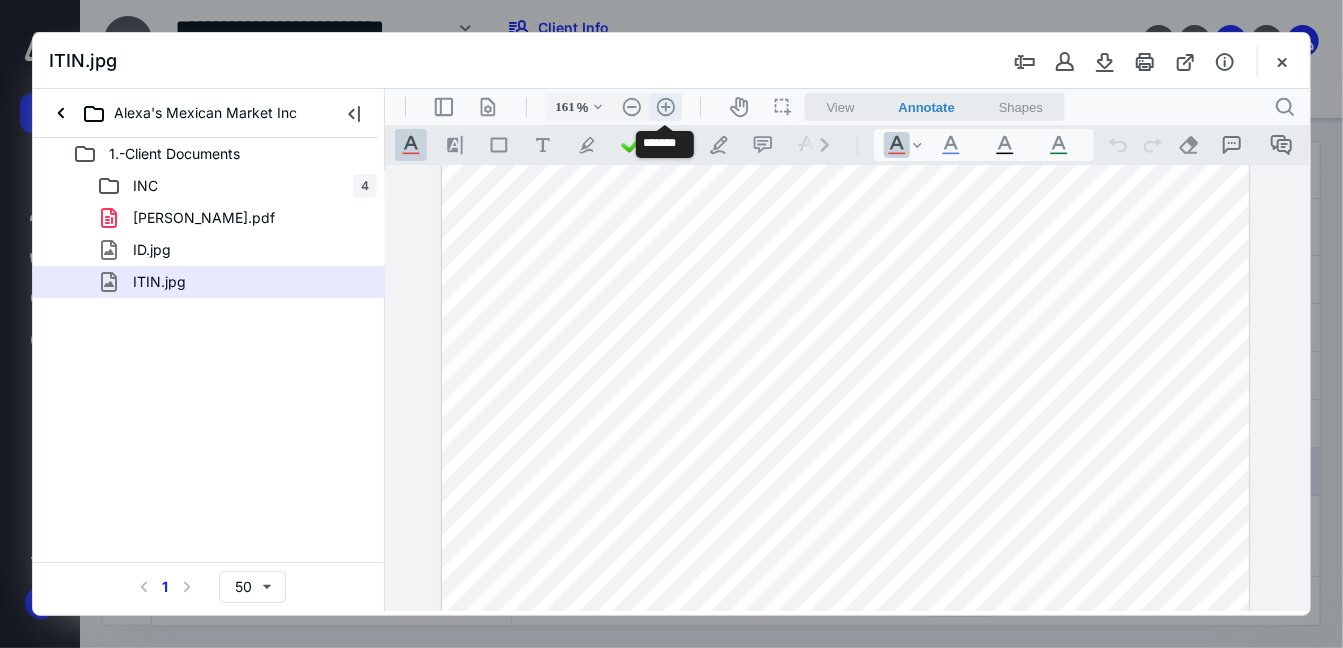 click on ".cls-1{fill:#abb0c4;} icon - header - zoom - in - line" at bounding box center [665, 106] 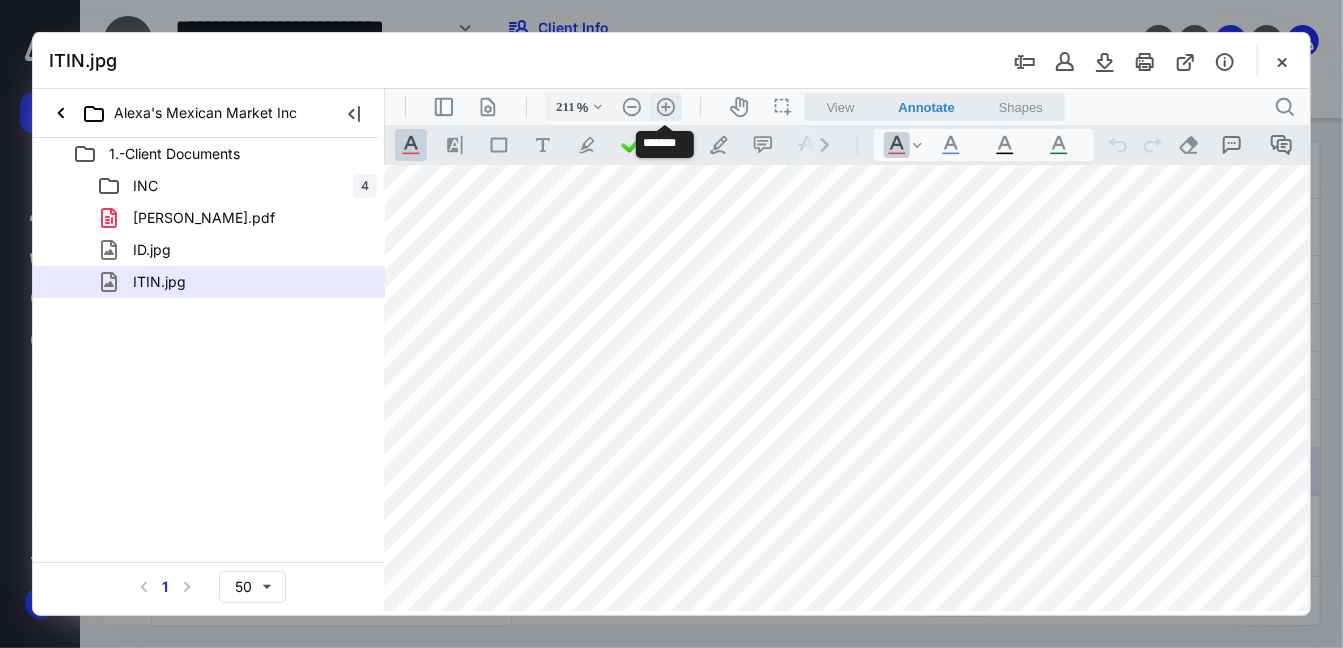 scroll, scrollTop: 858, scrollLeft: 179, axis: both 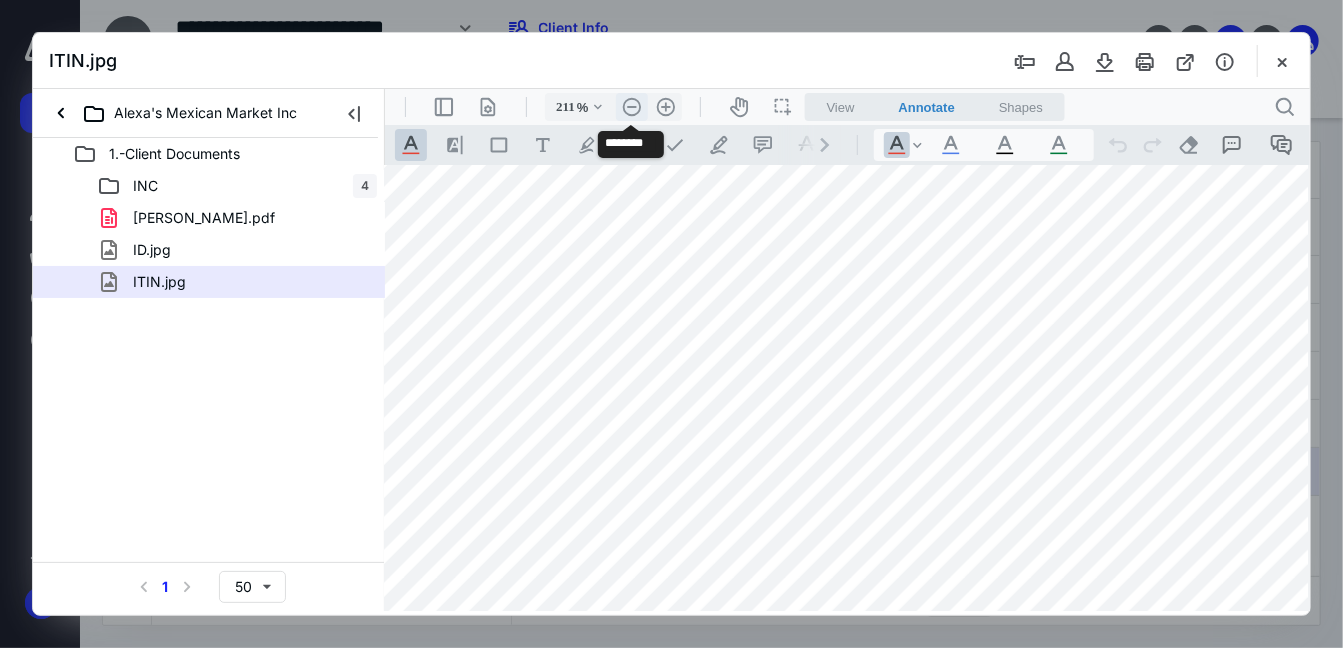 click on ".cls-1{fill:#abb0c4;} icon - header - zoom - out - line" at bounding box center (631, 106) 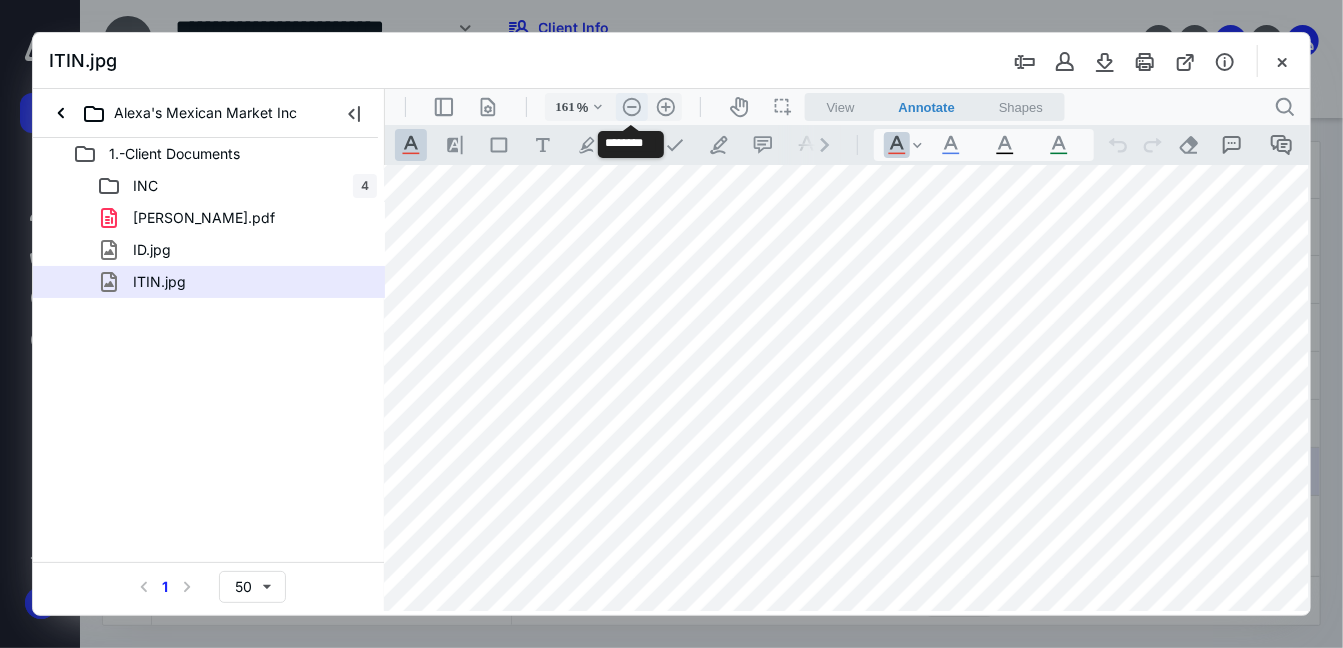 scroll, scrollTop: 610, scrollLeft: 27, axis: both 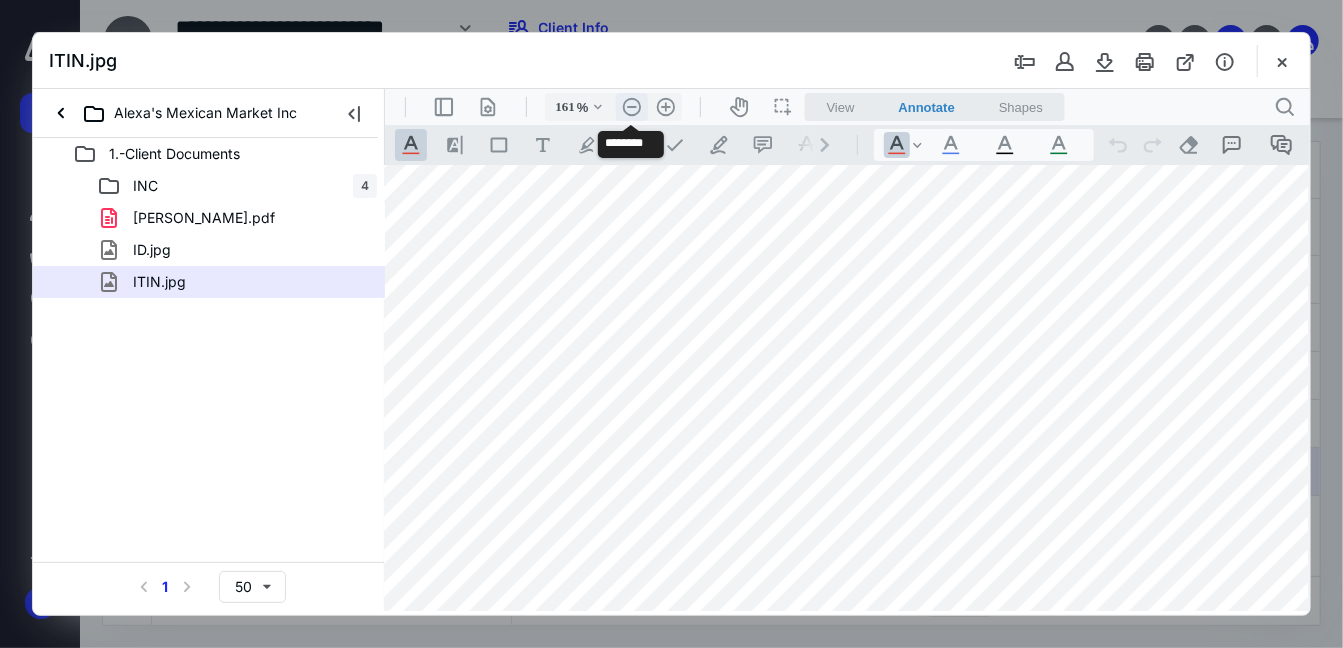 click on ".cls-1{fill:#abb0c4;} icon - header - zoom - out - line" at bounding box center (631, 106) 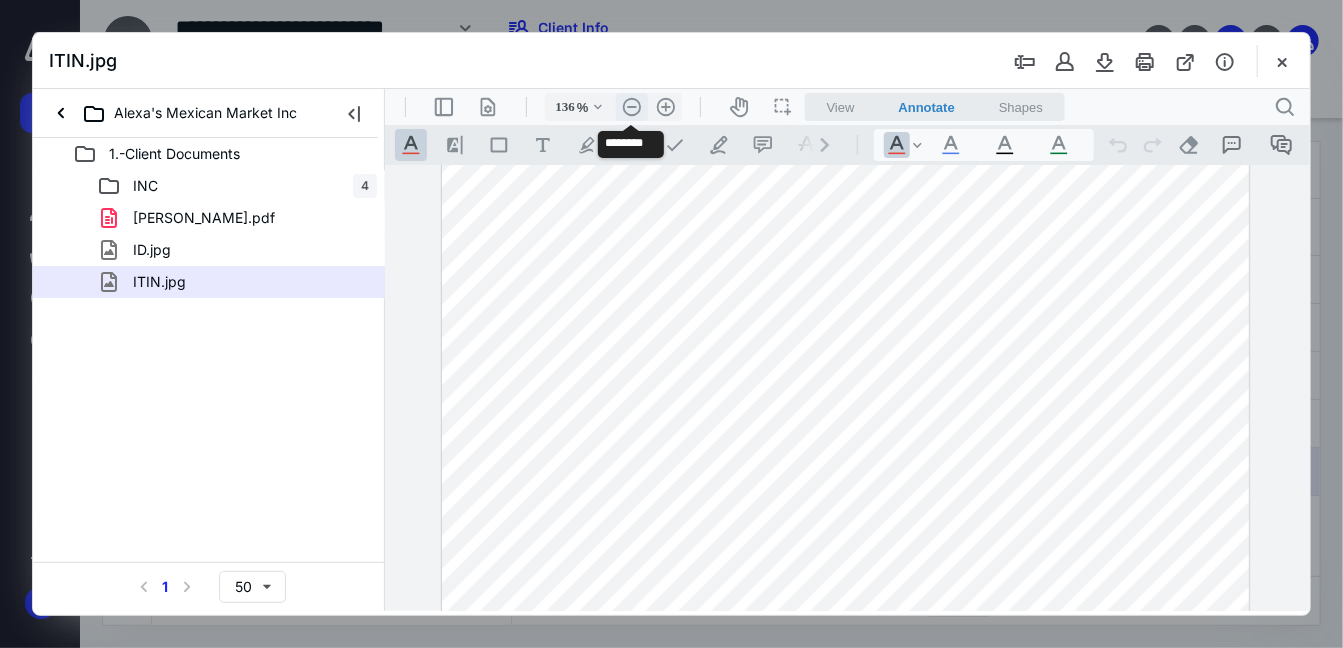 scroll, scrollTop: 486, scrollLeft: 0, axis: vertical 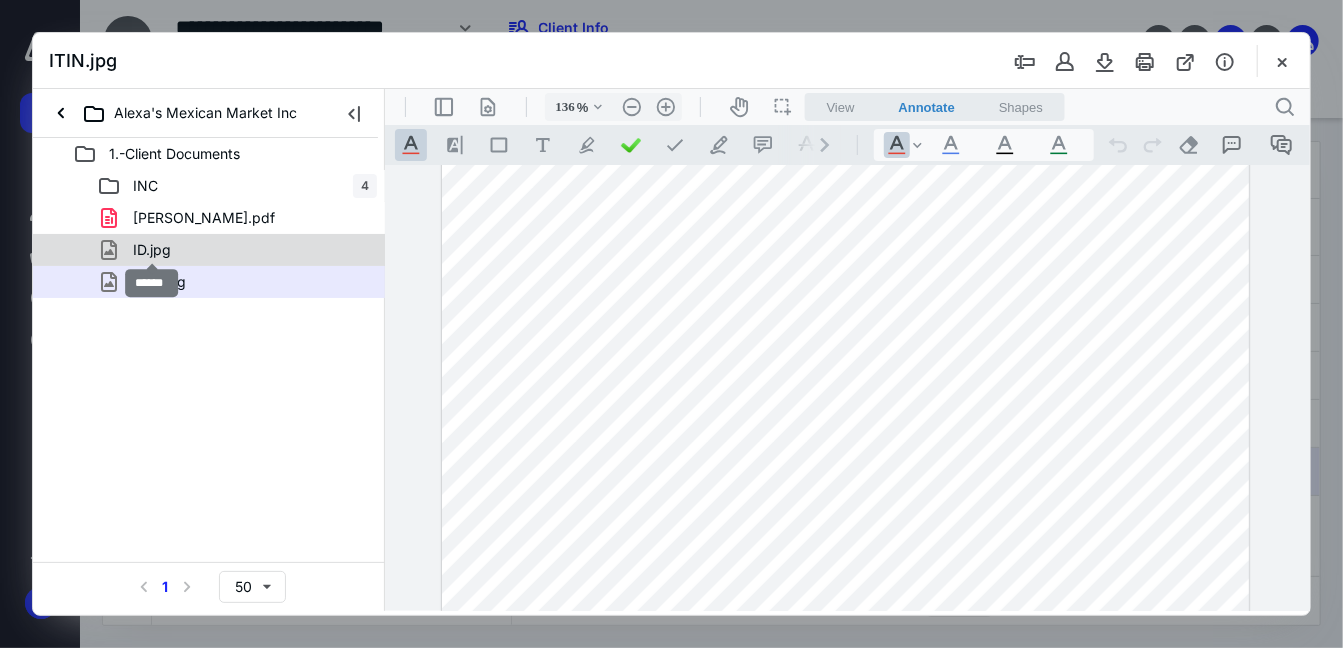 click on "ID.jpg" at bounding box center (152, 250) 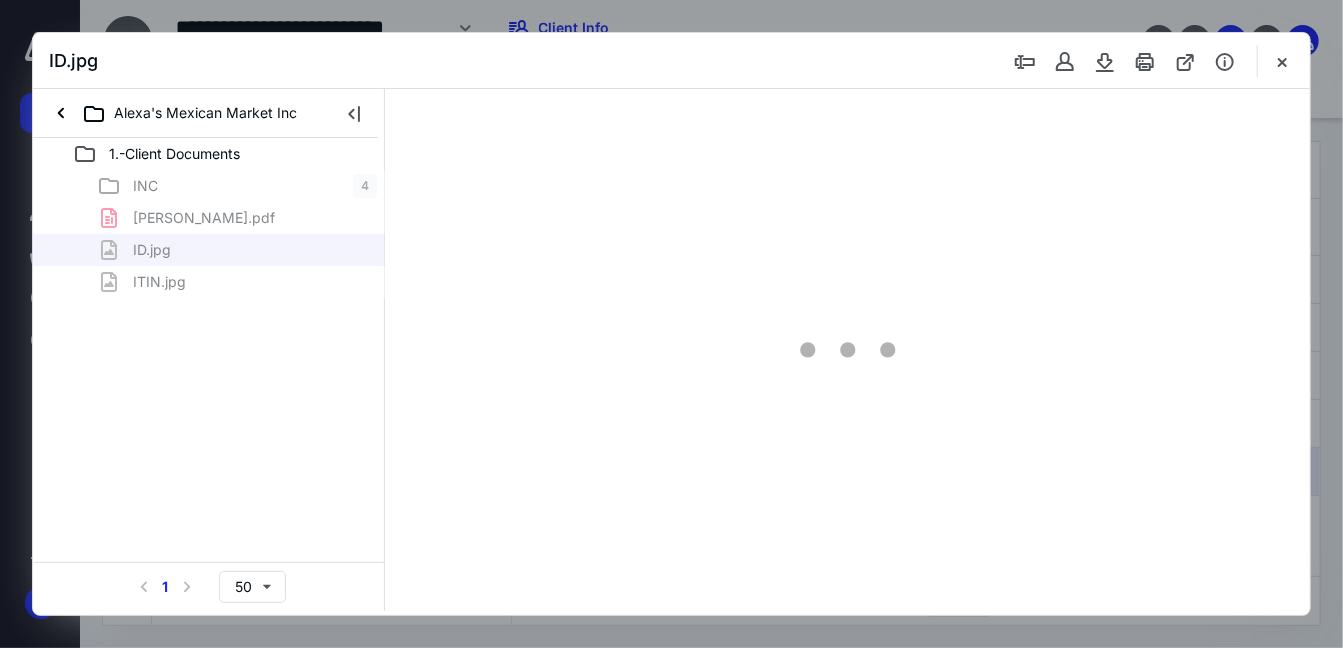 scroll, scrollTop: 0, scrollLeft: 0, axis: both 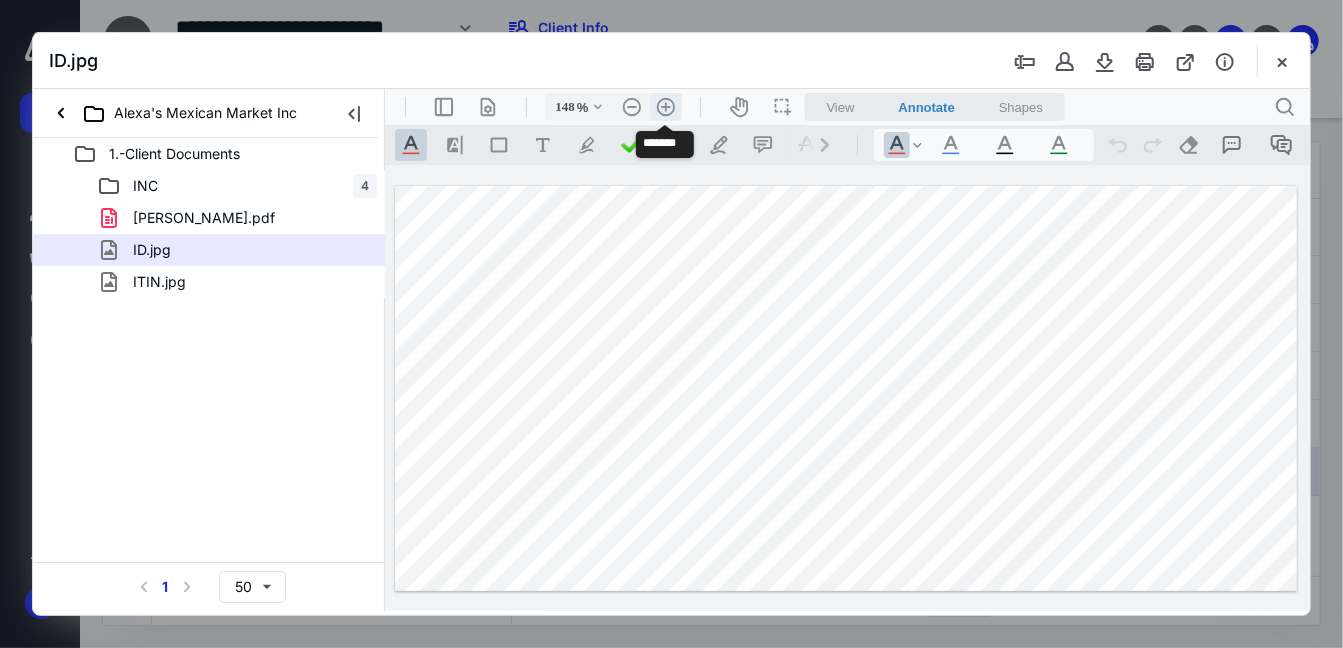 click on ".cls-1{fill:#abb0c4;} icon - header - zoom - in - line" at bounding box center (665, 106) 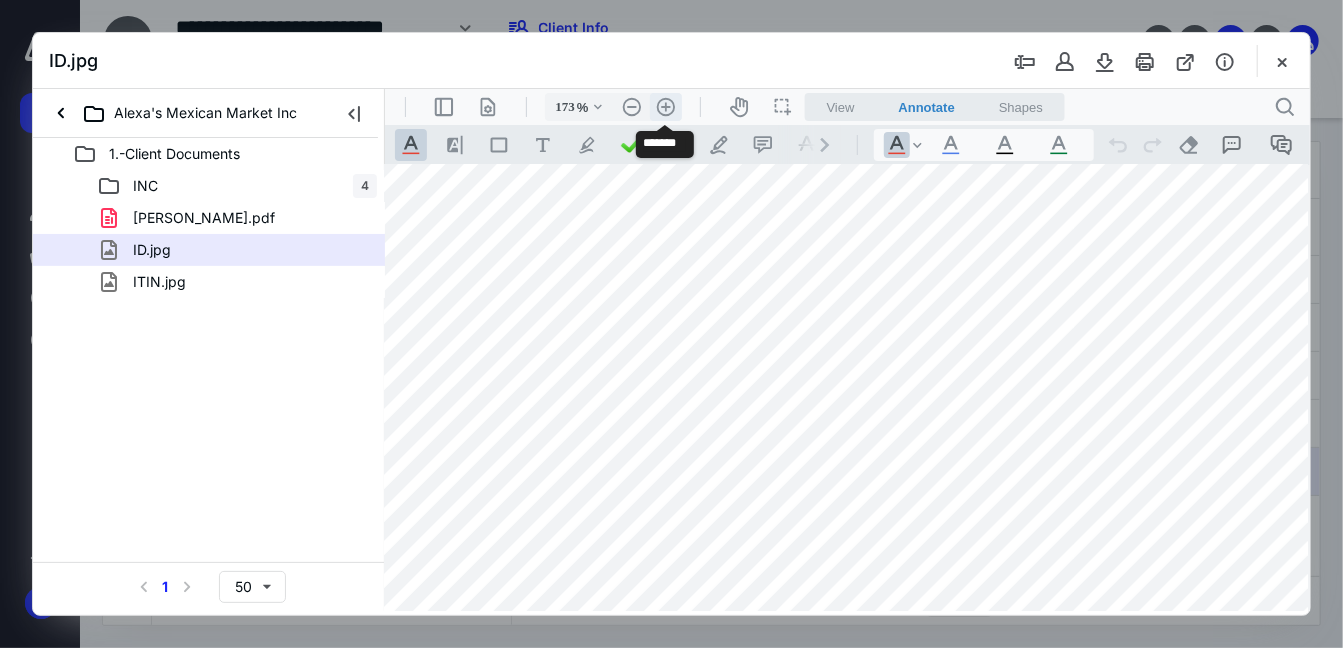 click on ".cls-1{fill:#abb0c4;} icon - header - zoom - in - line" at bounding box center (665, 106) 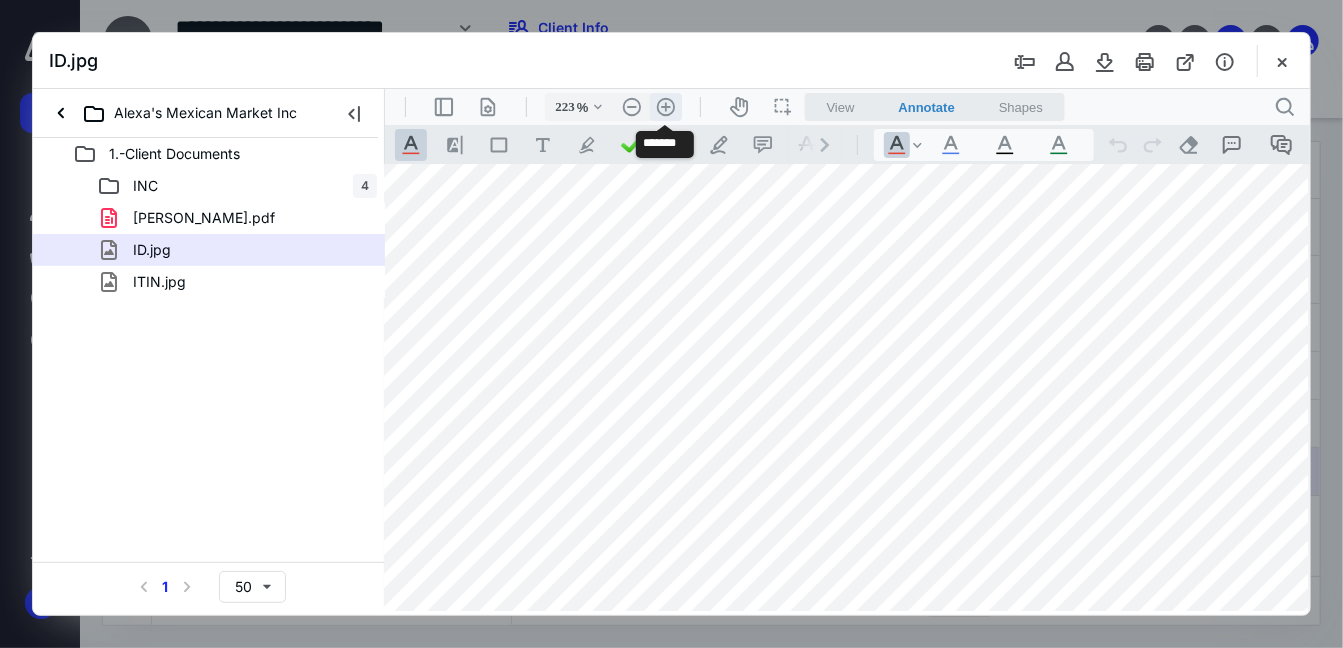 scroll, scrollTop: 72, scrollLeft: 230, axis: both 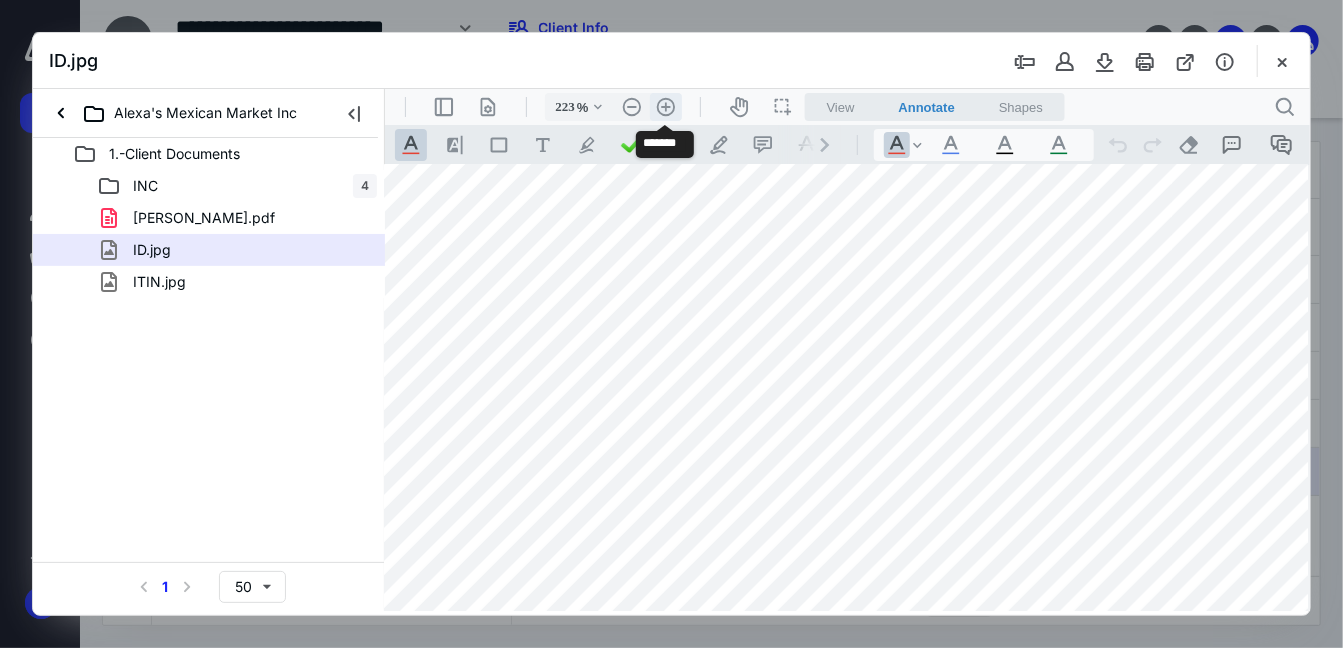 click on ".cls-1{fill:#abb0c4;} icon - header - zoom - in - line" at bounding box center (665, 106) 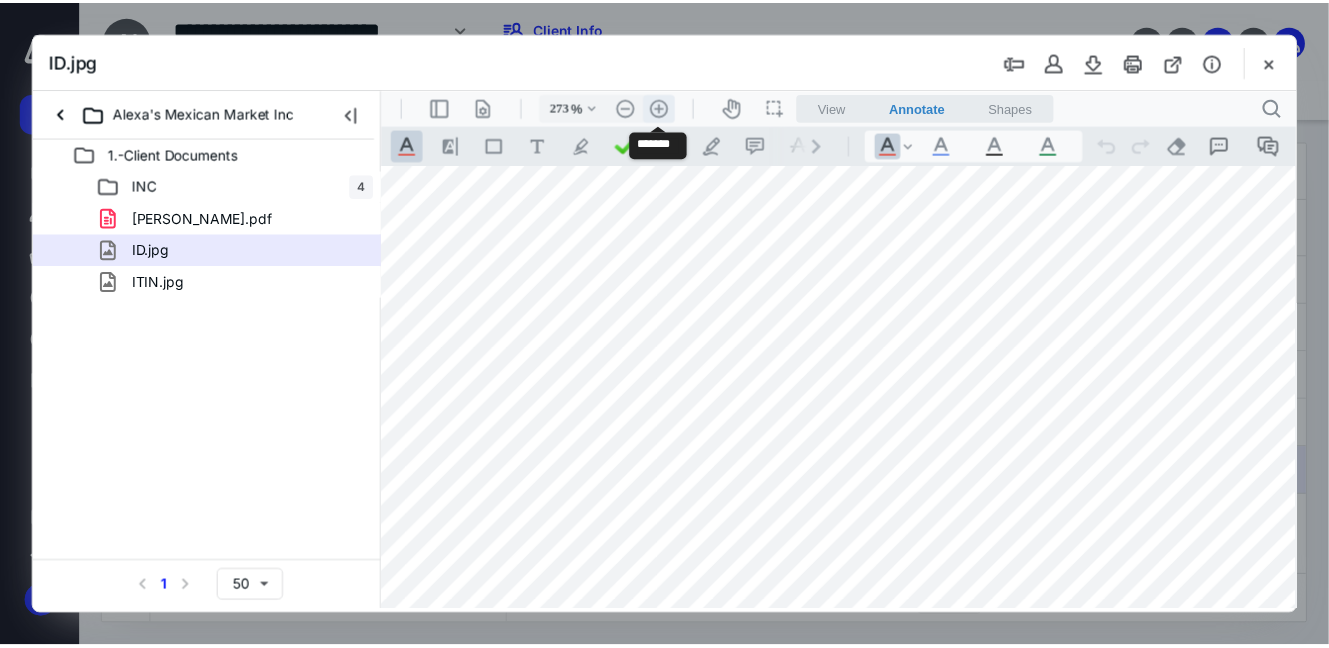 scroll, scrollTop: 130, scrollLeft: 386, axis: both 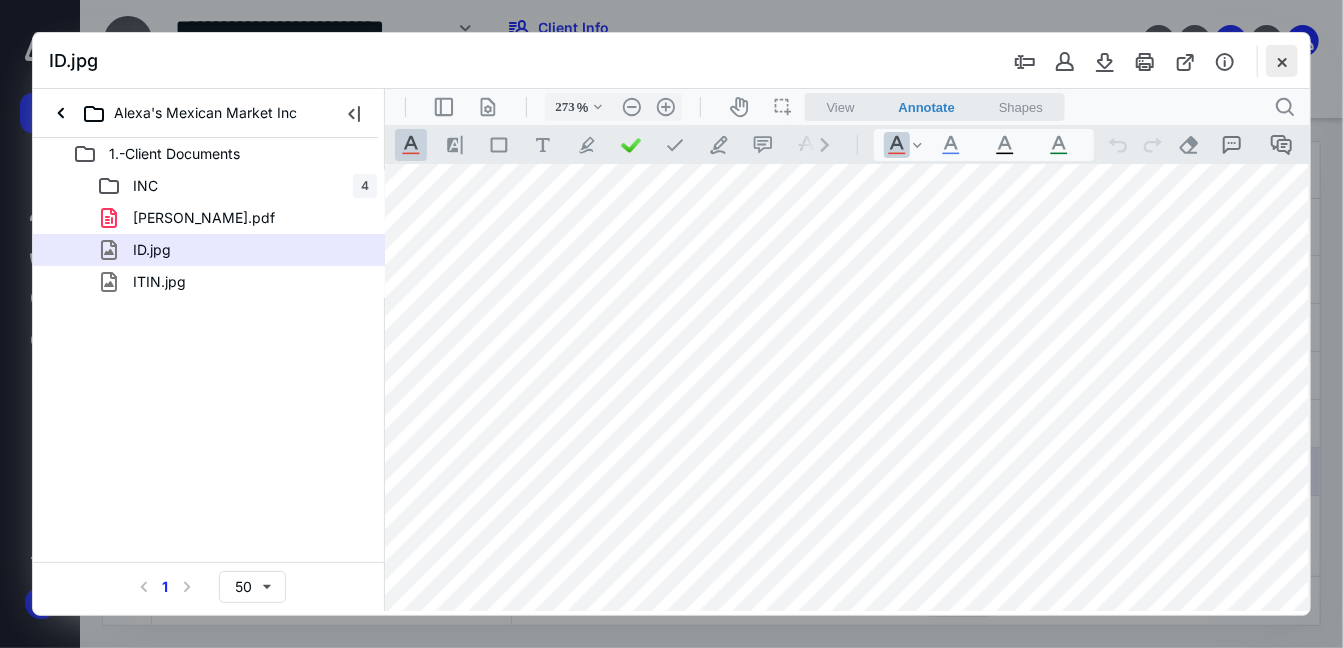 click at bounding box center (1282, 61) 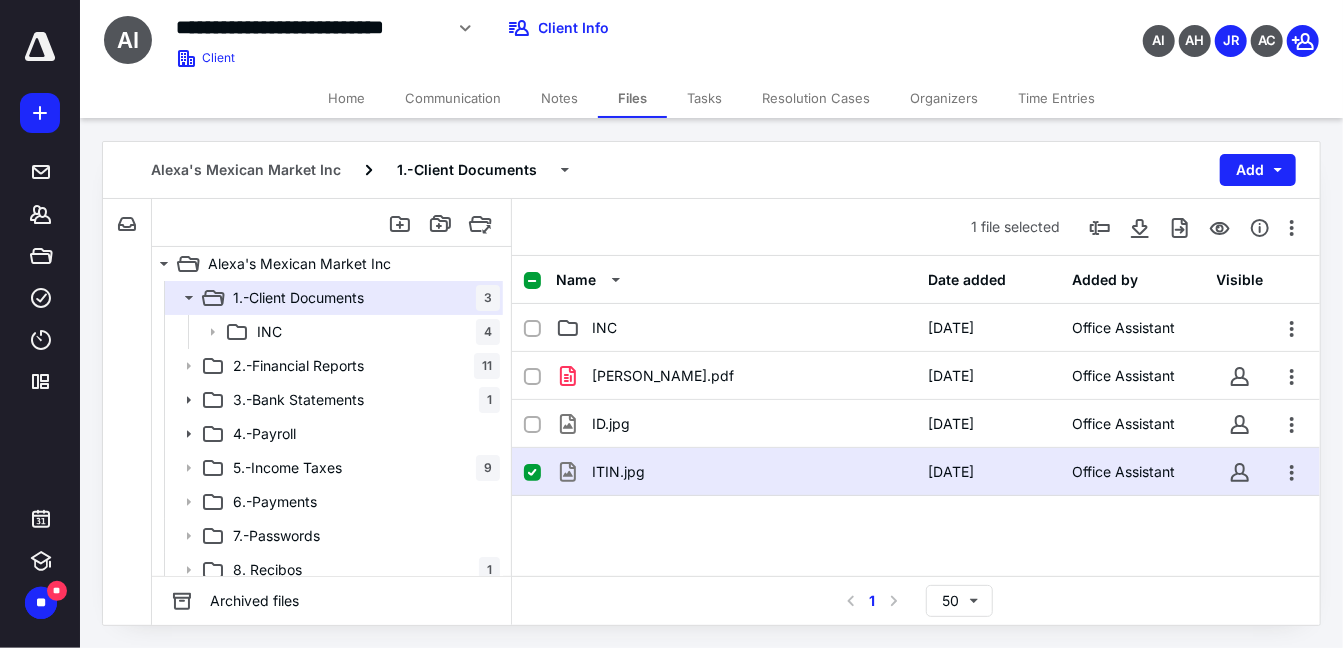 click on "Home" at bounding box center [346, 98] 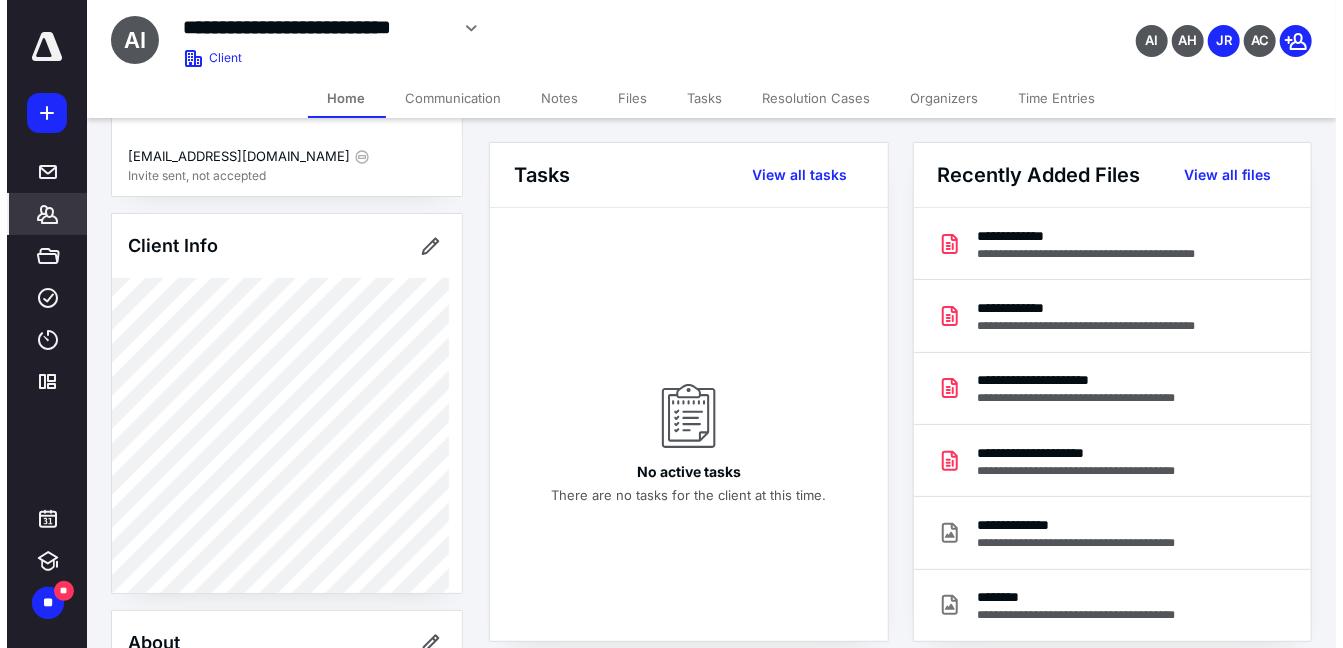 scroll, scrollTop: 181, scrollLeft: 0, axis: vertical 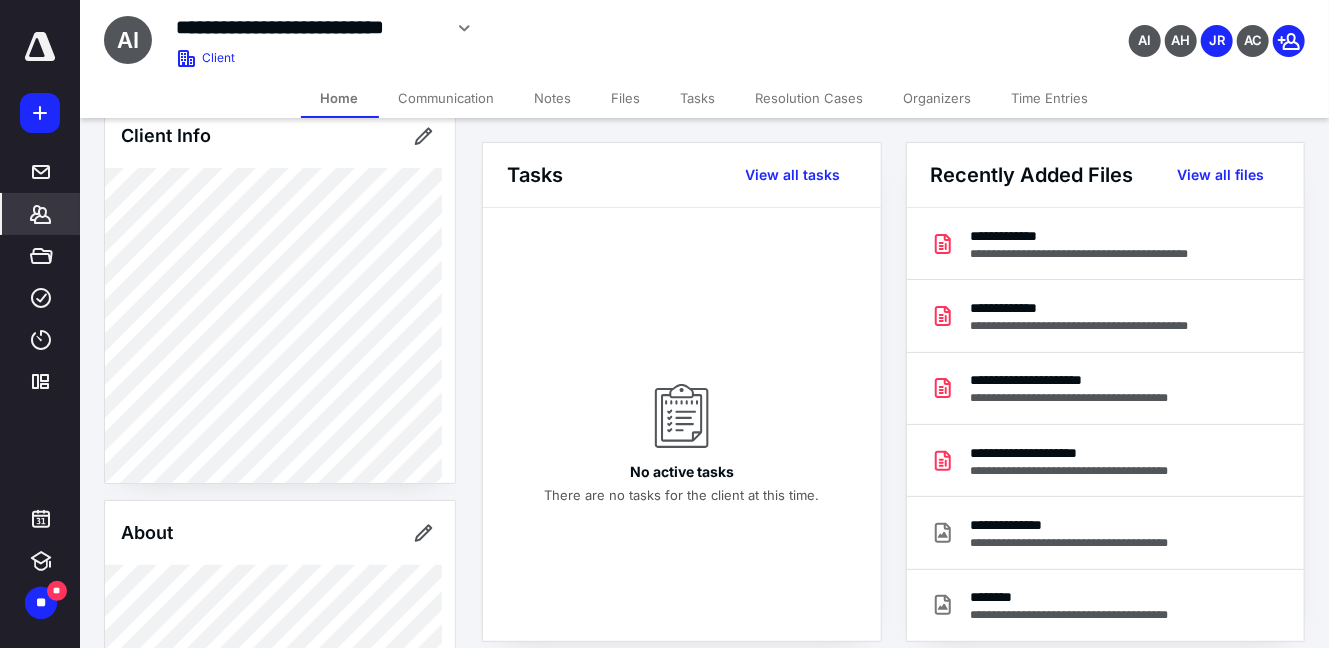 click on "Files" at bounding box center [626, 98] 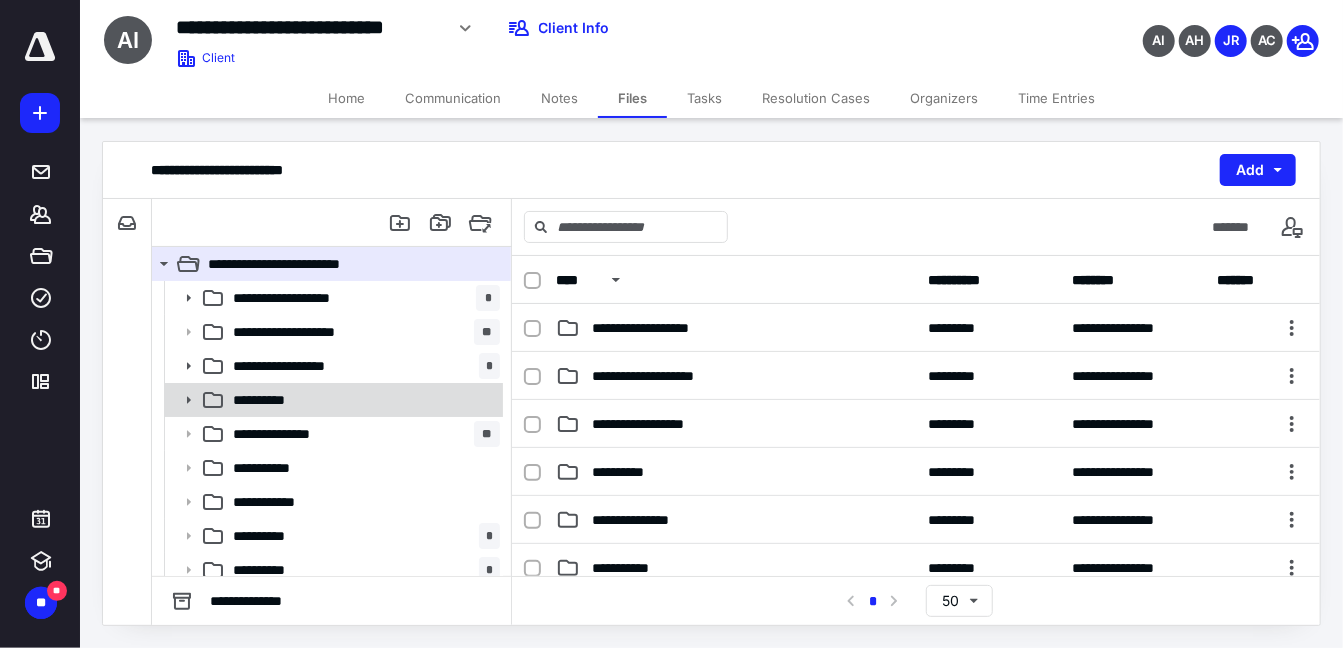 click 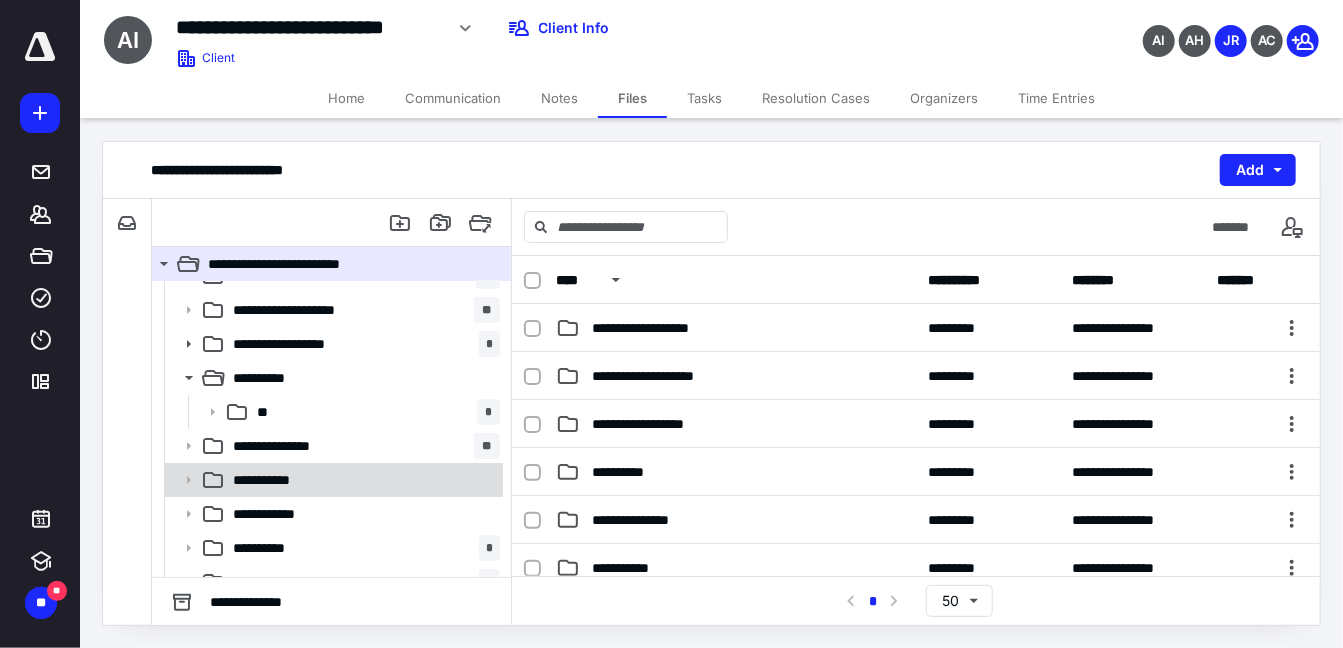 scroll, scrollTop: 43, scrollLeft: 0, axis: vertical 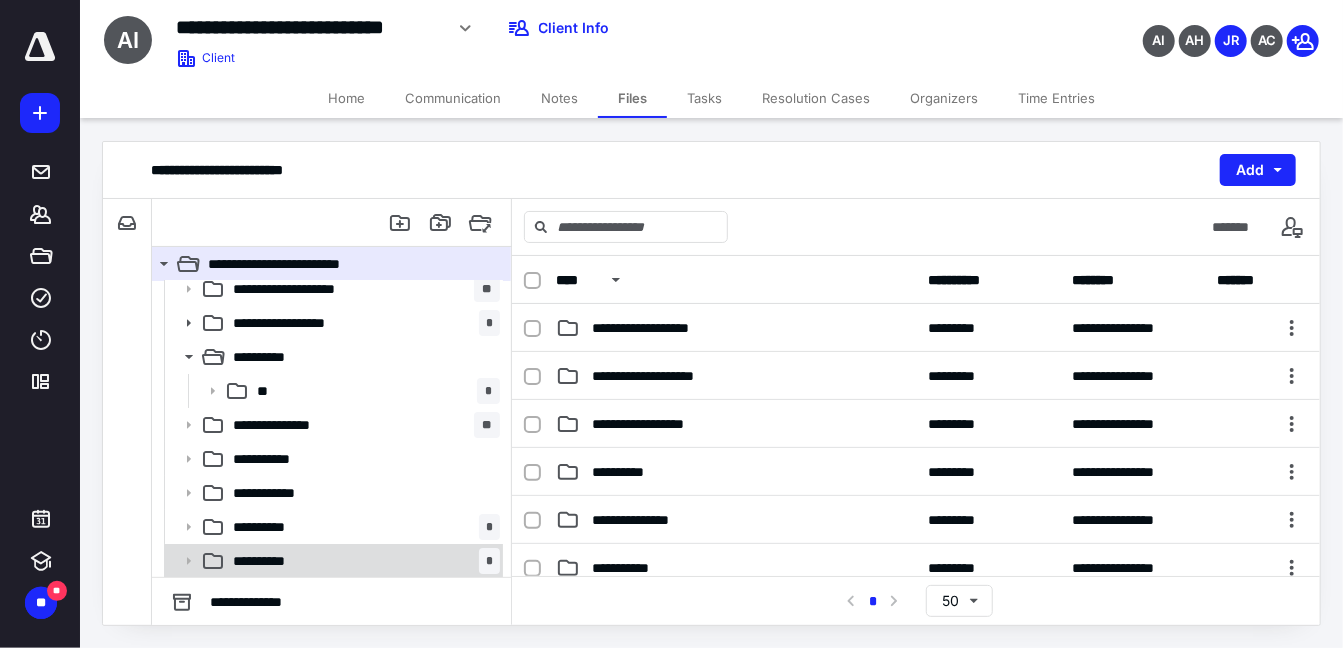 click 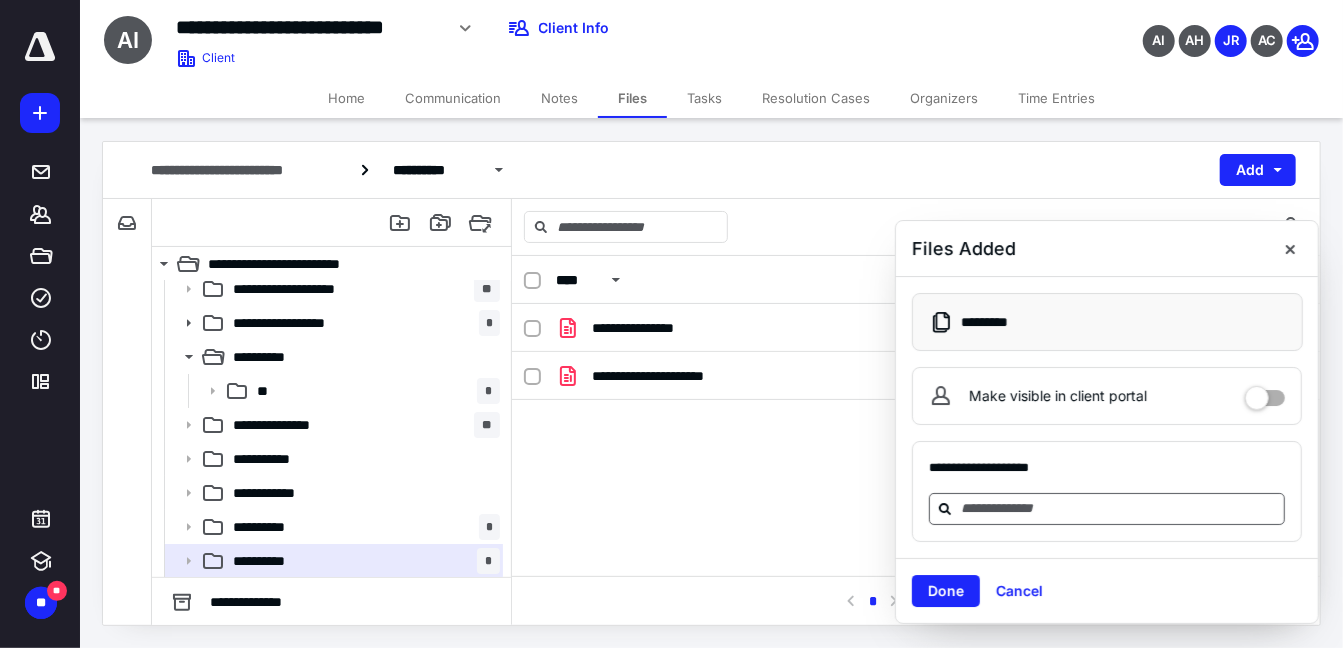 click at bounding box center (1119, 508) 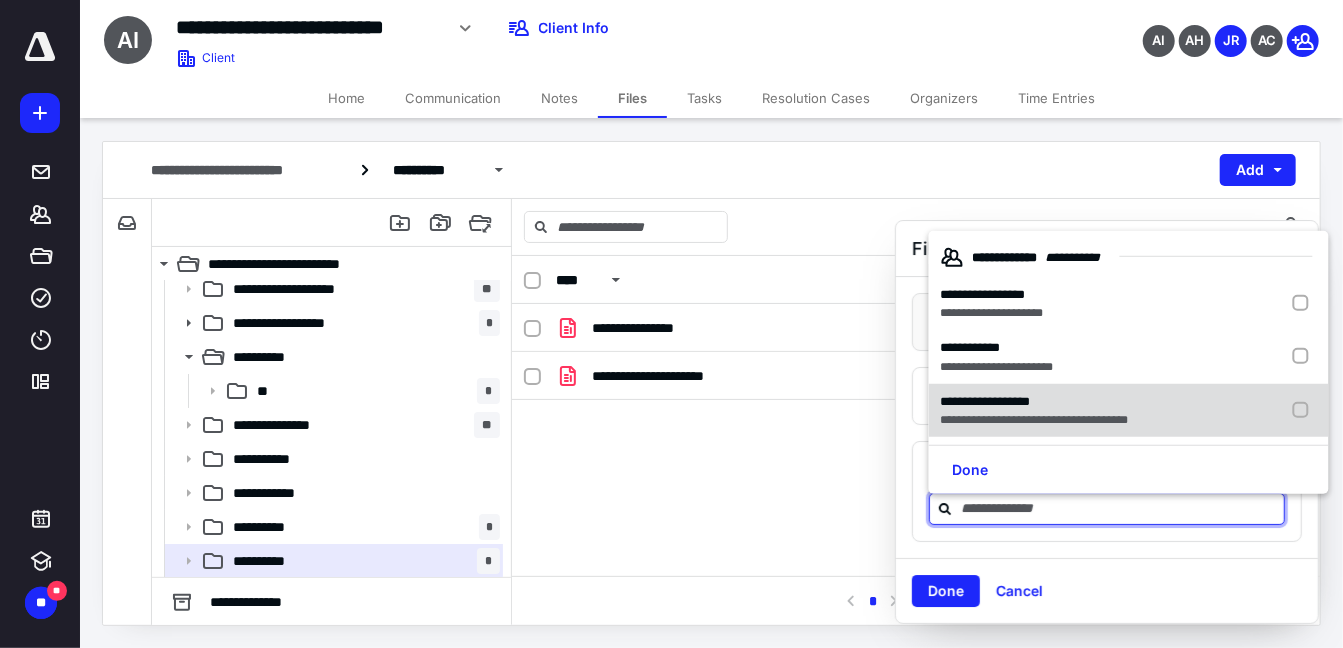click on "**********" at bounding box center [986, 401] 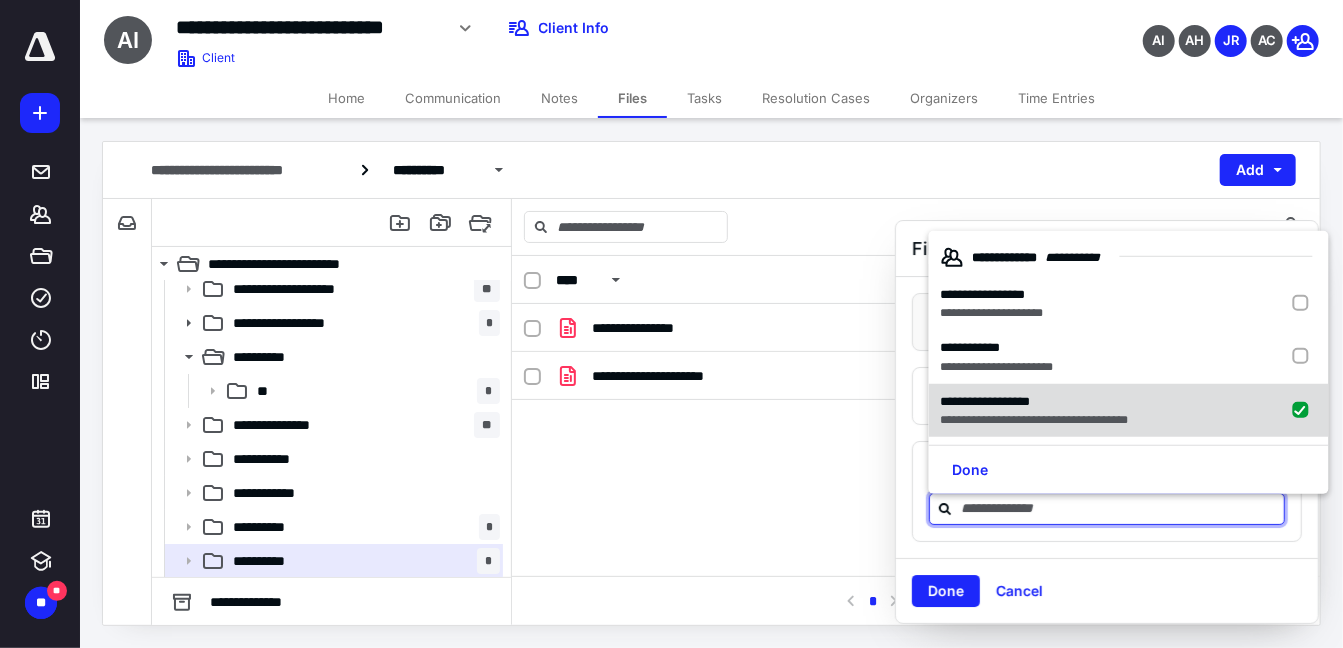 checkbox on "true" 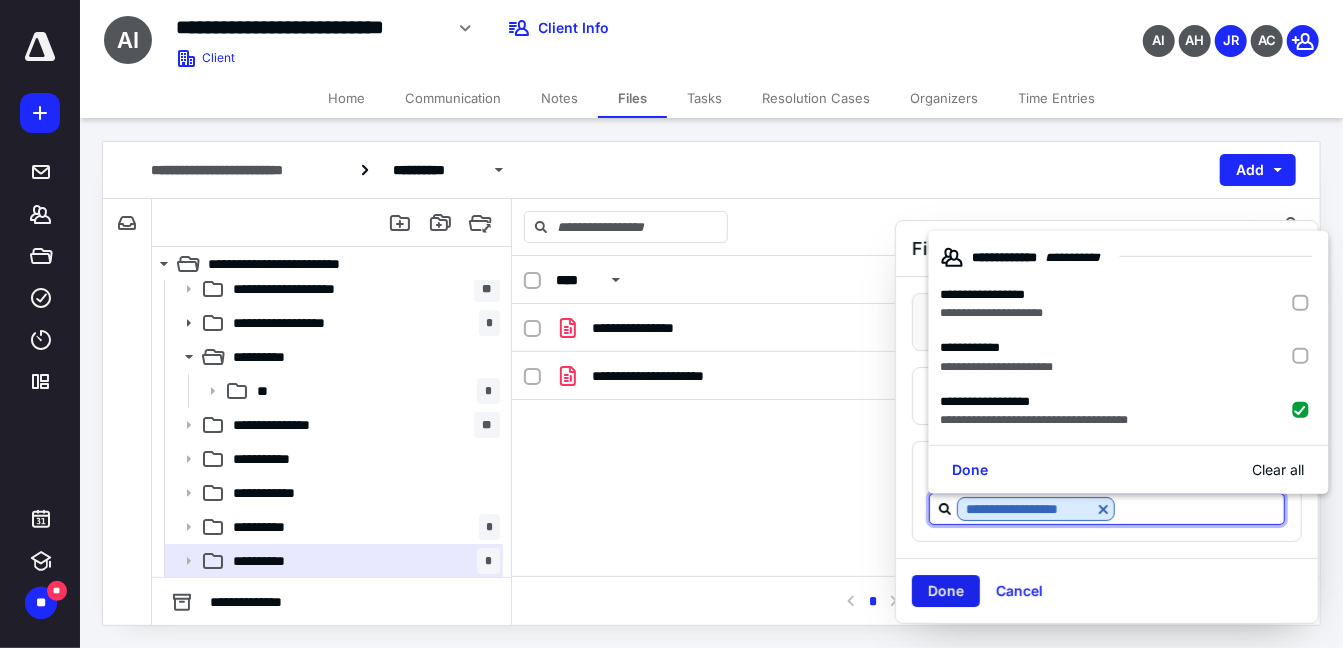 click on "Done" at bounding box center [946, 591] 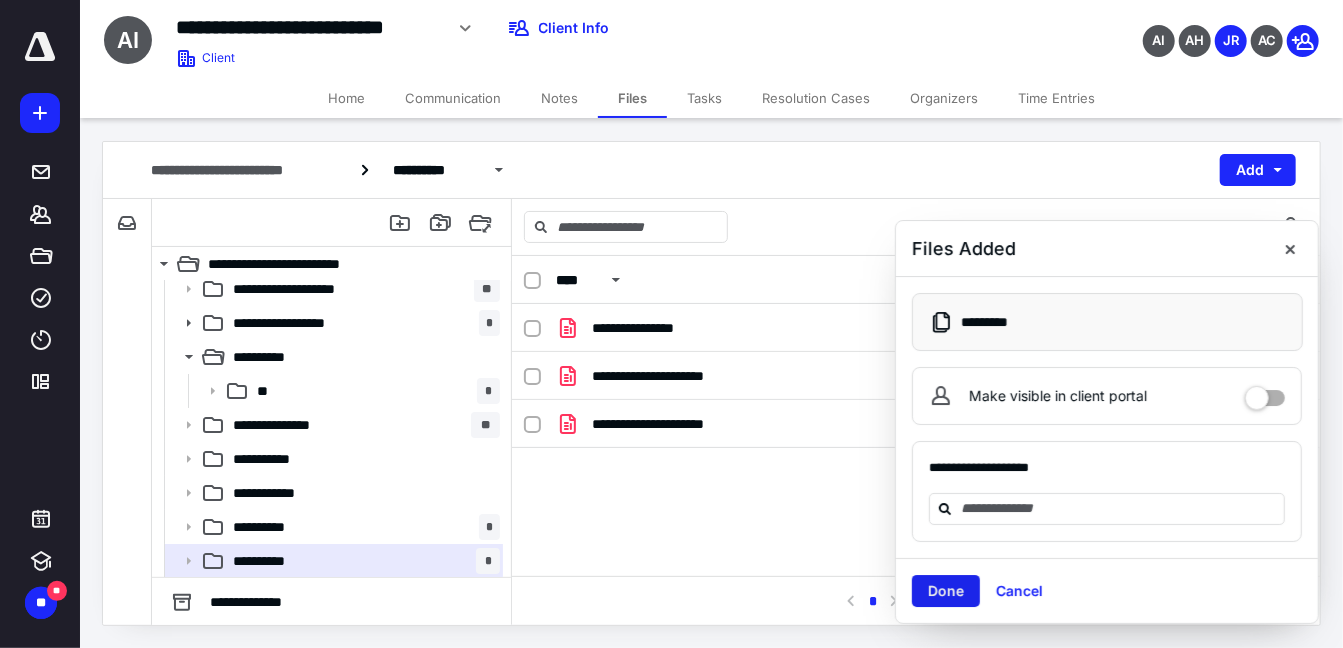 click on "Done" at bounding box center (946, 591) 